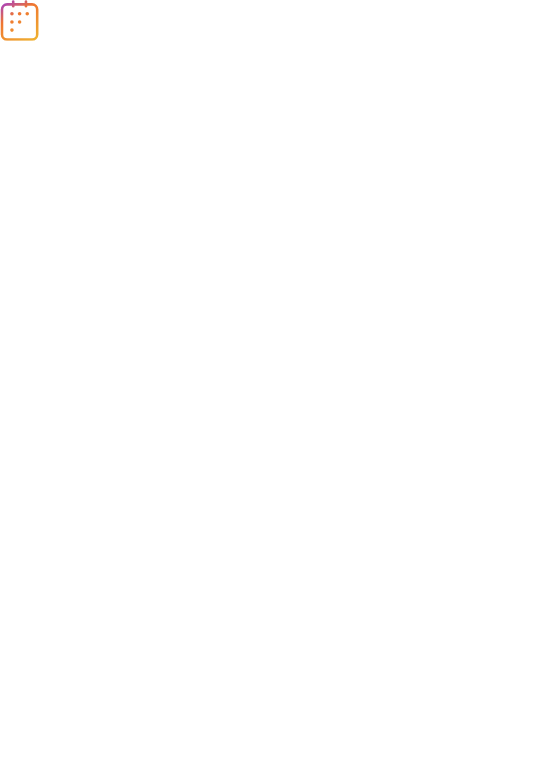 scroll, scrollTop: 0, scrollLeft: 0, axis: both 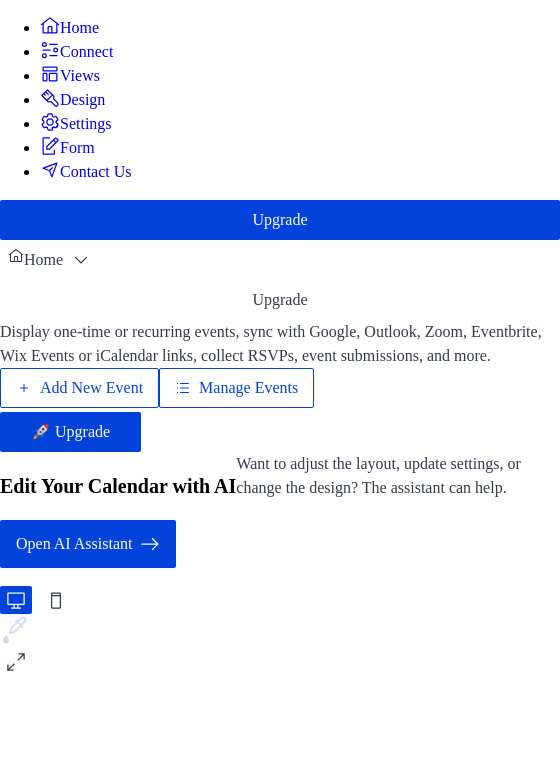click on "Add New Event" at bounding box center (91, 388) 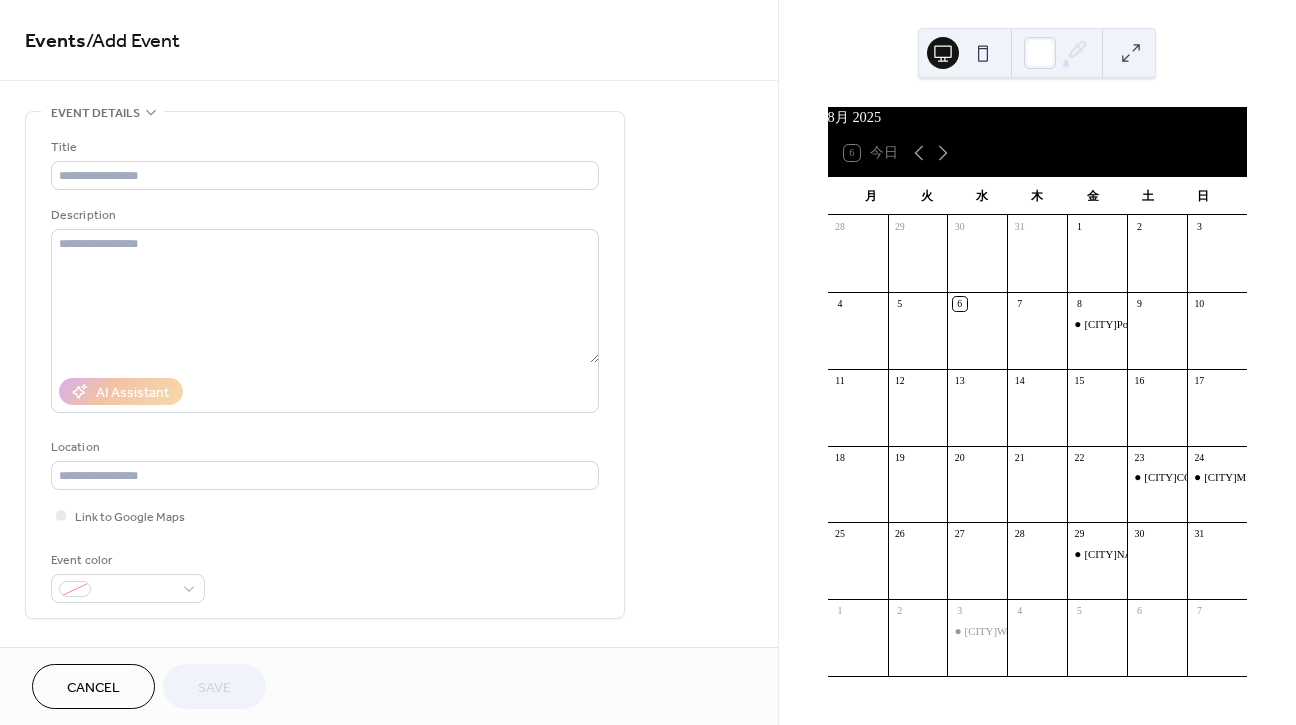 scroll, scrollTop: 0, scrollLeft: 0, axis: both 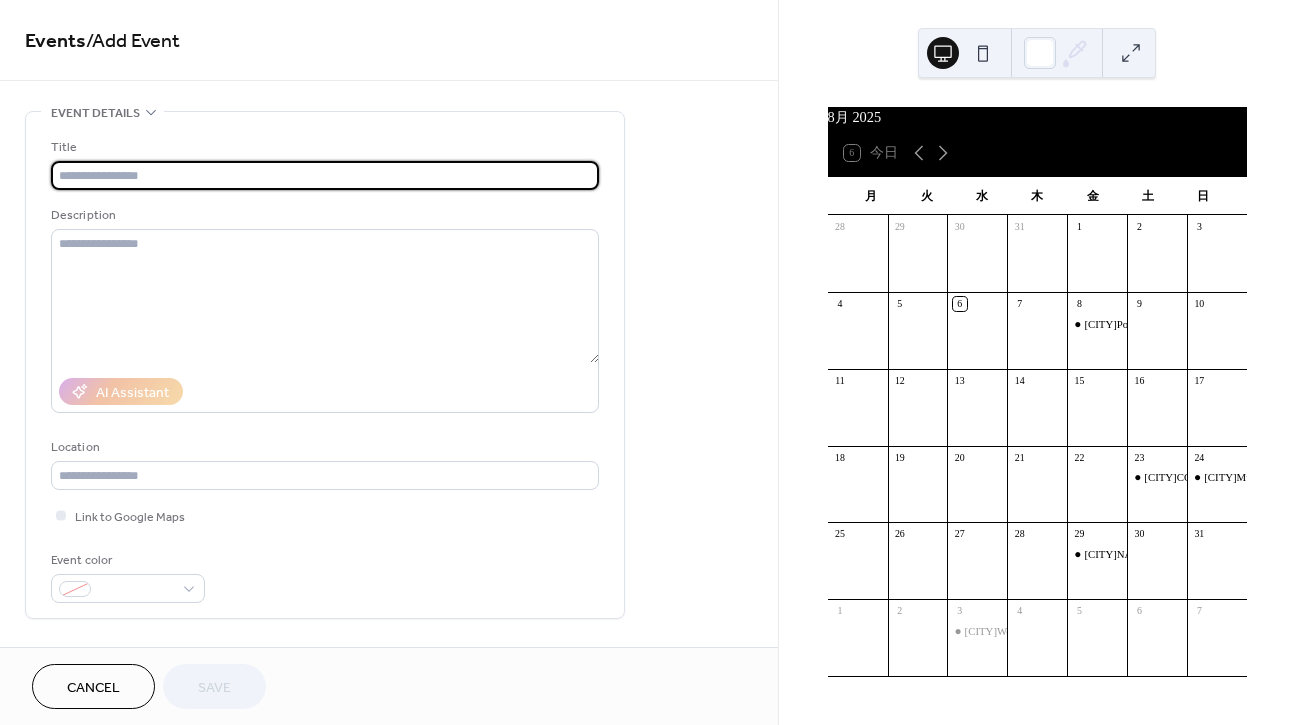click at bounding box center (325, 175) 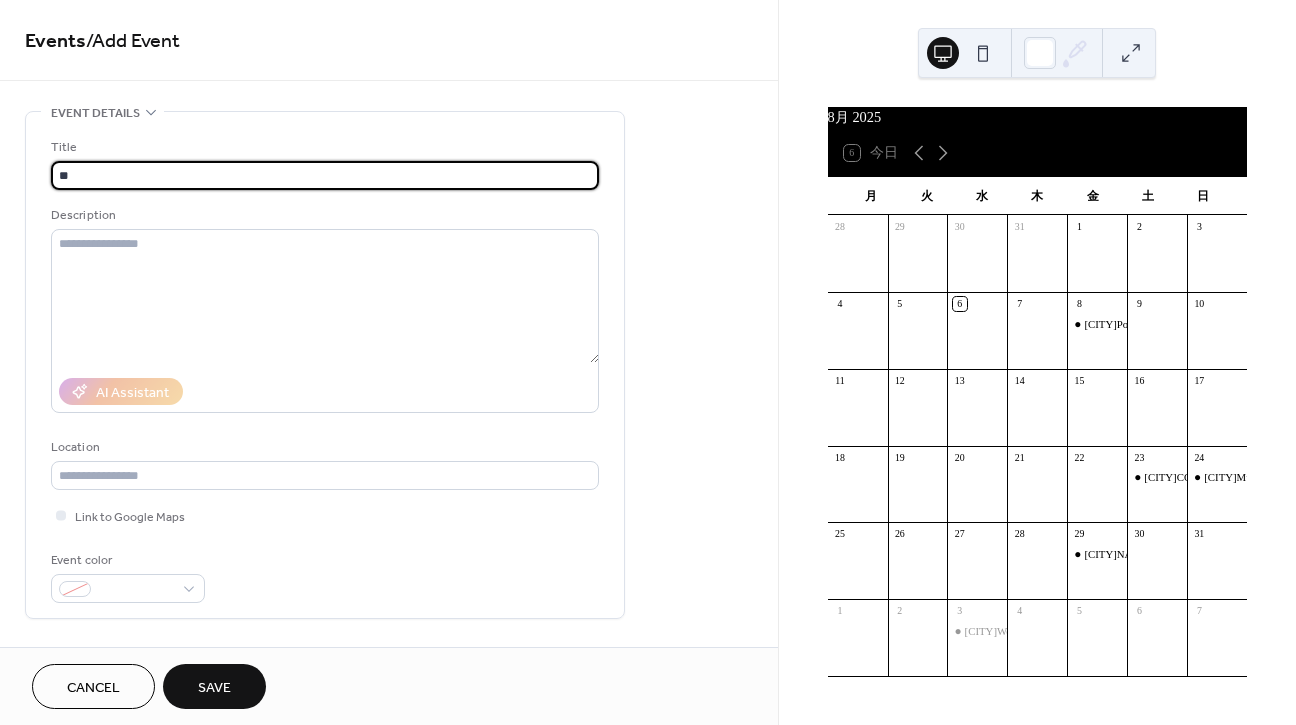 type on "*" 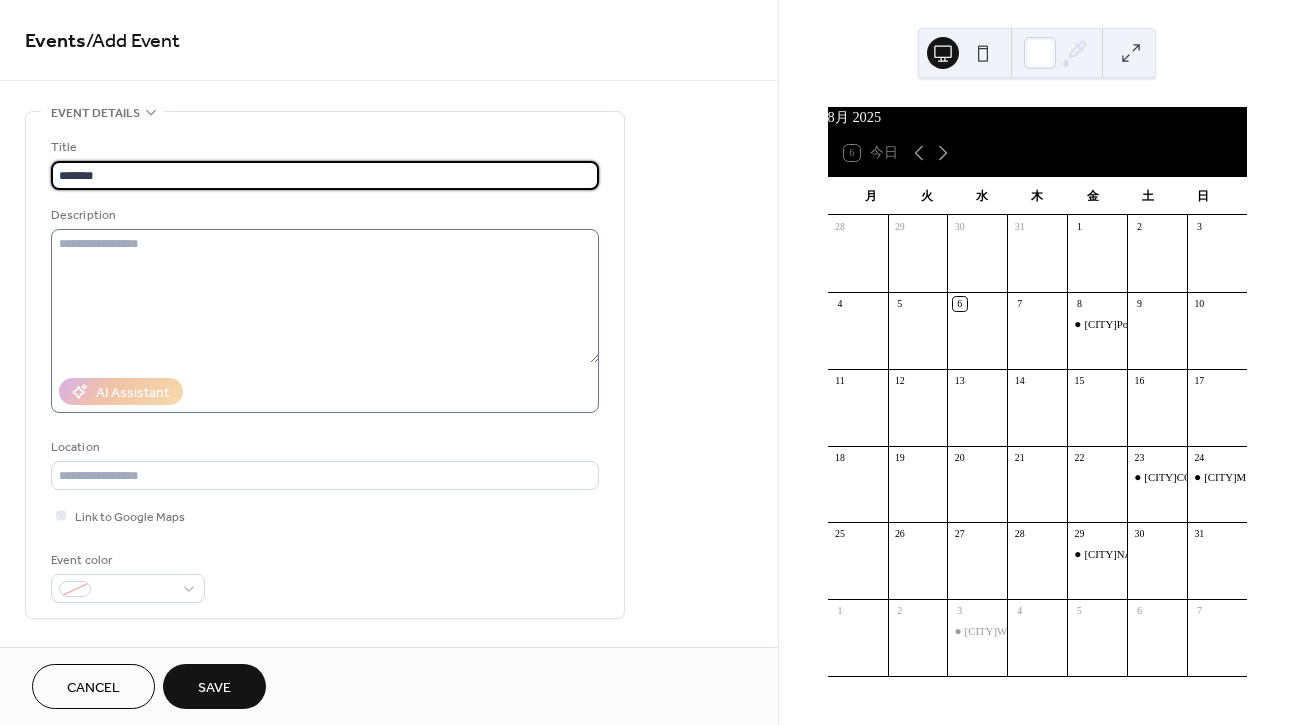 type on "*******" 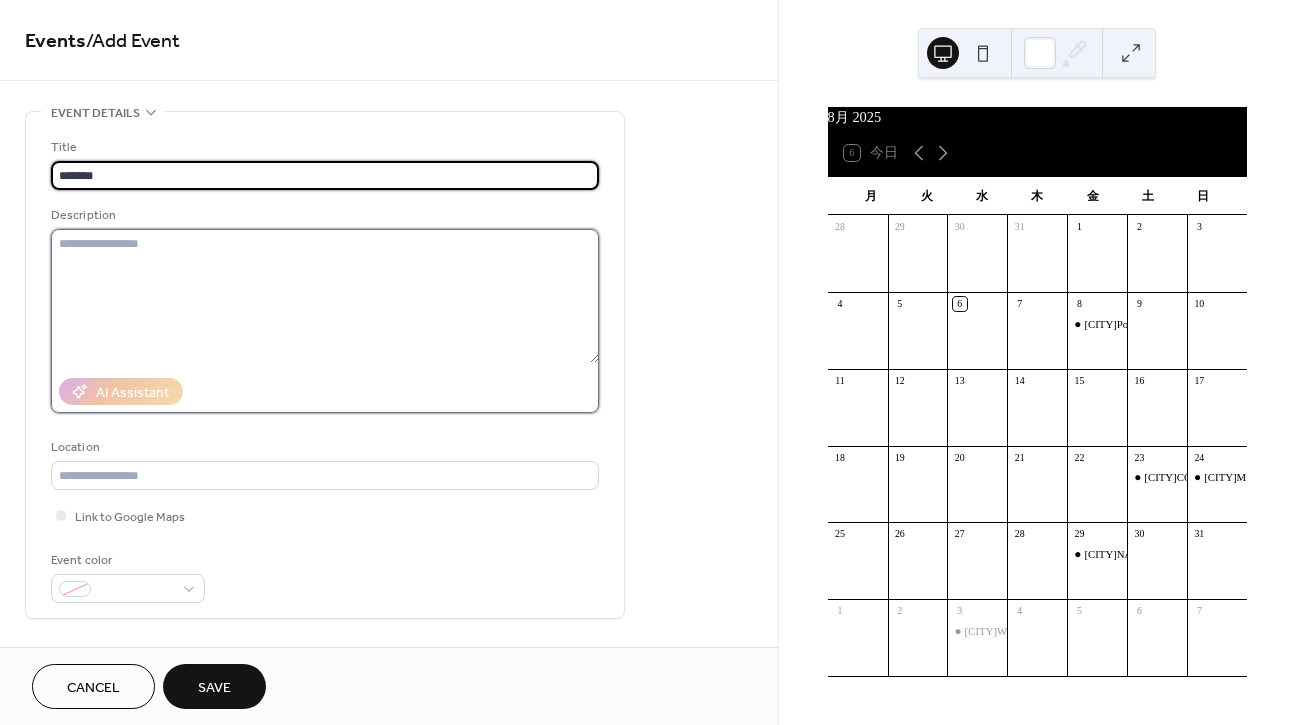 click at bounding box center [325, 296] 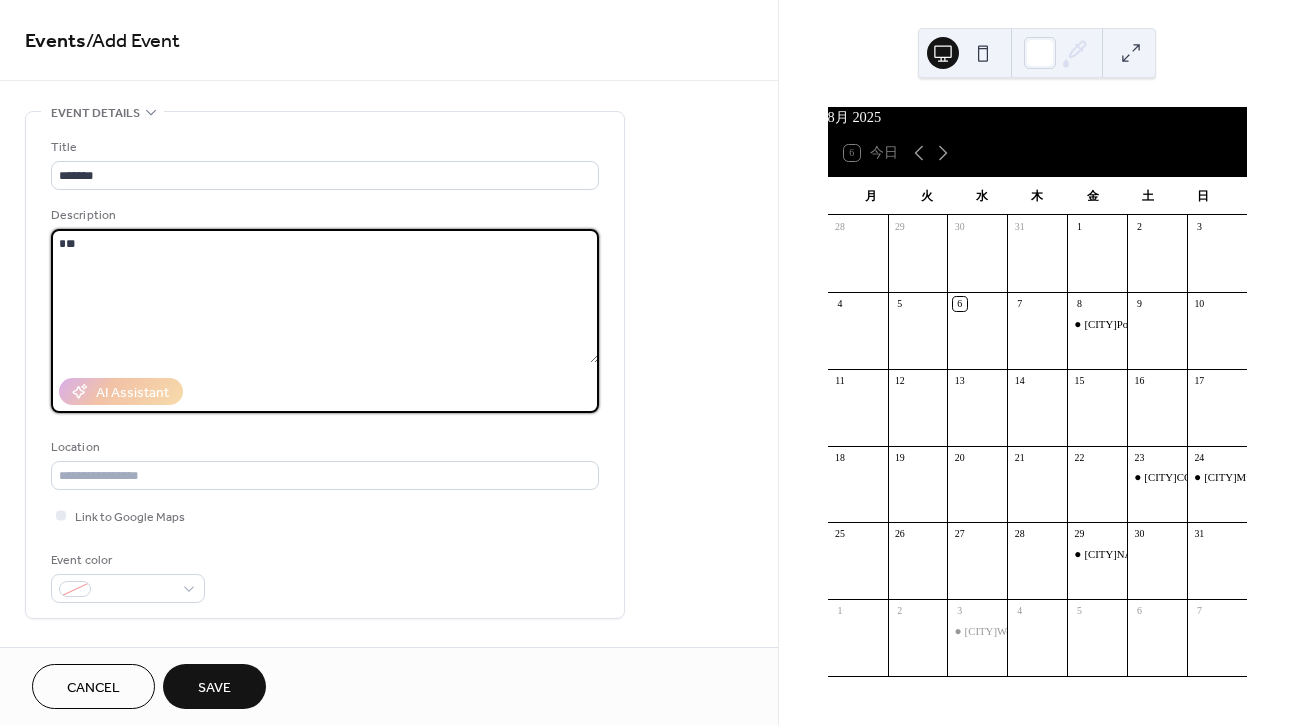 type on "*" 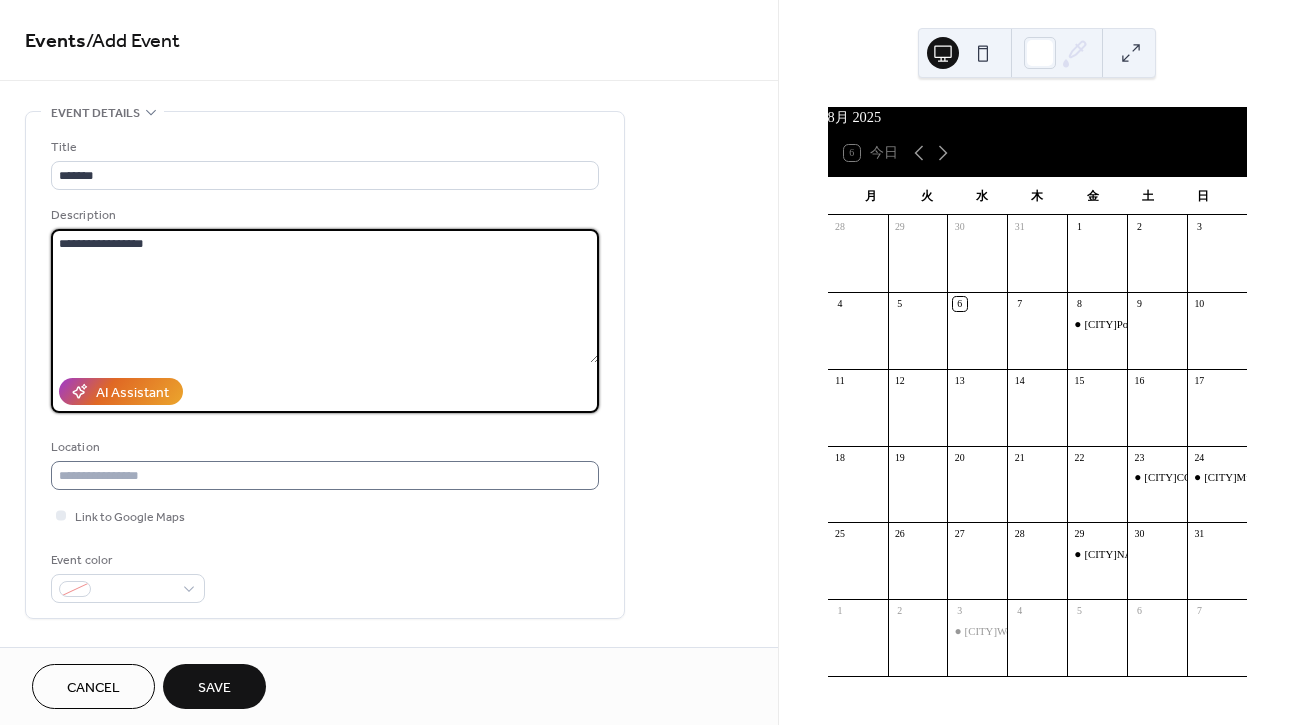 type on "**********" 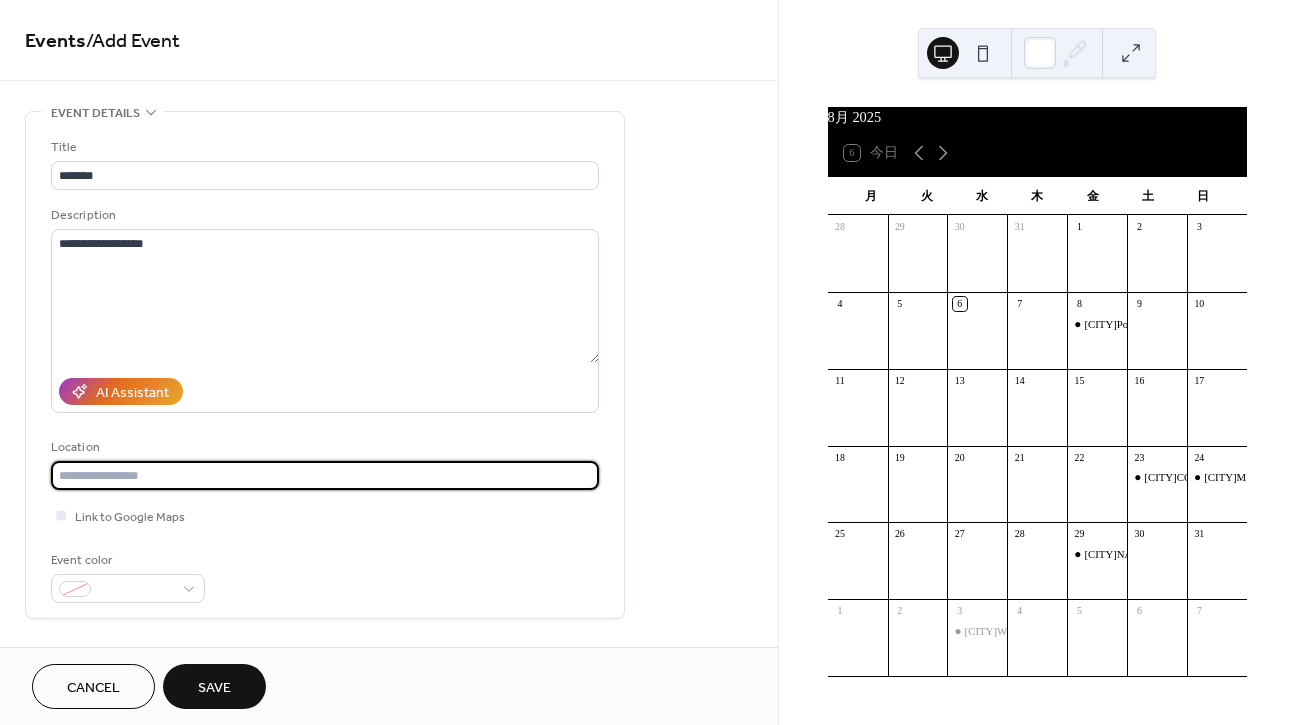 click at bounding box center (325, 475) 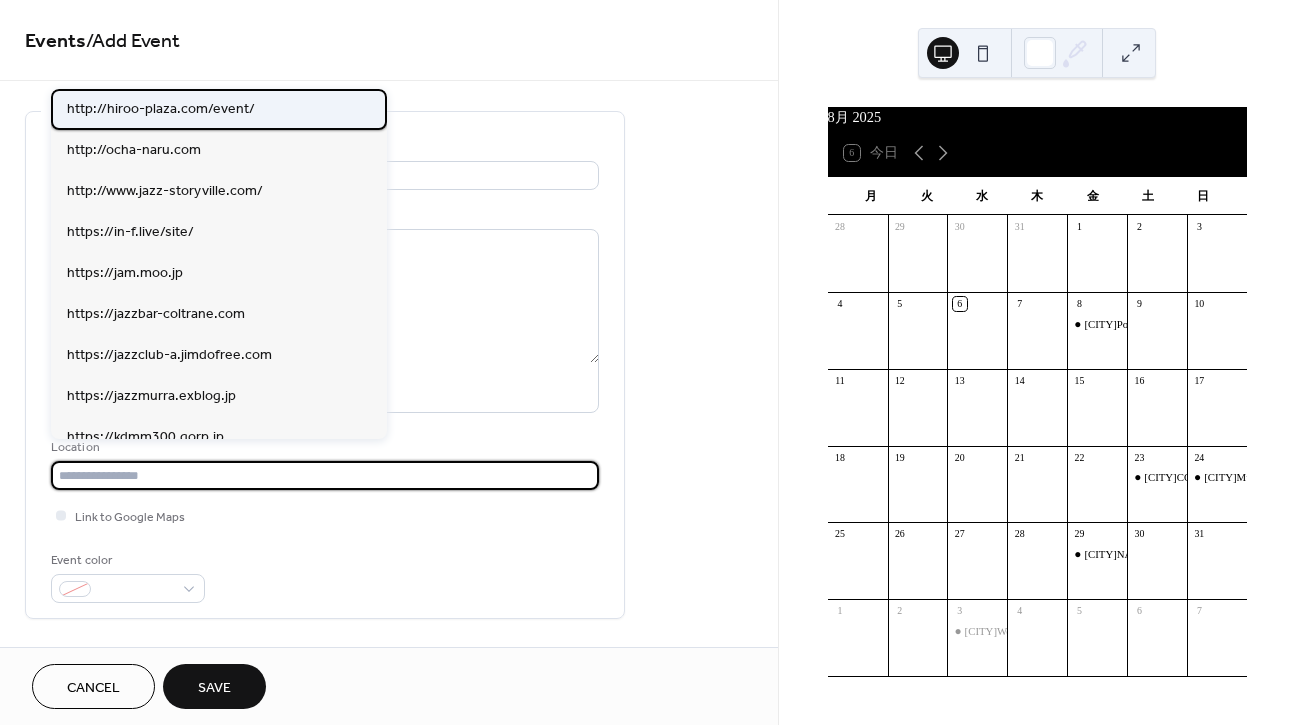 click on "http://hiroo-plaza.com/event/" at bounding box center (219, 109) 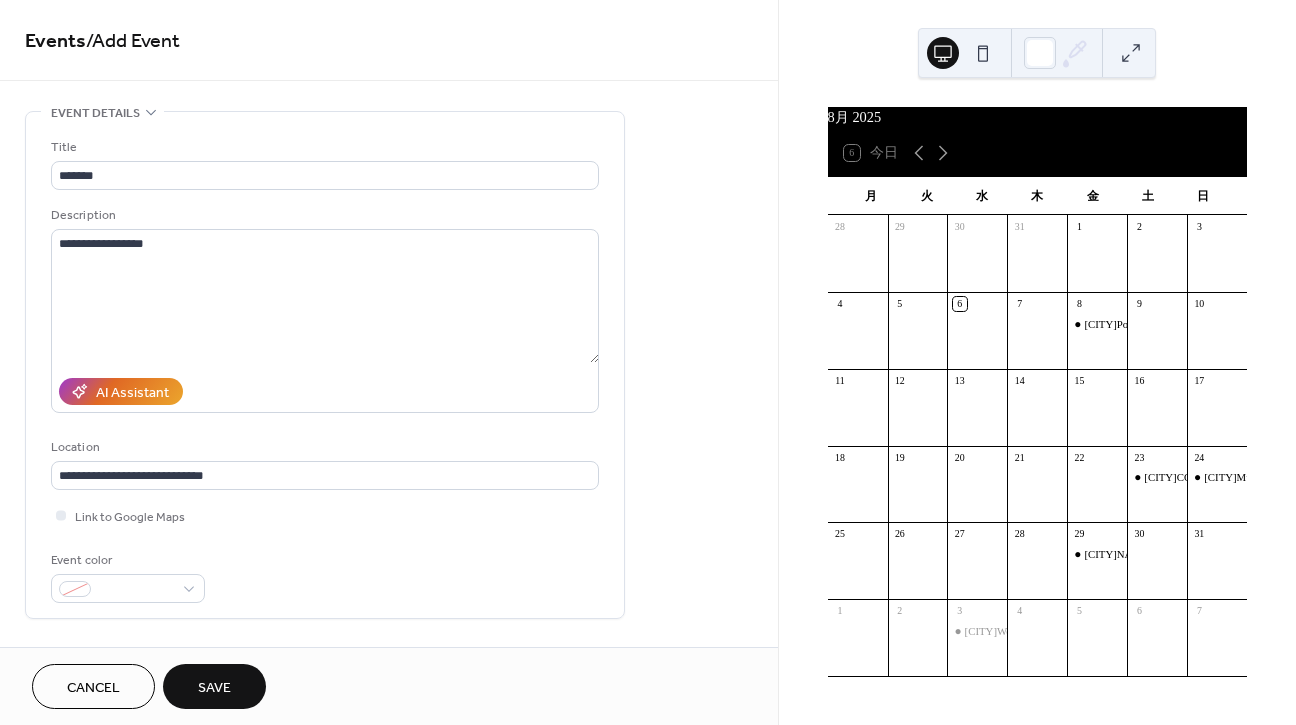 type on "**********" 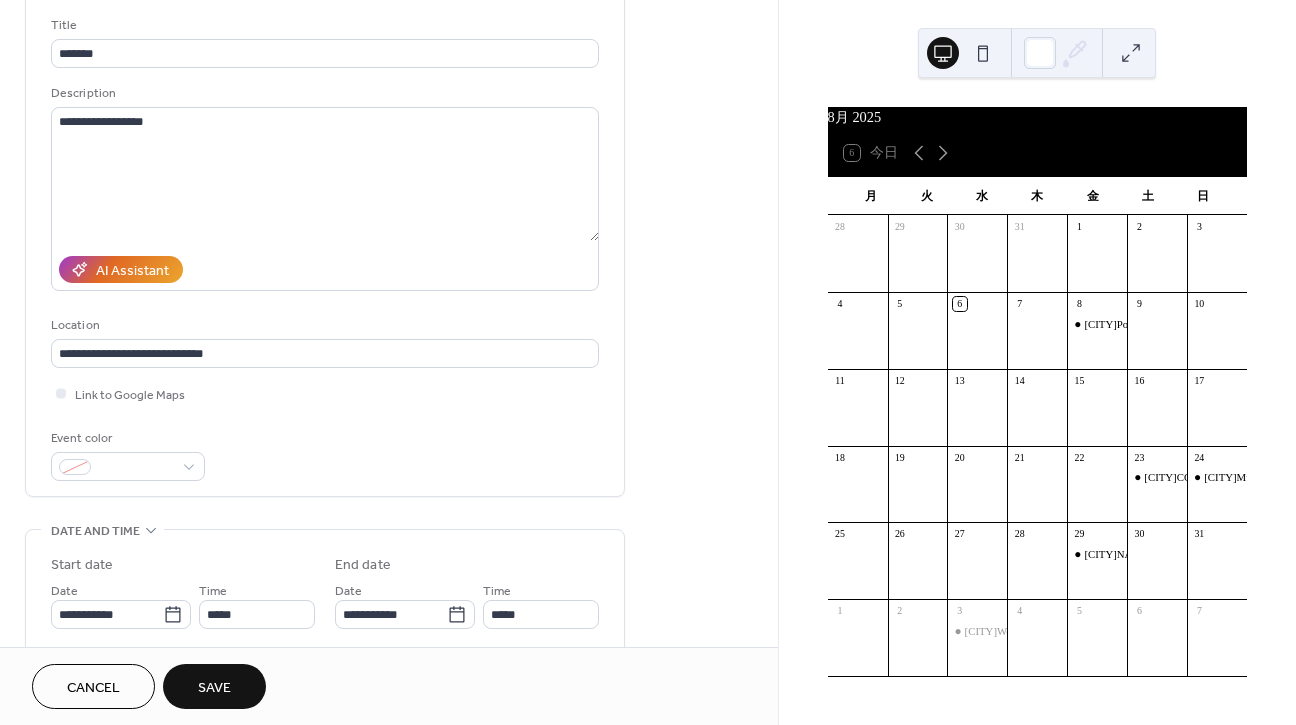 scroll, scrollTop: 140, scrollLeft: 0, axis: vertical 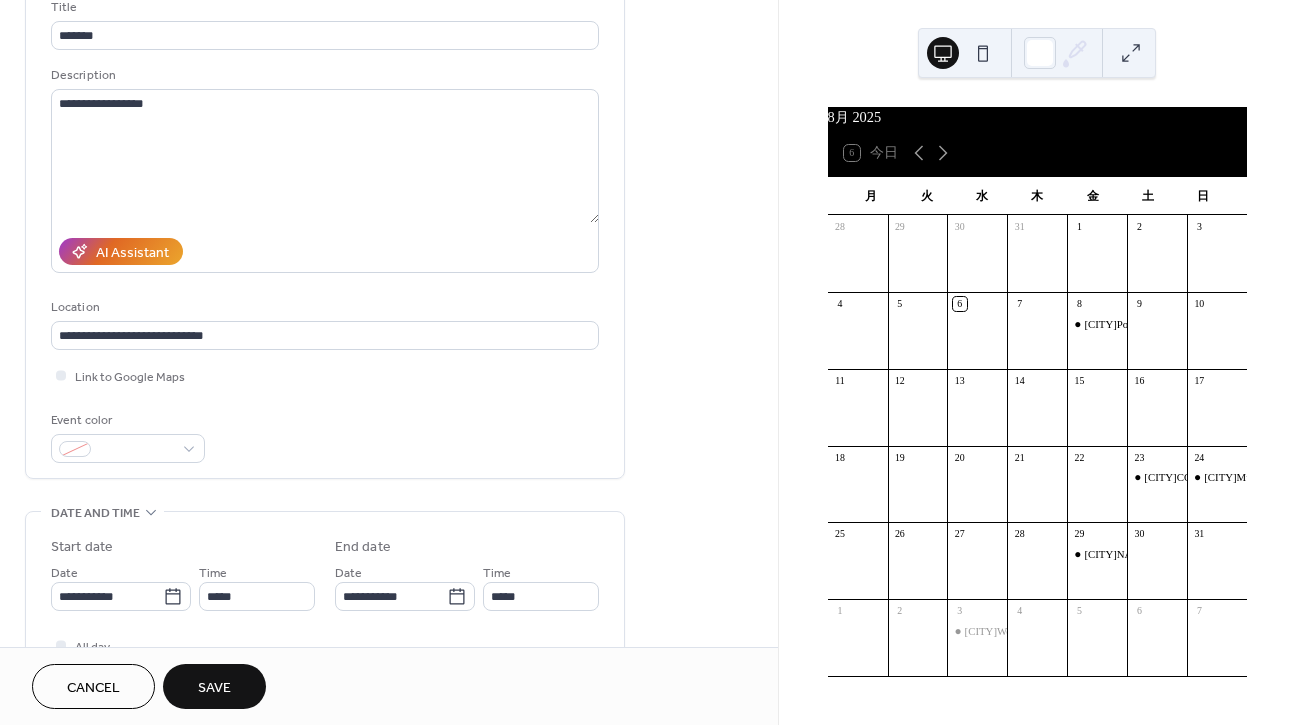 click on "**********" at bounding box center (325, 617) 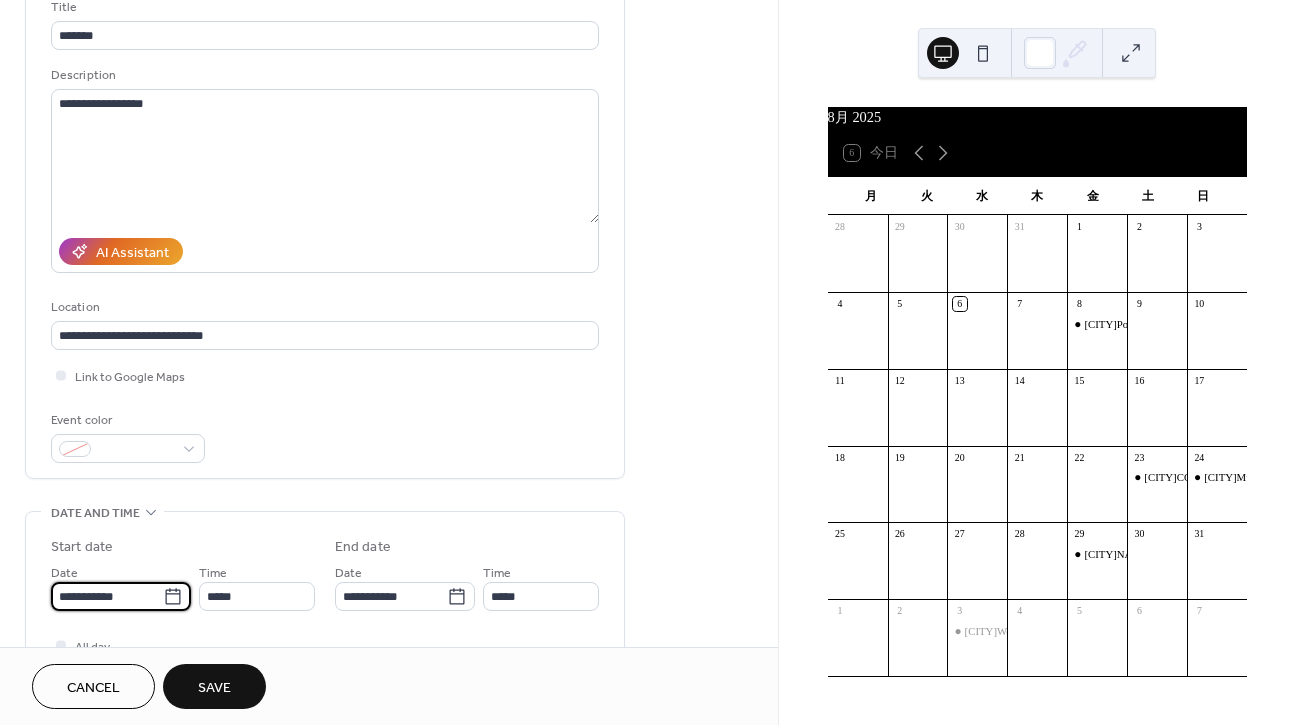 click on "**********" at bounding box center (107, 596) 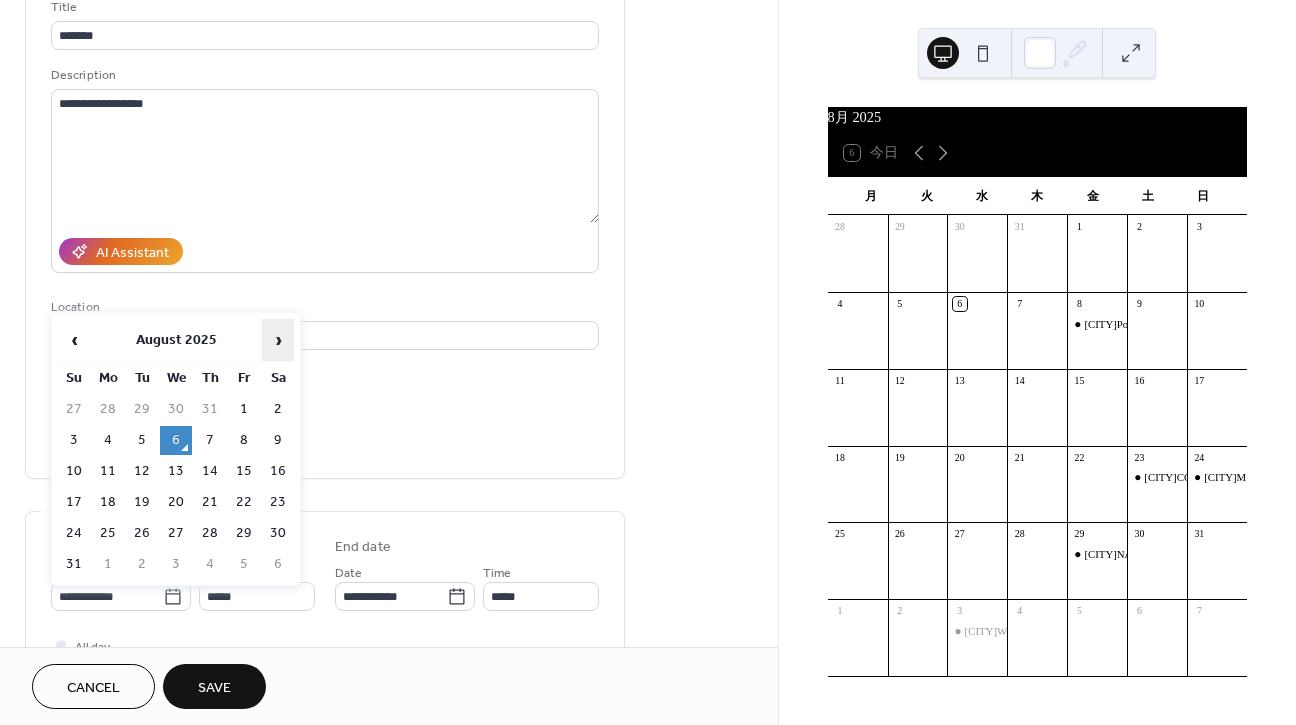 click on "›" at bounding box center [278, 340] 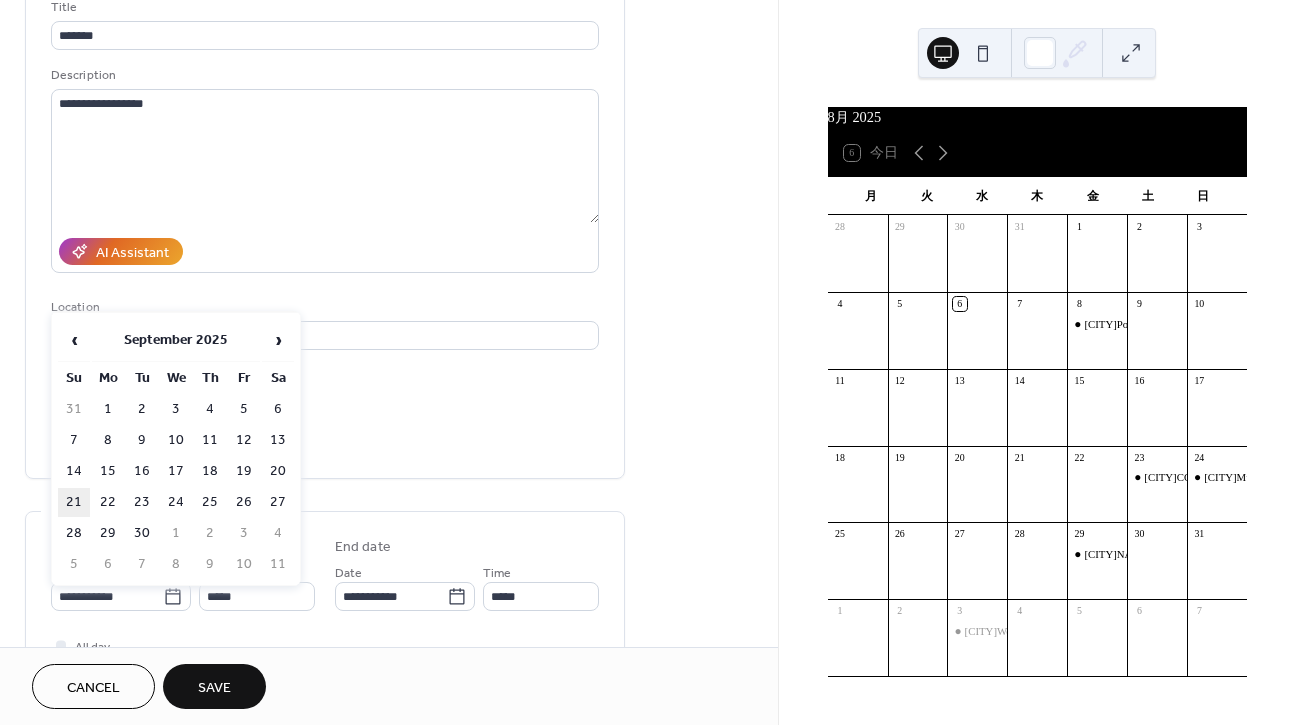 click on "21" at bounding box center [74, 502] 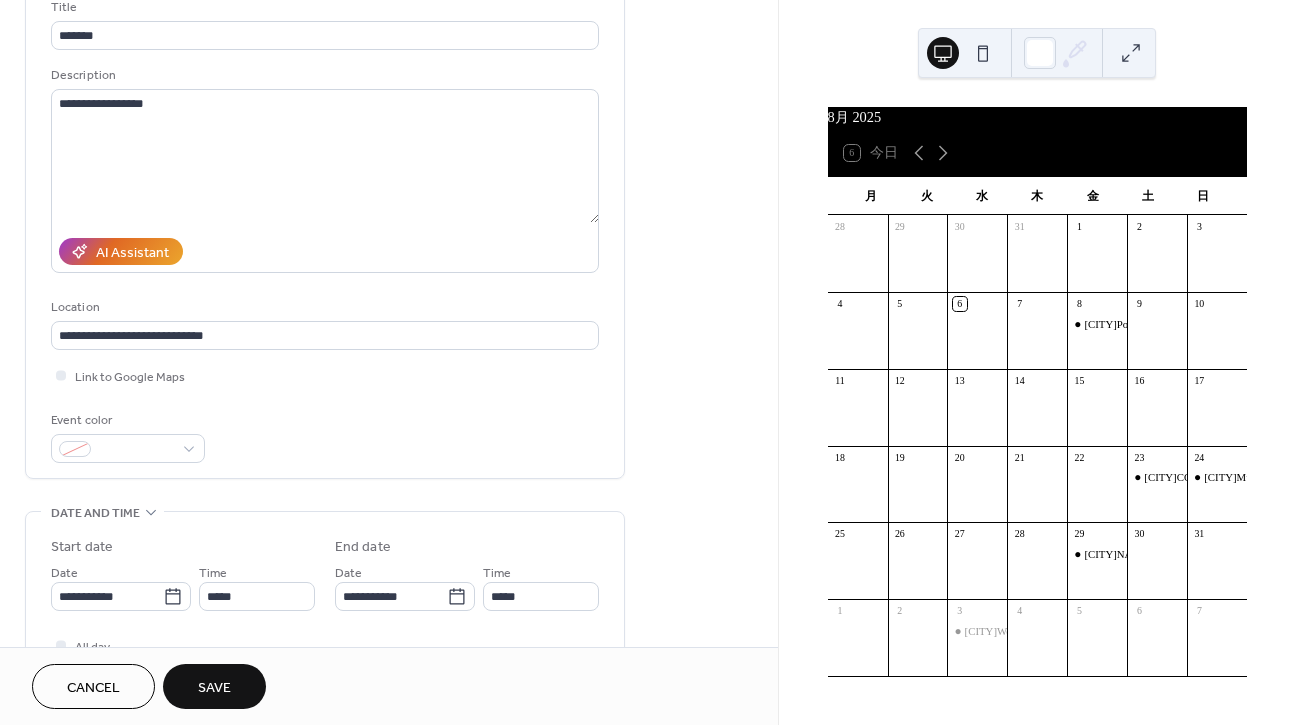 type on "**********" 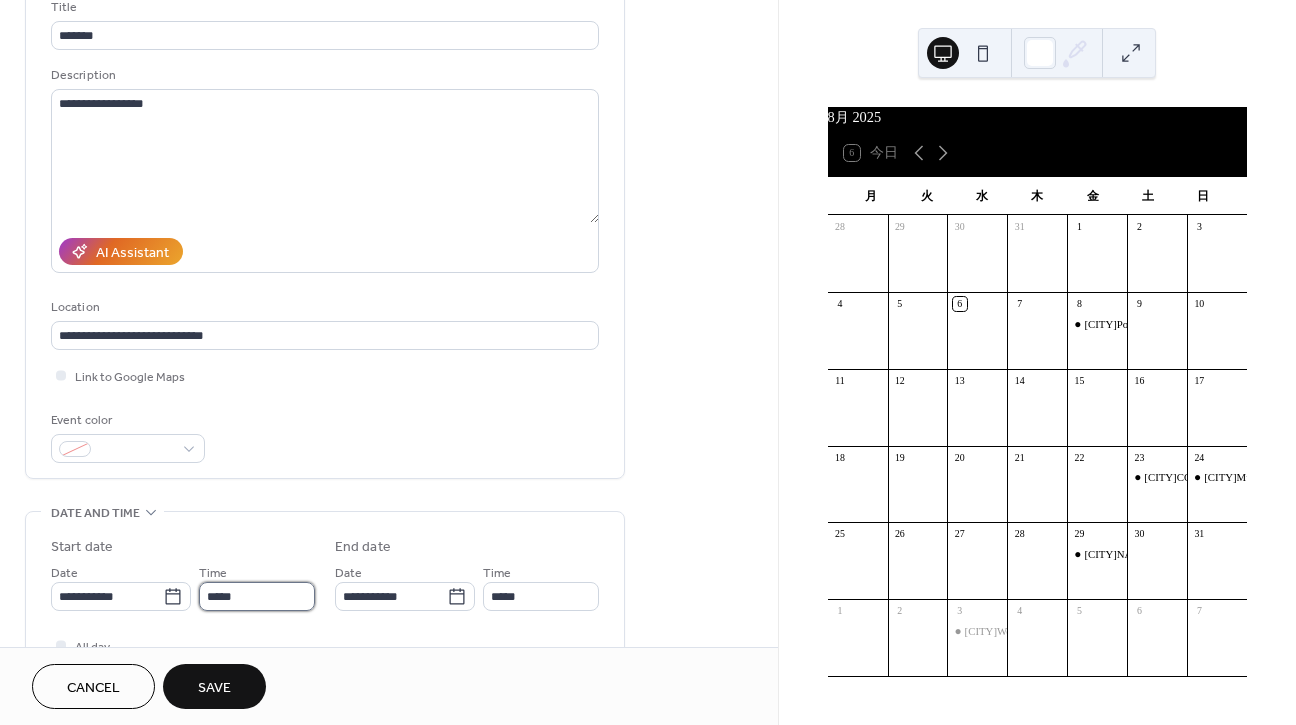 click on "*****" at bounding box center (257, 596) 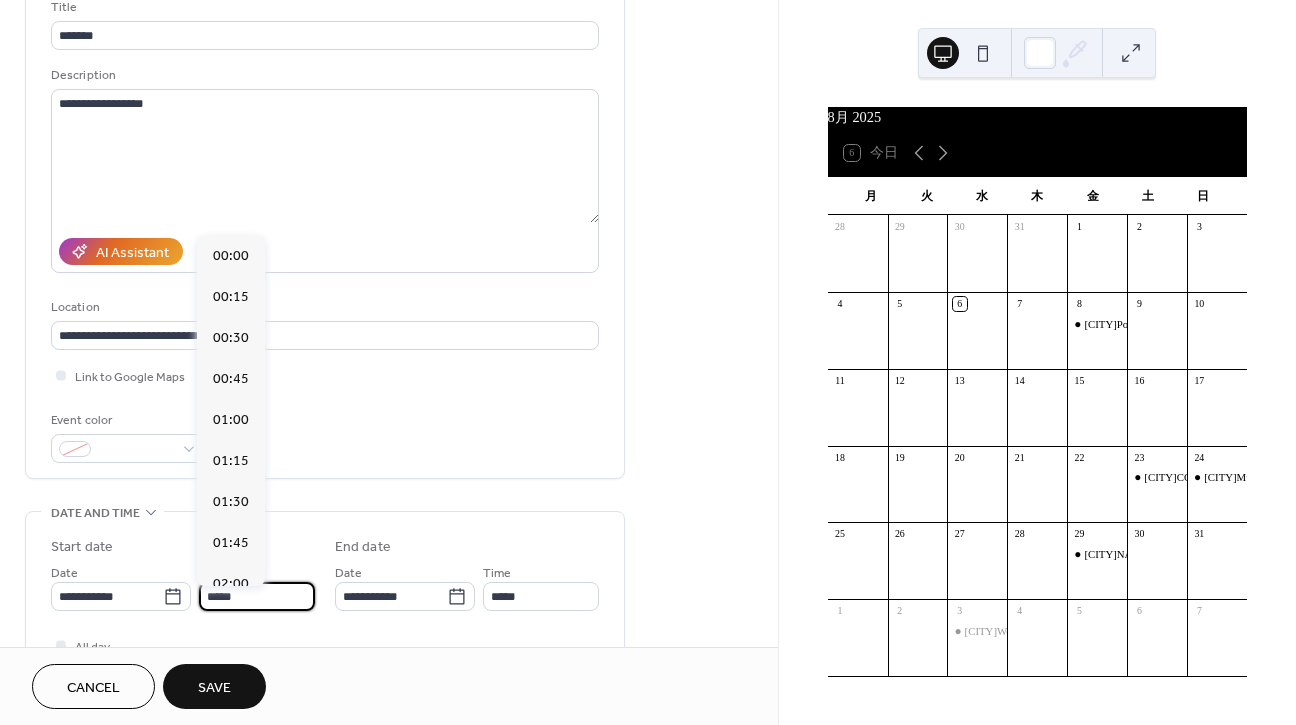 scroll, scrollTop: 1968, scrollLeft: 0, axis: vertical 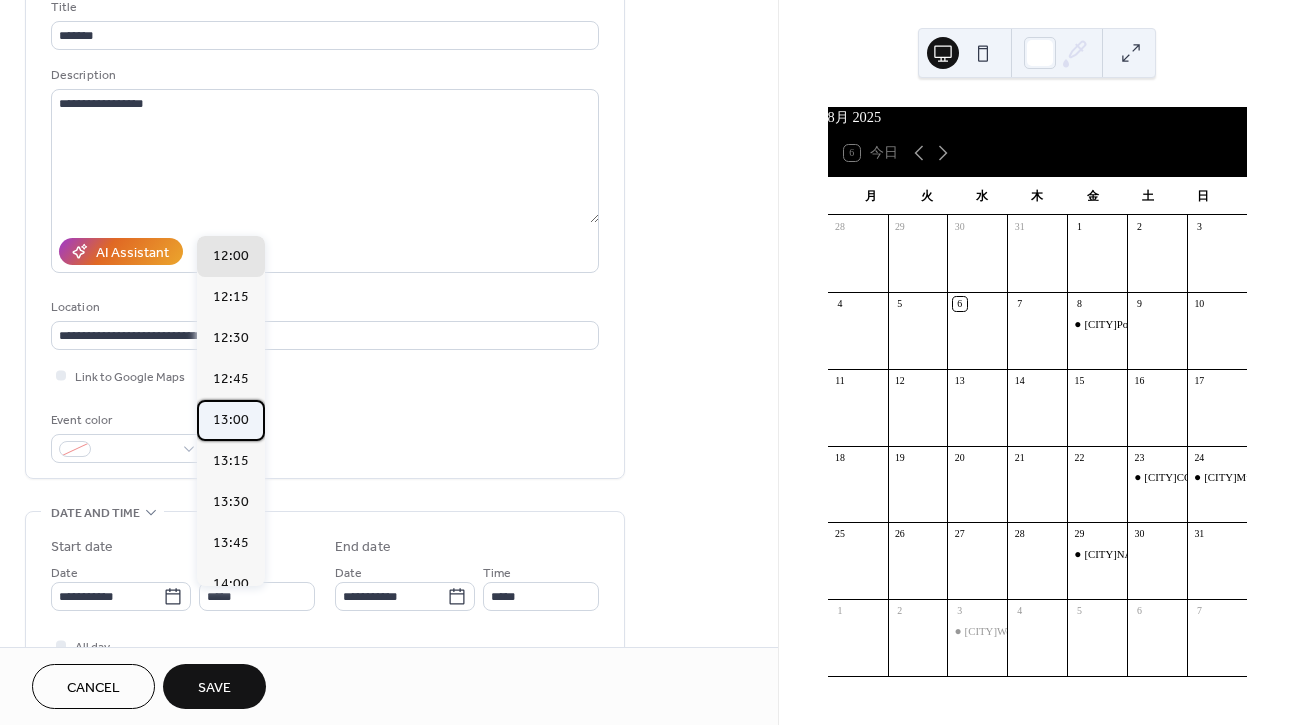 click on "13:00" at bounding box center (231, 420) 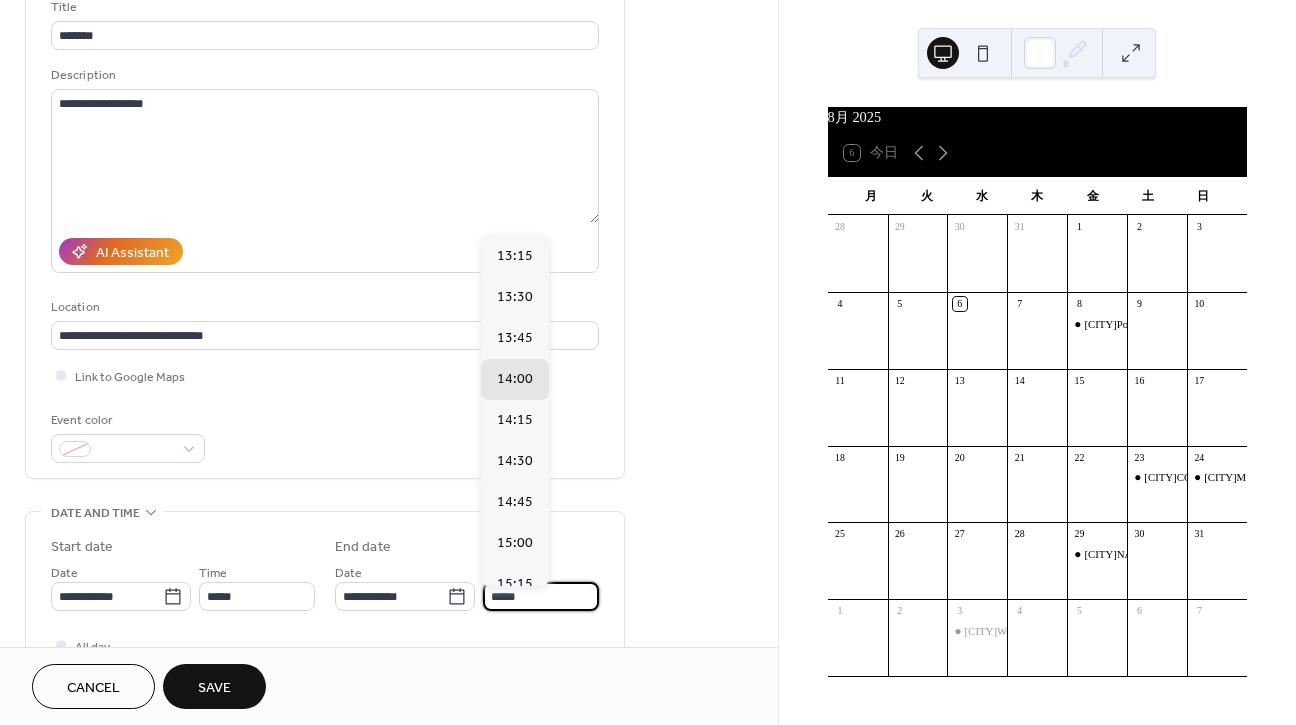 click on "*****" at bounding box center (541, 596) 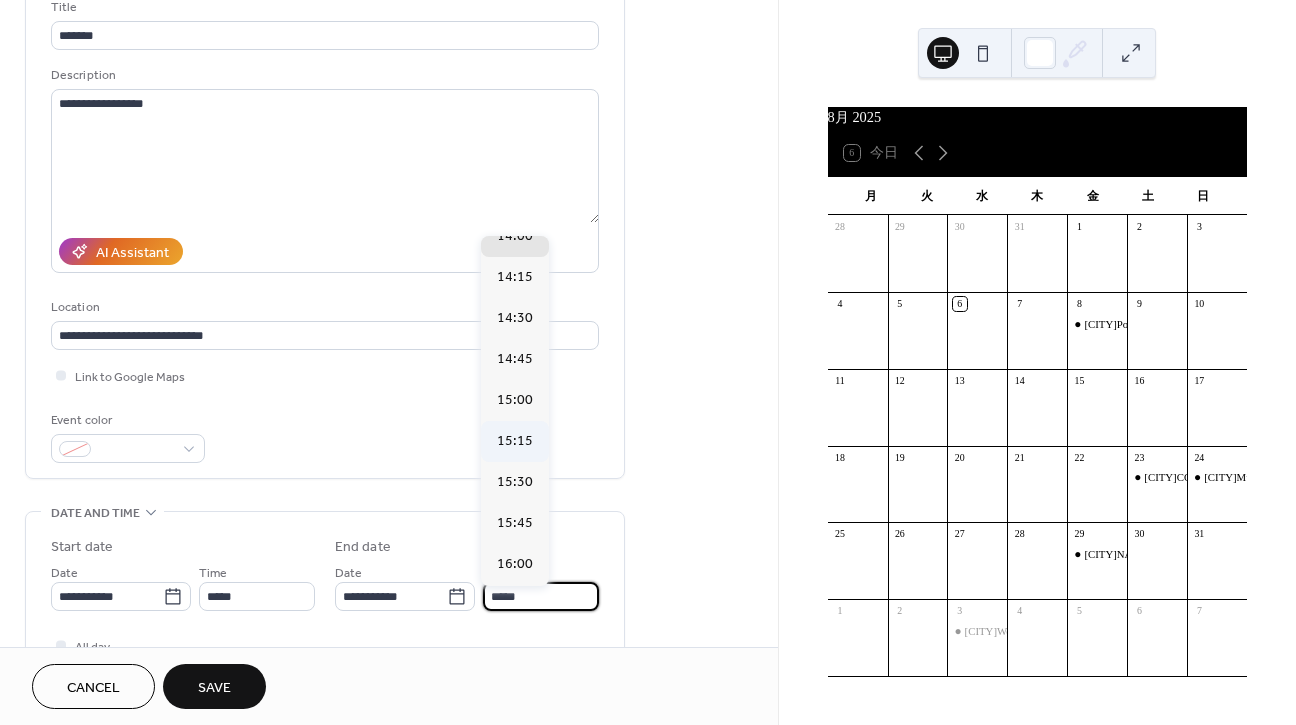scroll, scrollTop: 151, scrollLeft: 0, axis: vertical 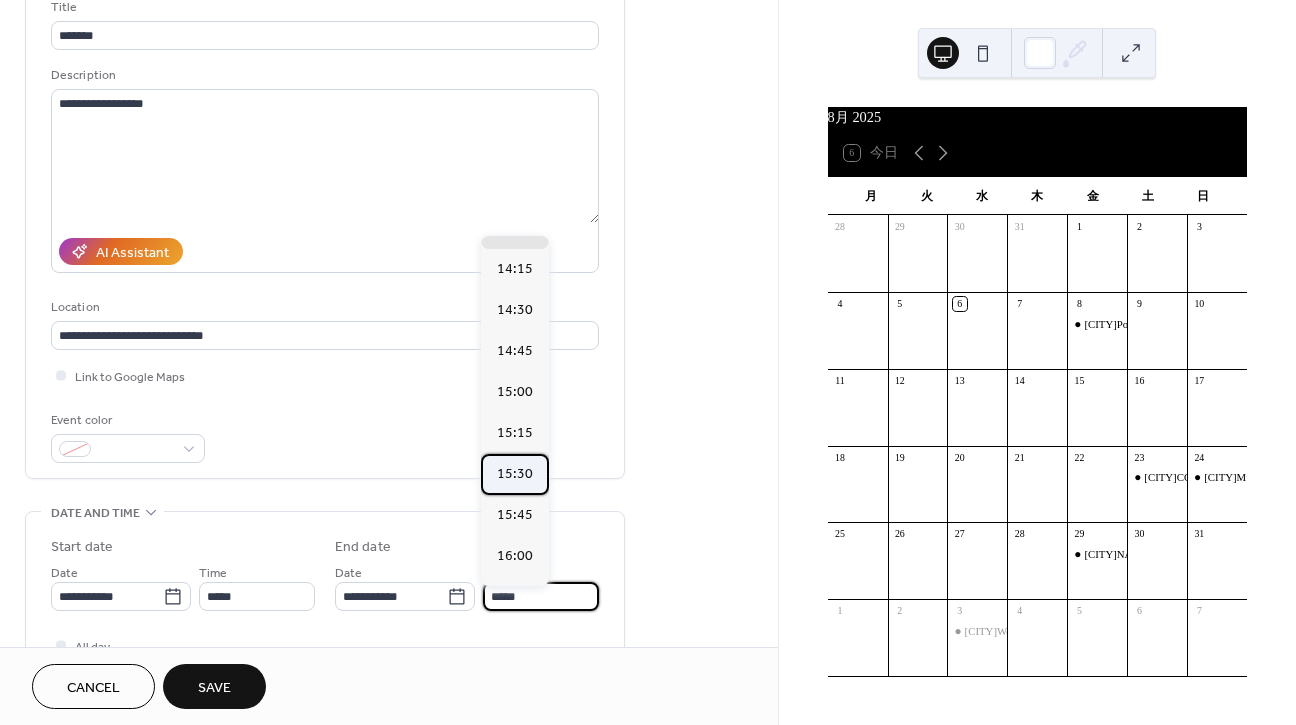 click on "15:30" at bounding box center [515, 474] 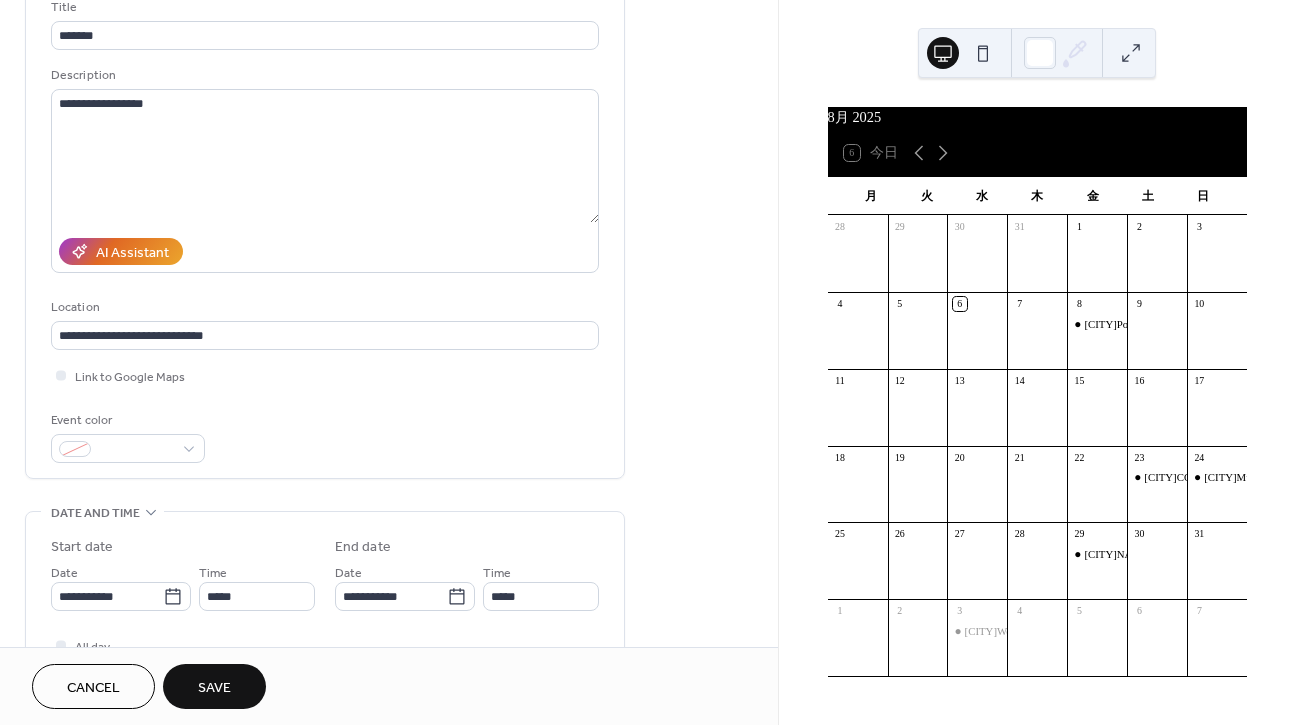 type on "*****" 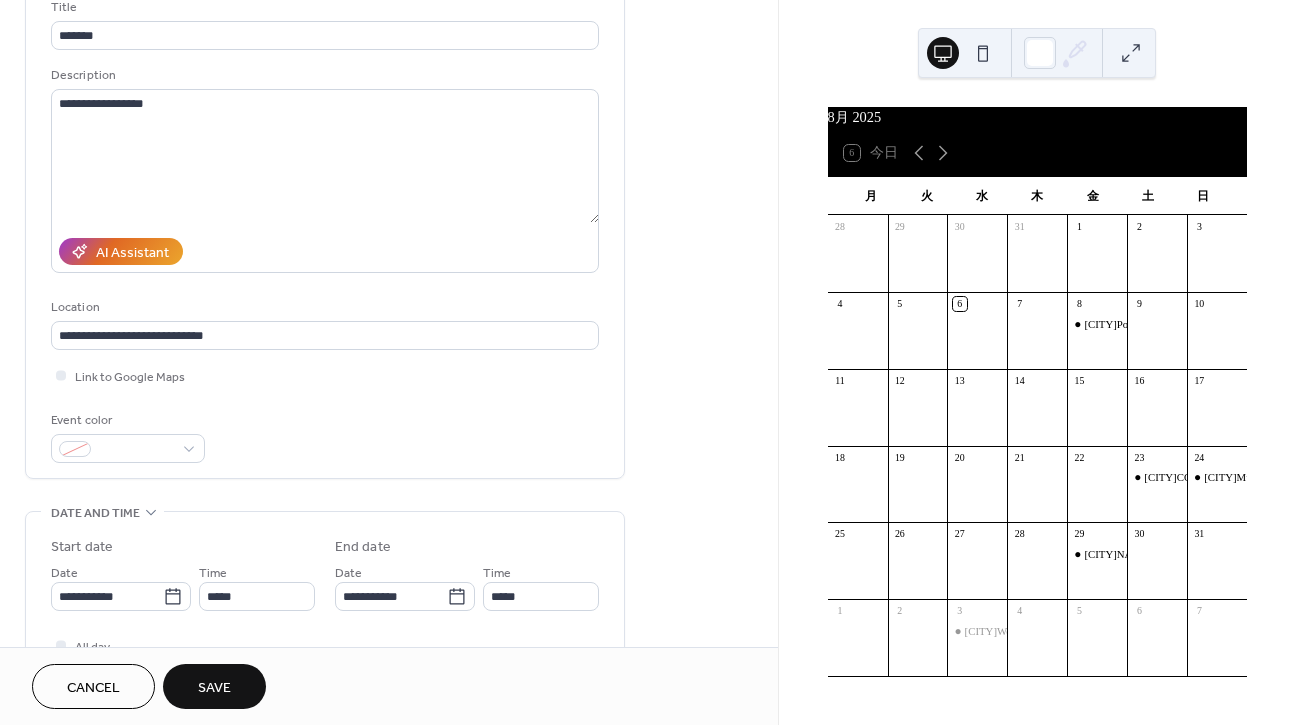 click on "Save" at bounding box center [214, 686] 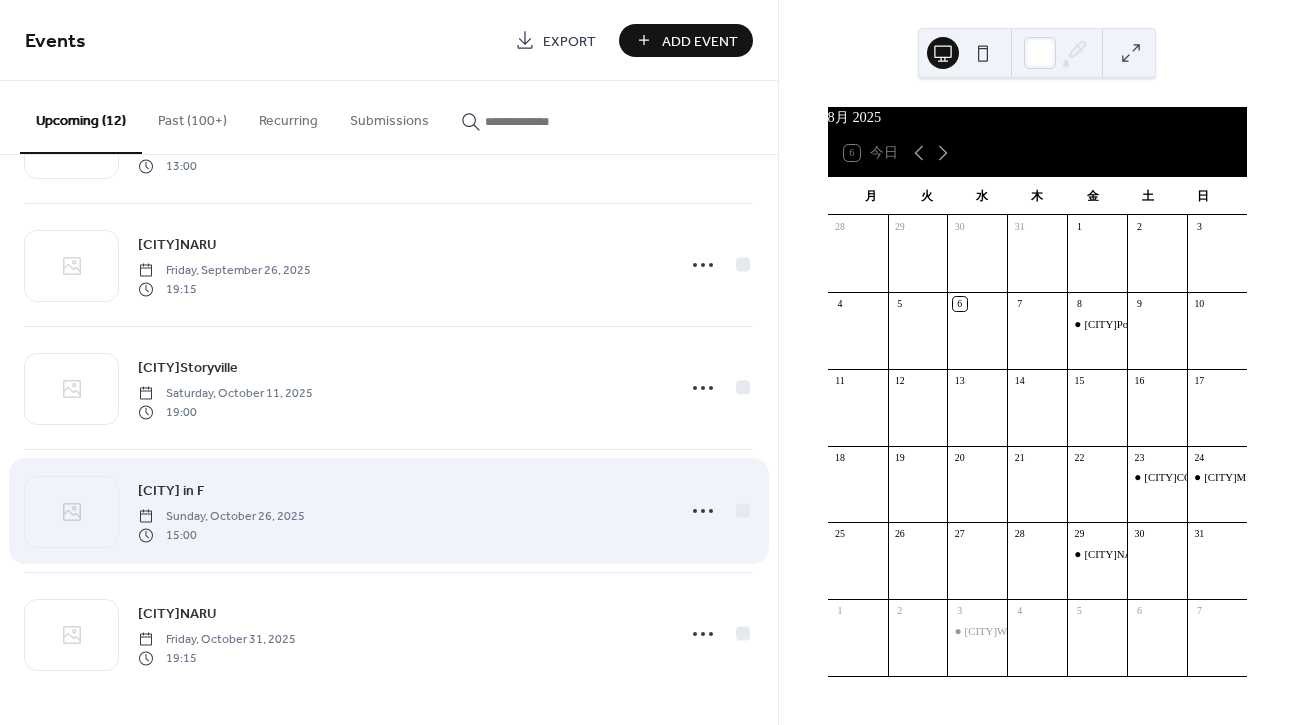 scroll, scrollTop: 965, scrollLeft: 0, axis: vertical 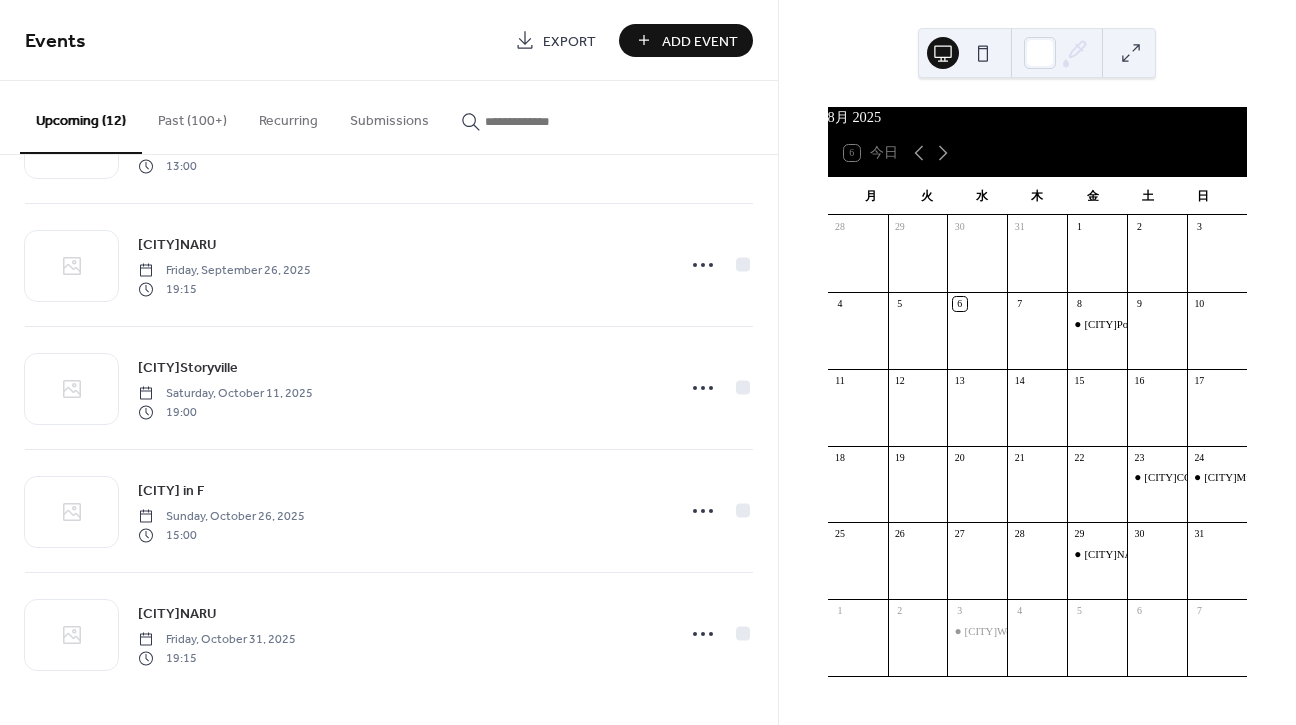 click on "Add Event" at bounding box center [700, 41] 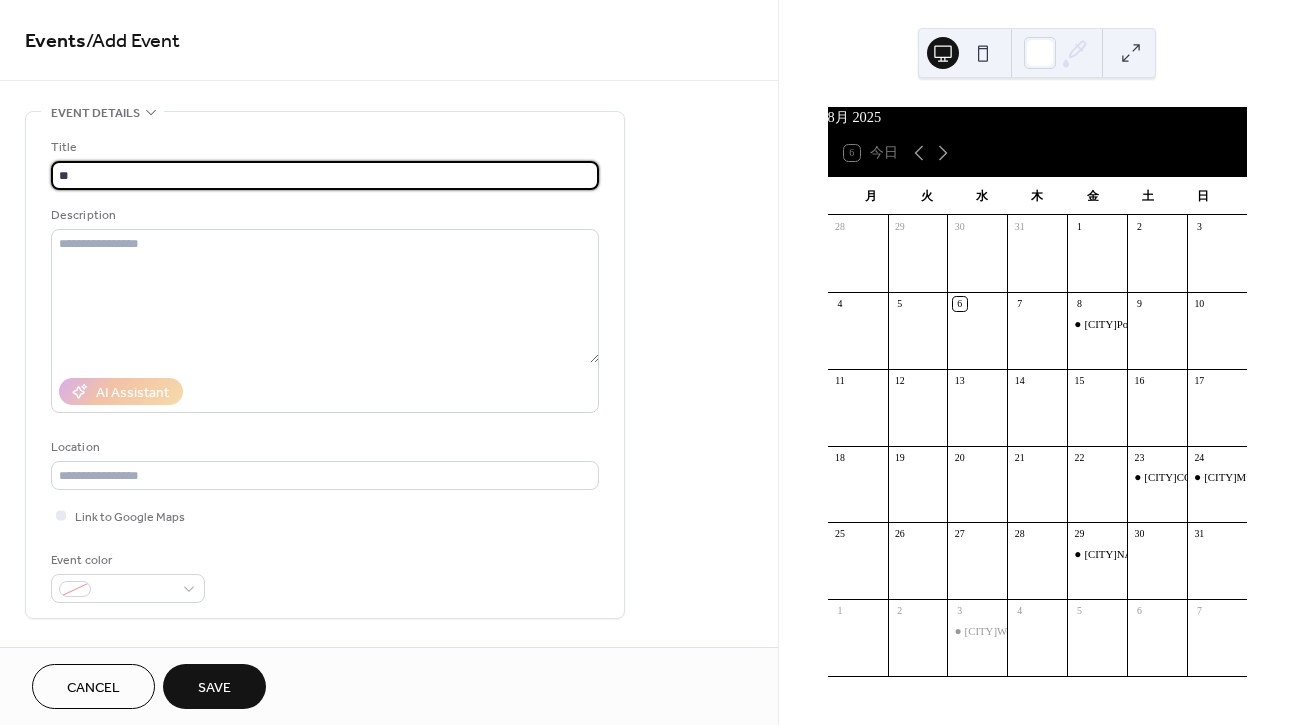 type on "*" 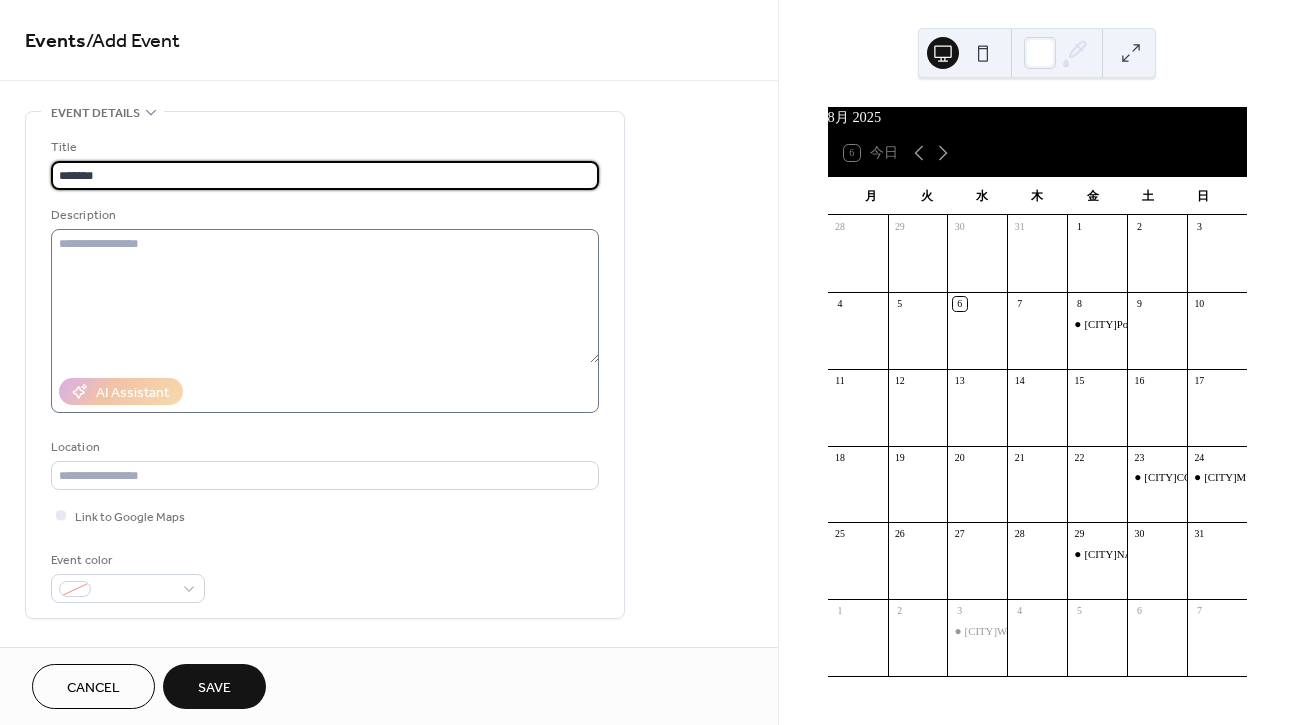 type on "*******" 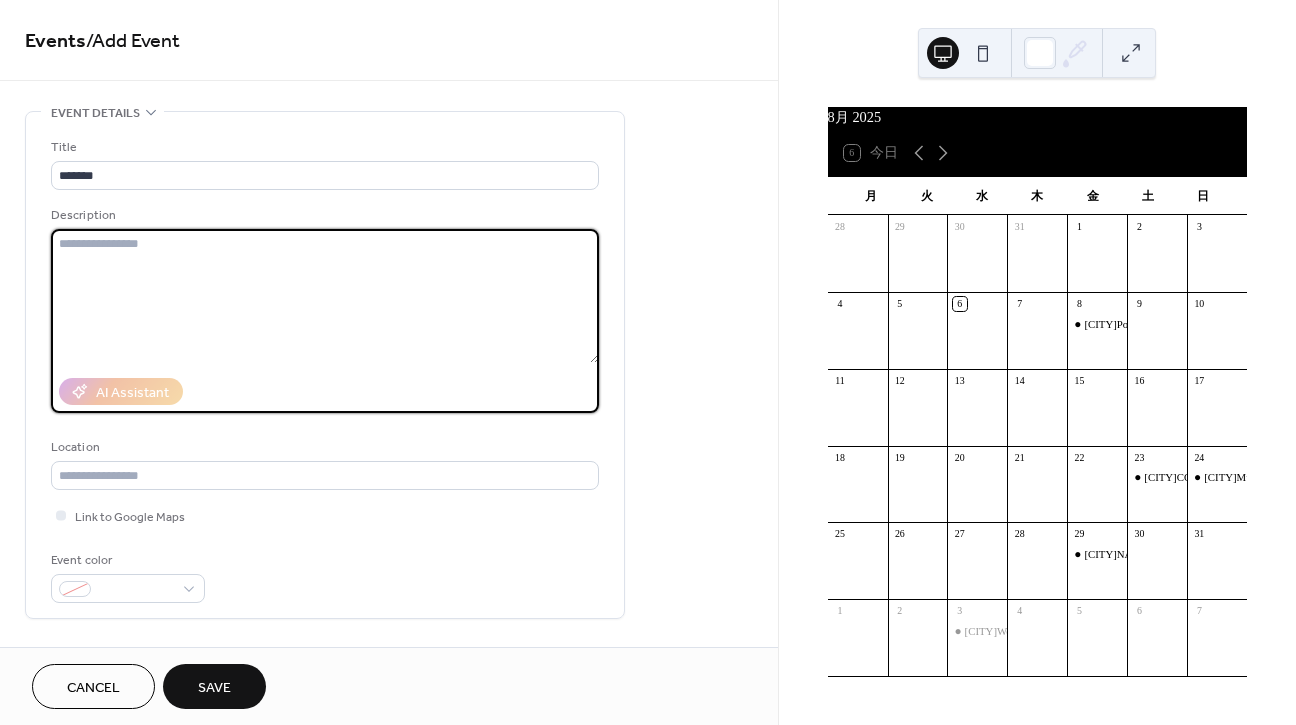 click at bounding box center [325, 296] 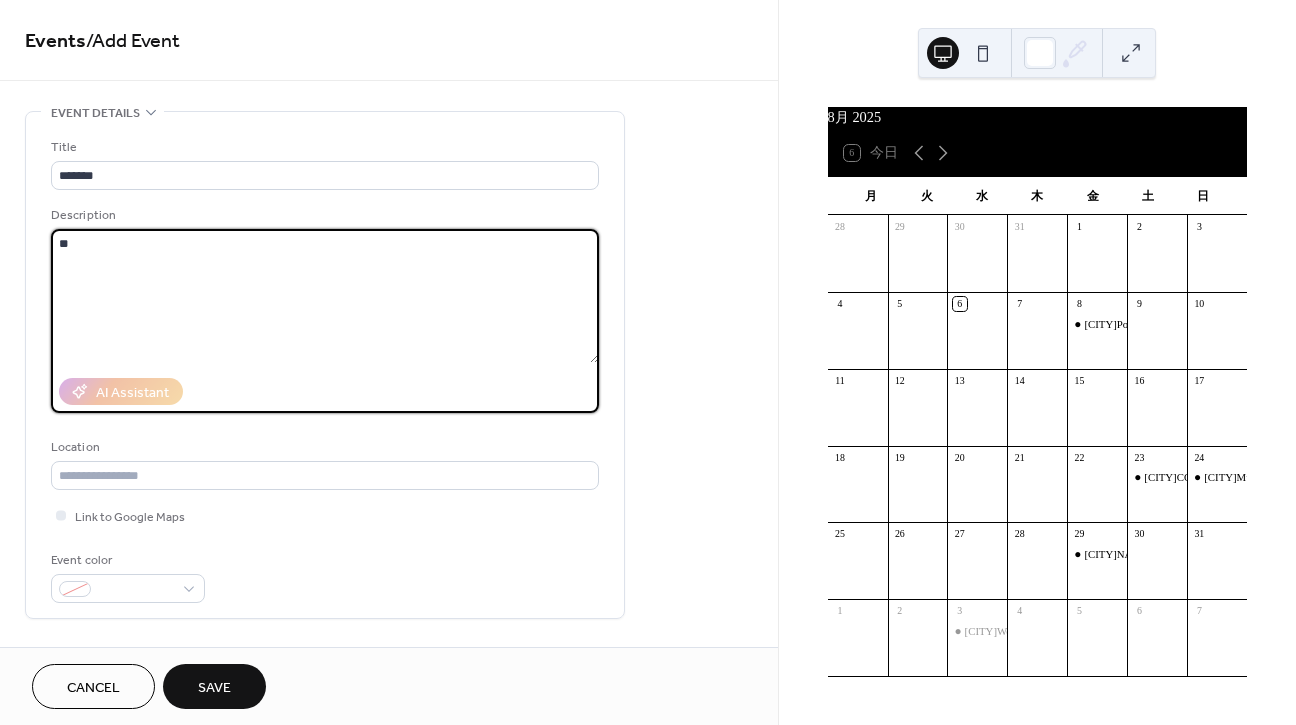type on "*" 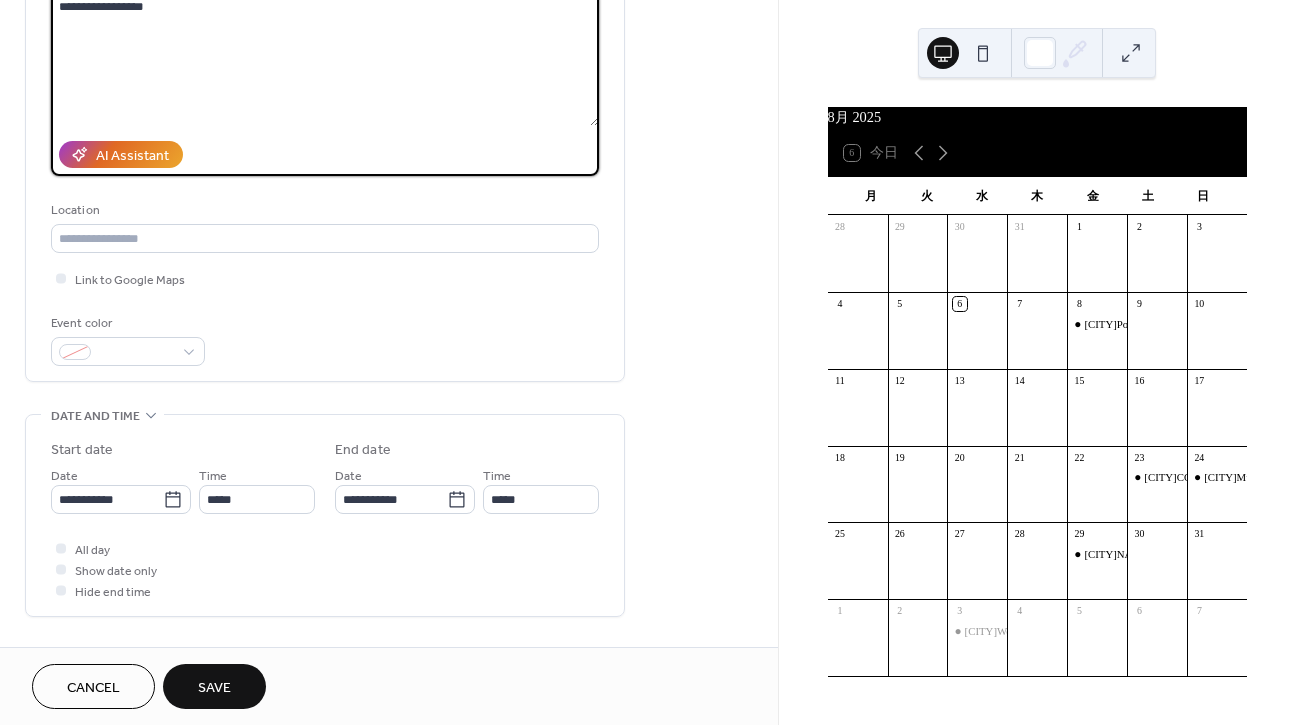 scroll, scrollTop: 259, scrollLeft: 0, axis: vertical 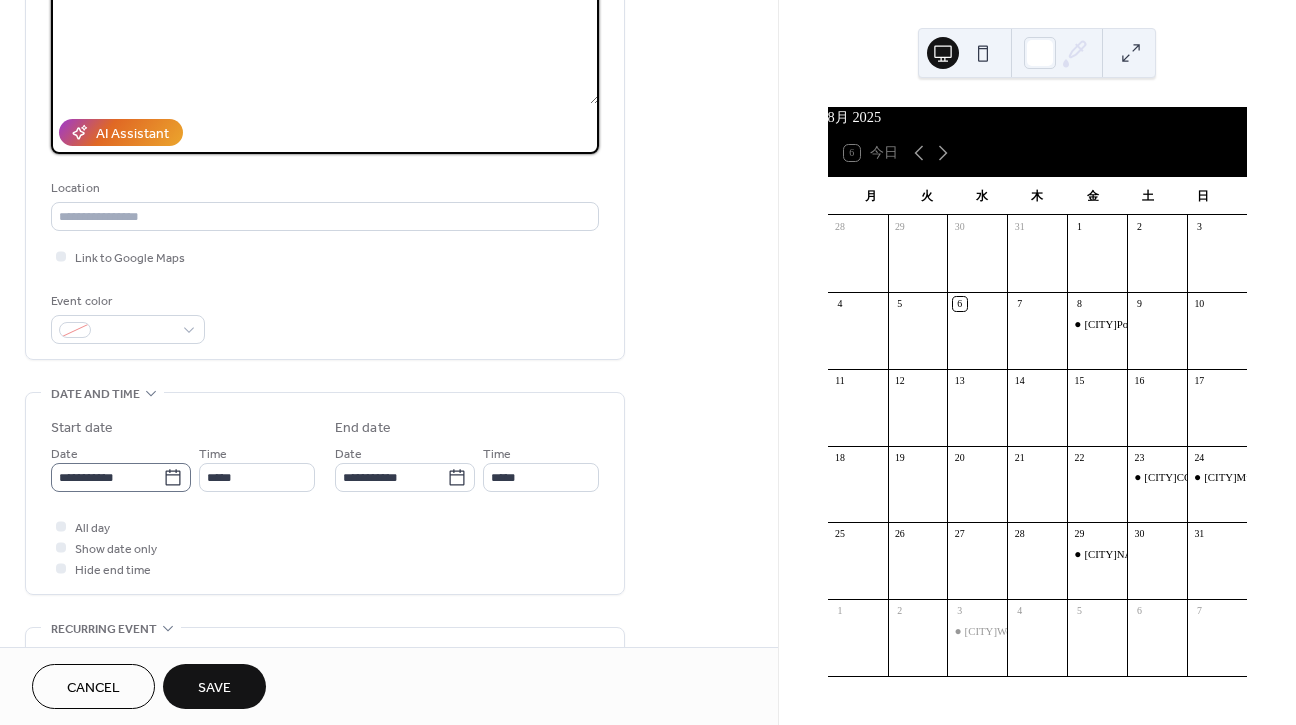 type on "**********" 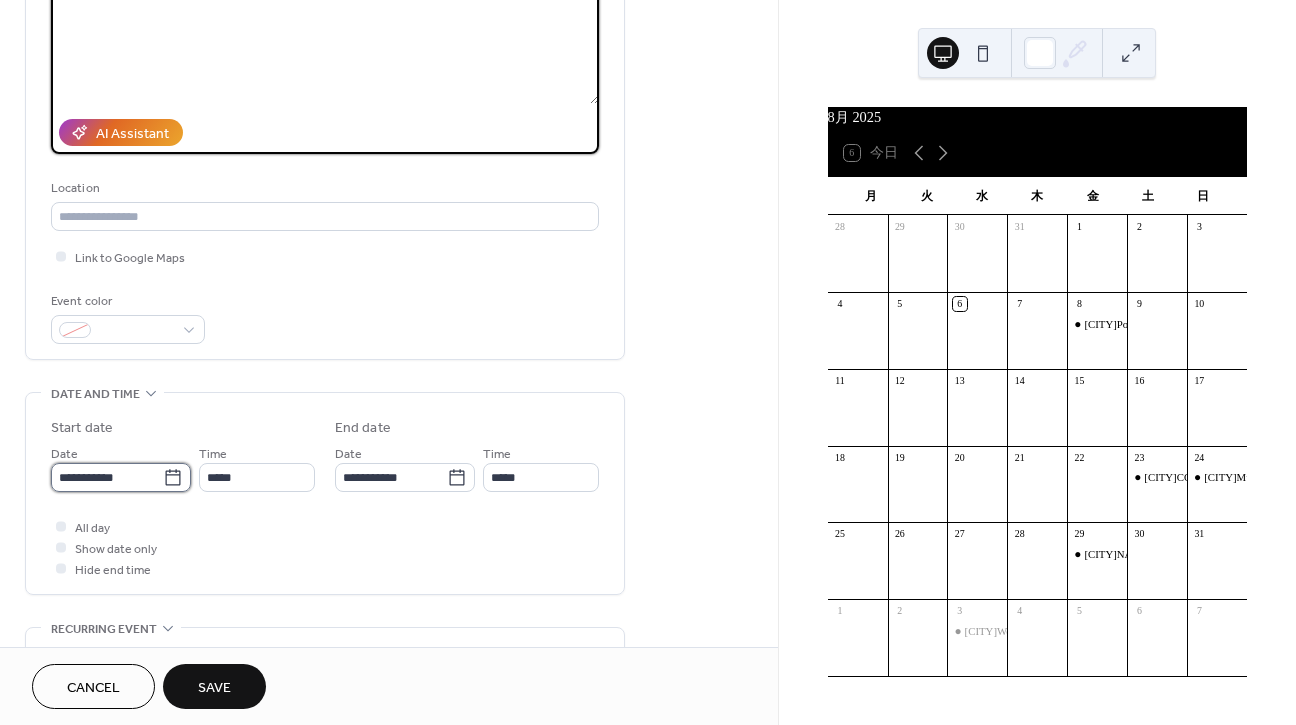 click on "**********" at bounding box center (107, 477) 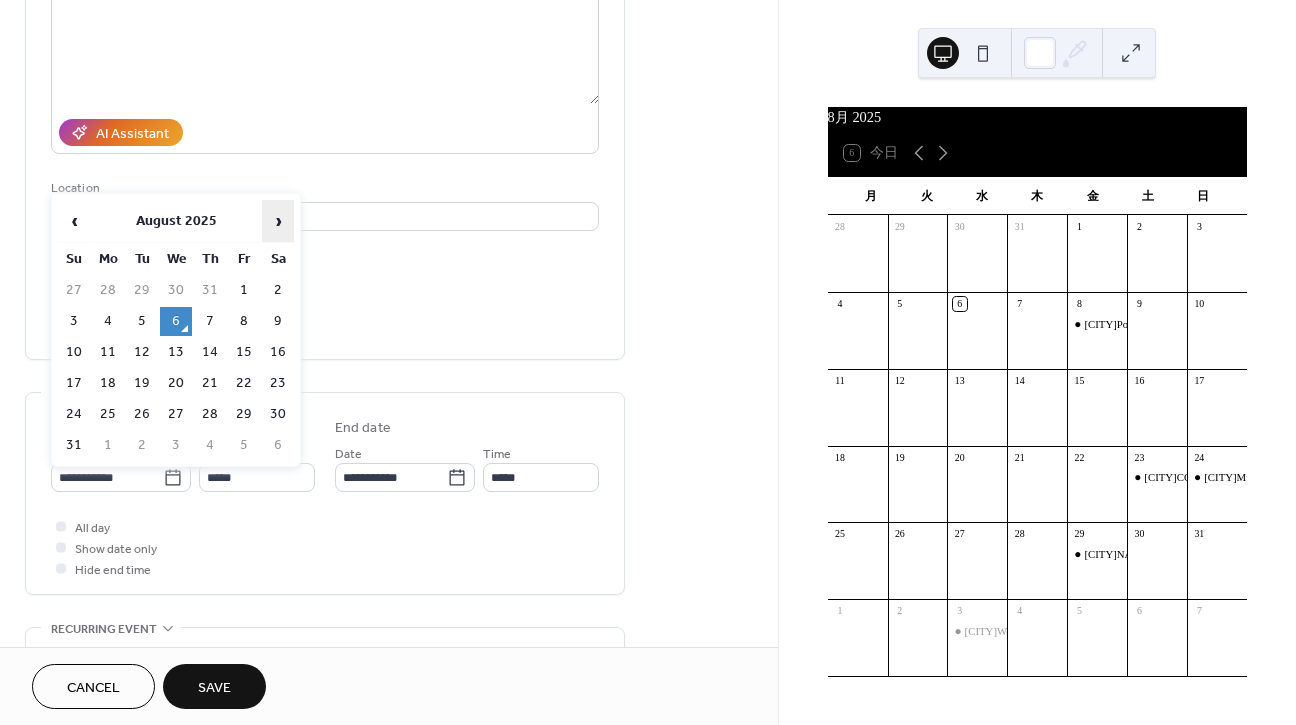 click on "›" at bounding box center [278, 221] 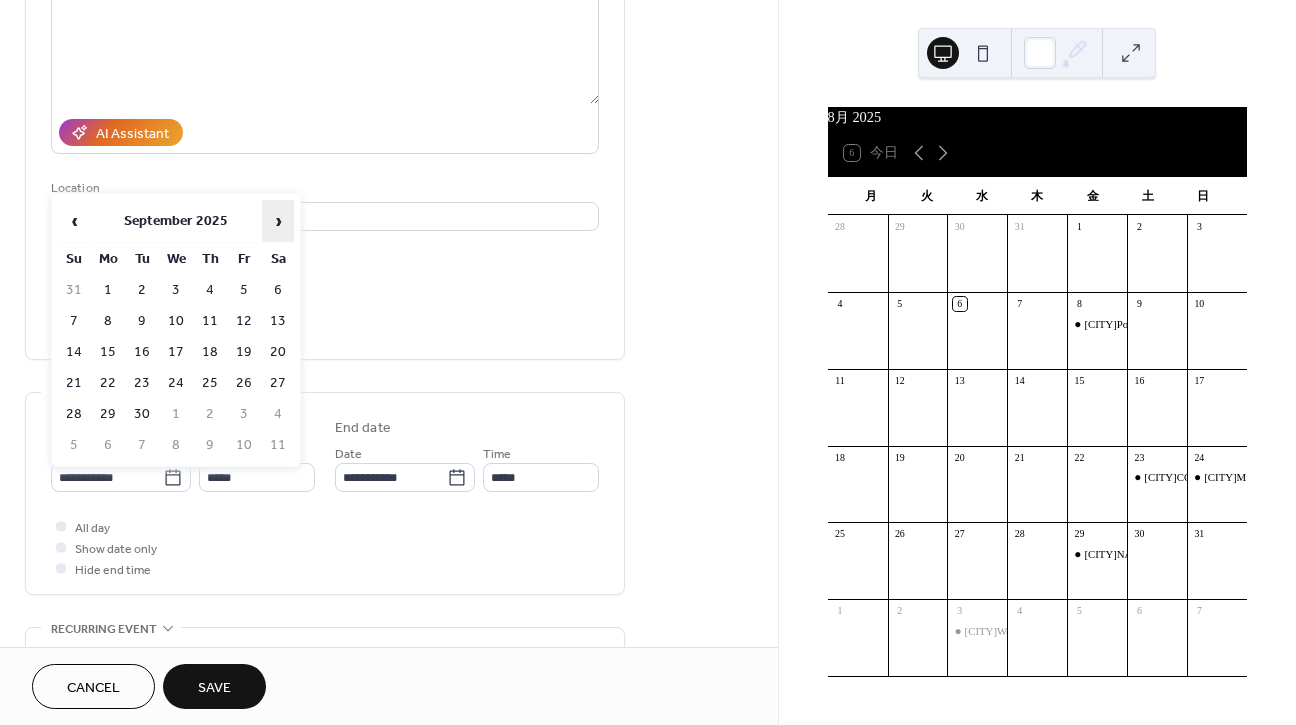 click on "›" at bounding box center (278, 221) 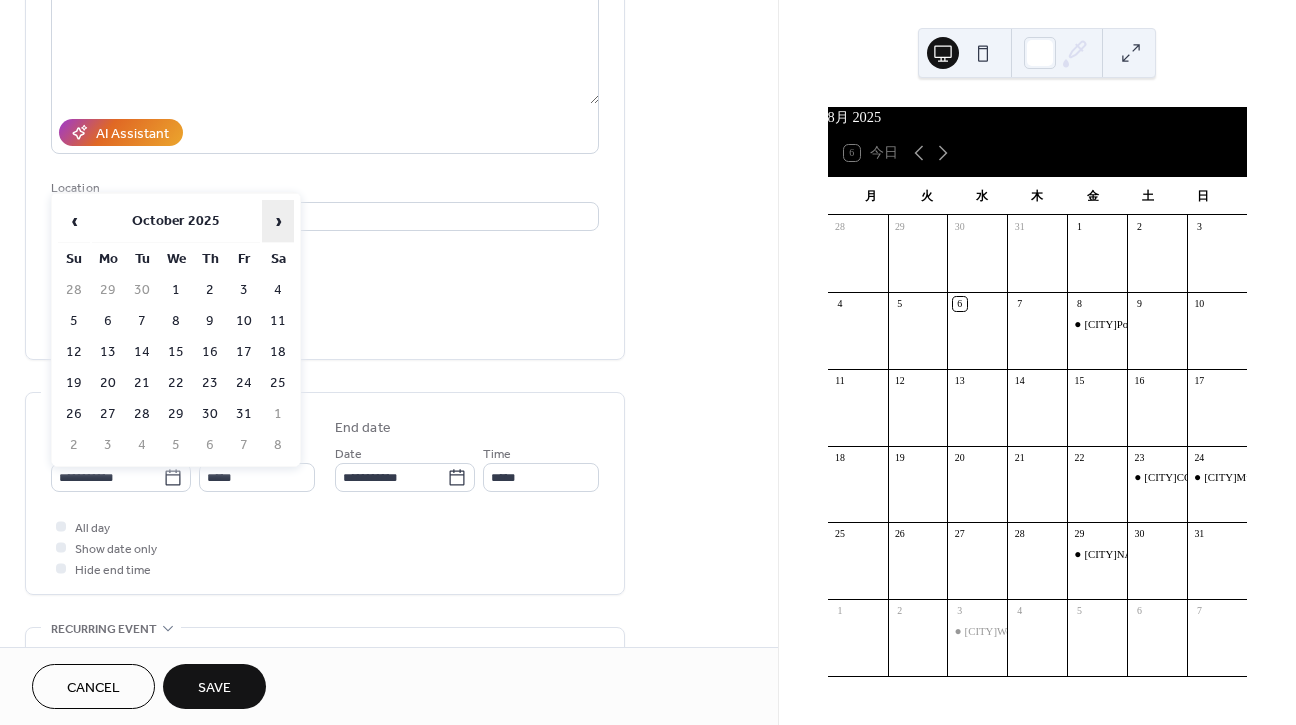 click on "›" at bounding box center [278, 221] 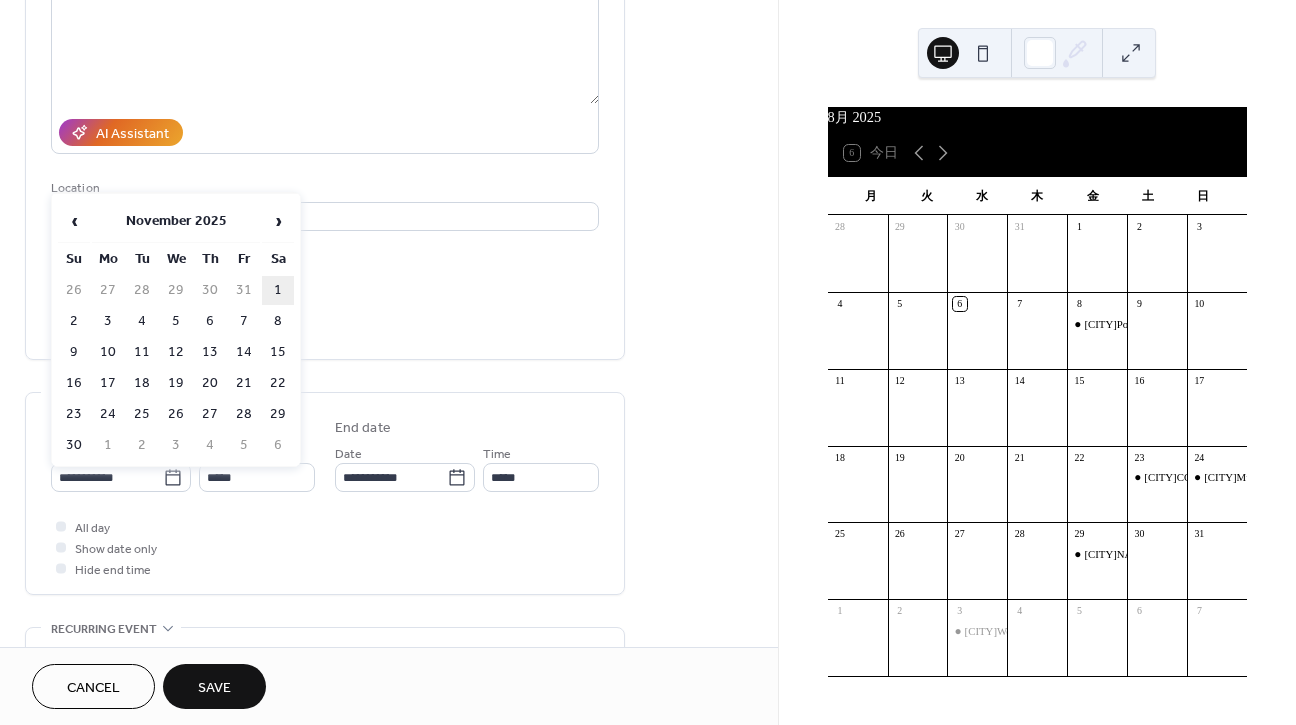 click on "1" at bounding box center [278, 290] 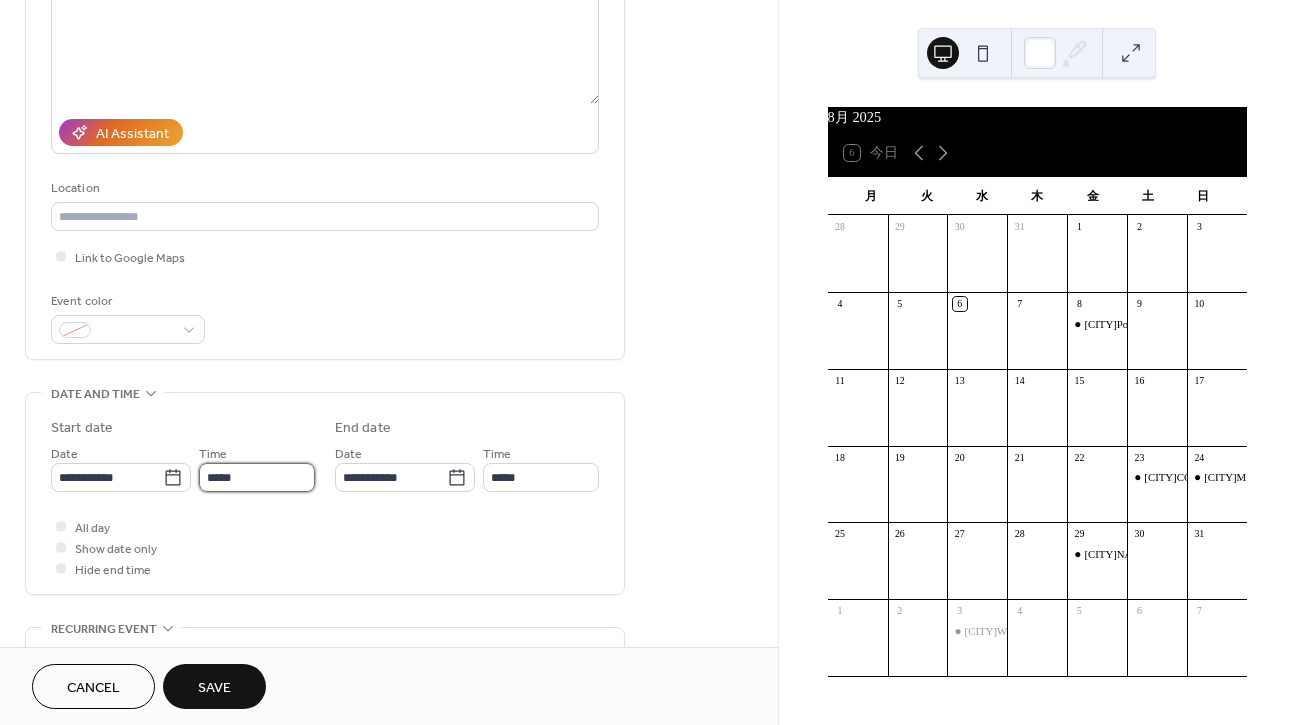 click on "*****" at bounding box center (257, 477) 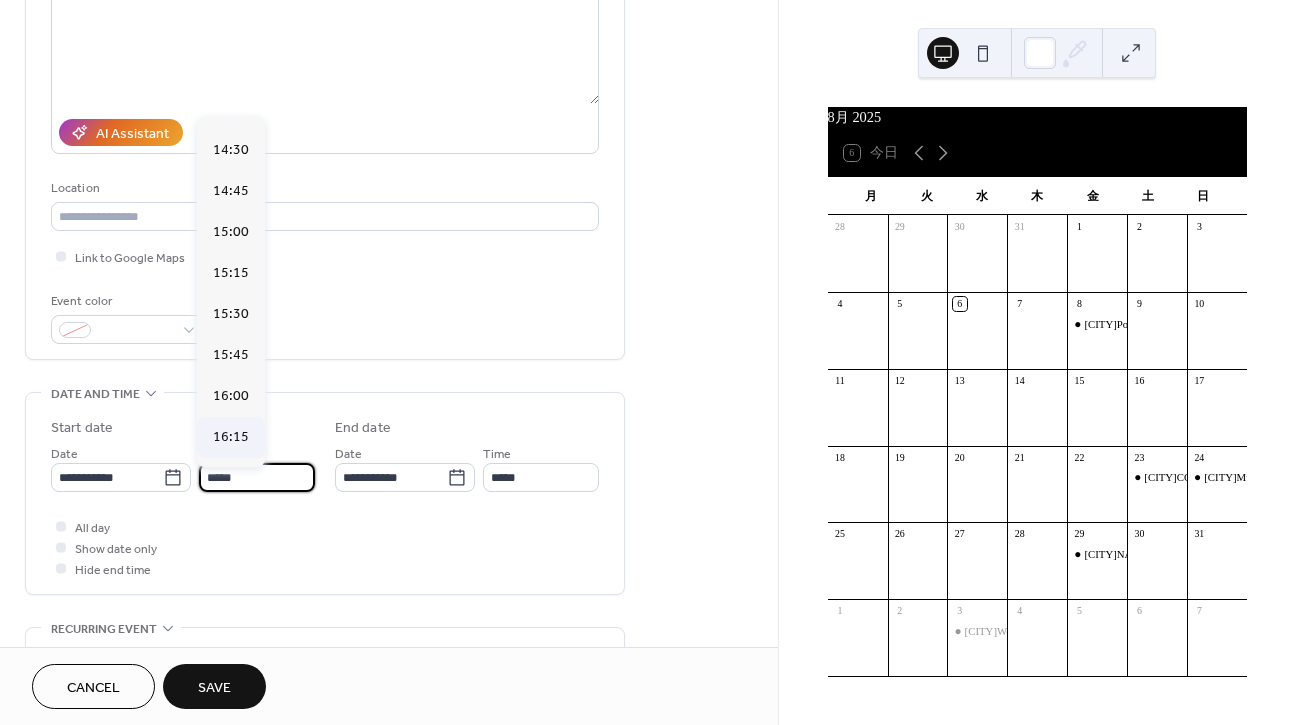 scroll, scrollTop: 2366, scrollLeft: 0, axis: vertical 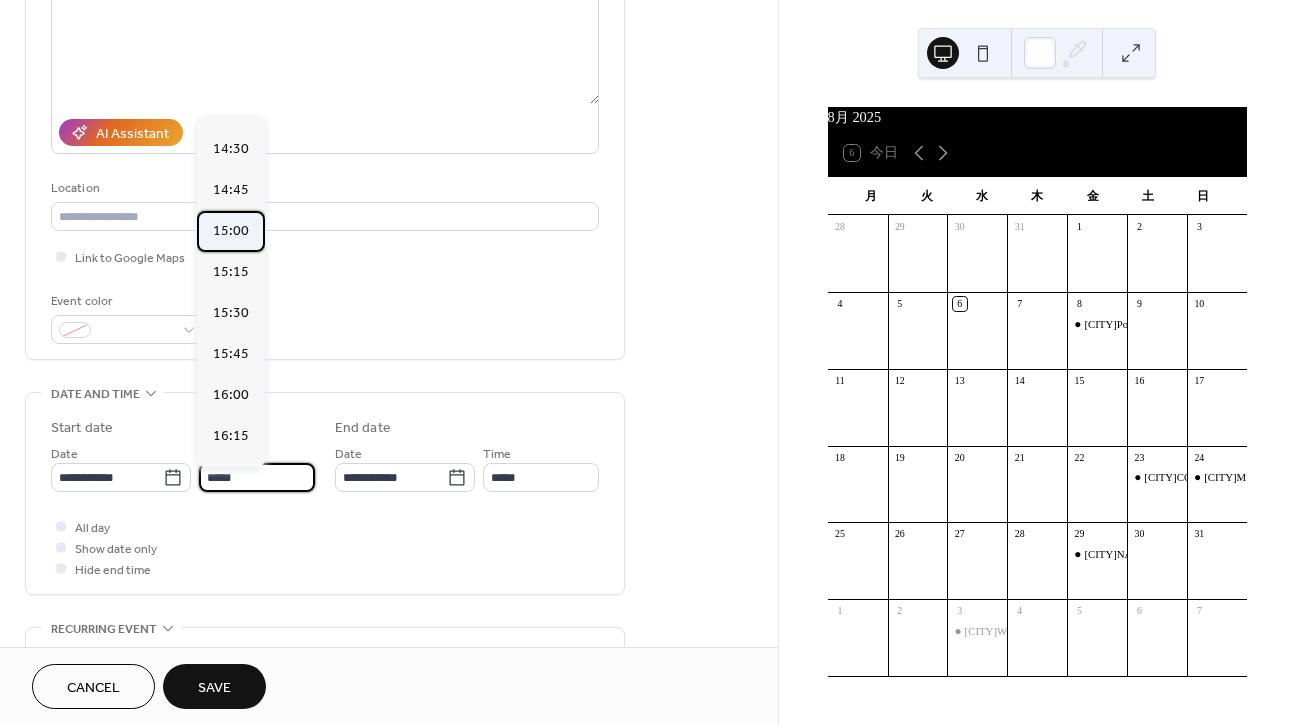 click on "15:00" at bounding box center (231, 231) 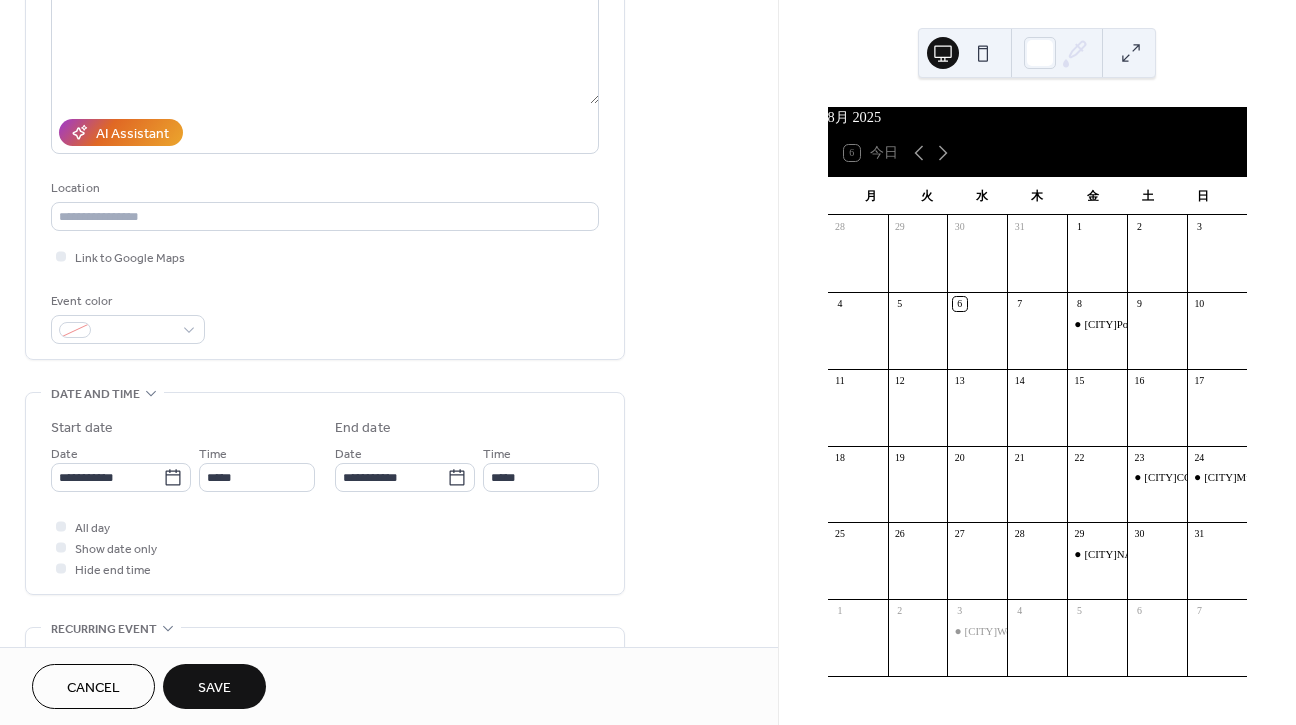 type on "*****" 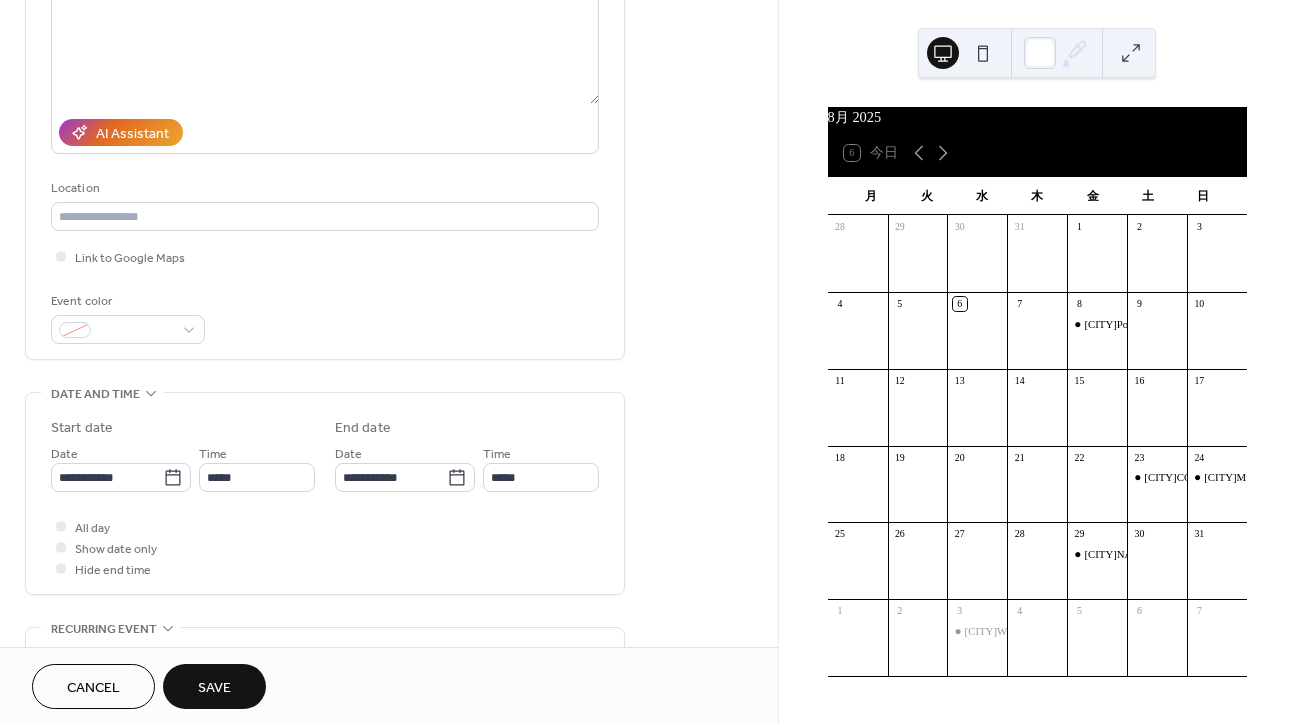 type on "*****" 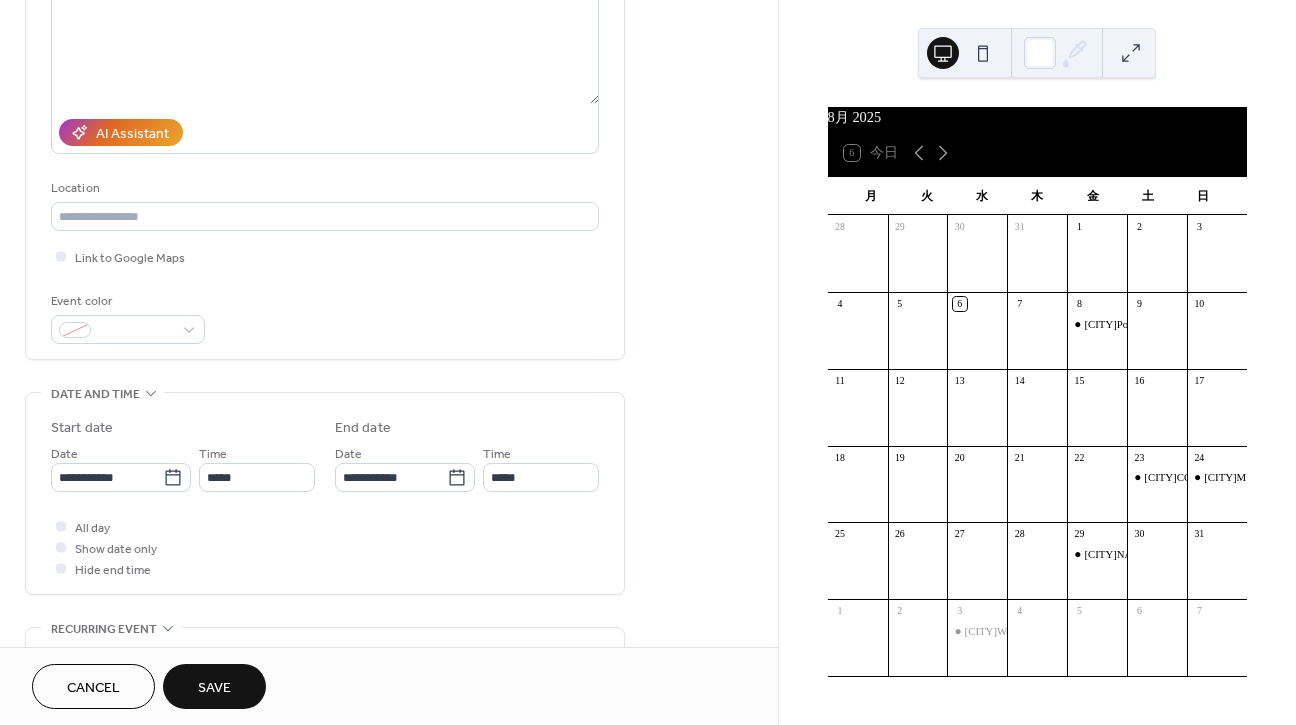 click on "Save" at bounding box center (214, 686) 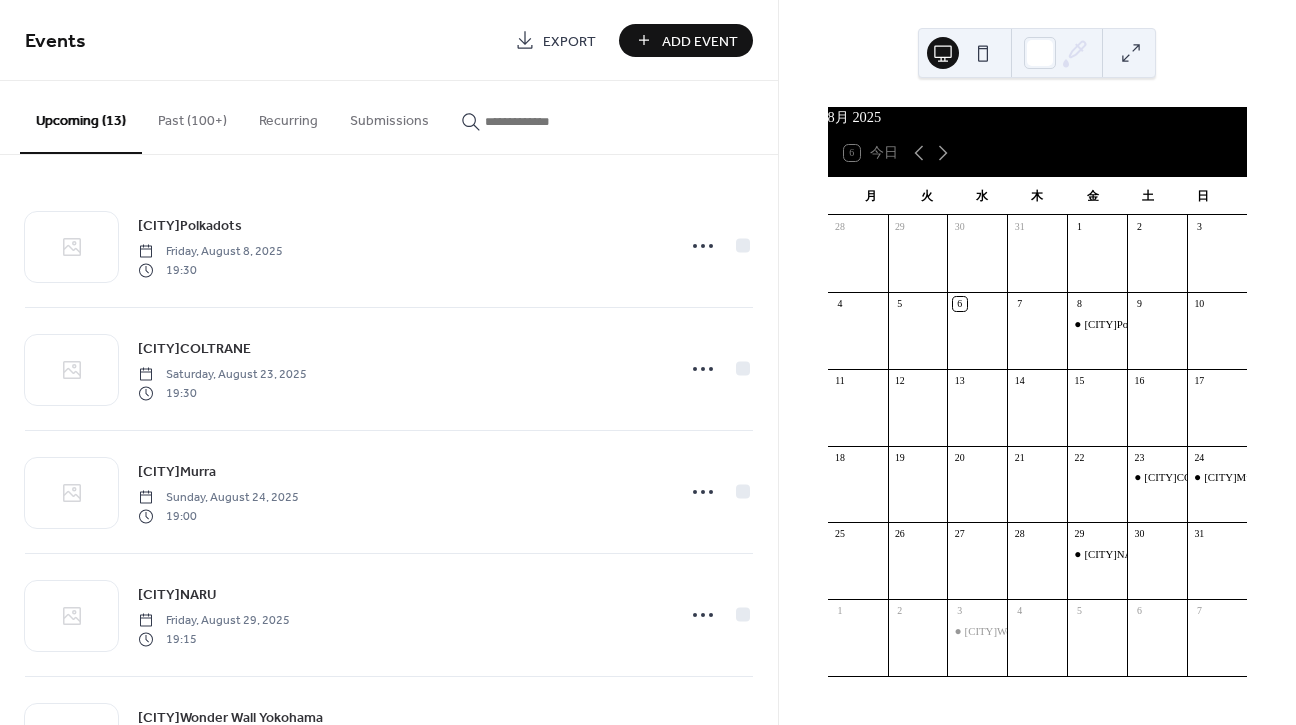 click on "Events Export Add Event" at bounding box center (389, 40) 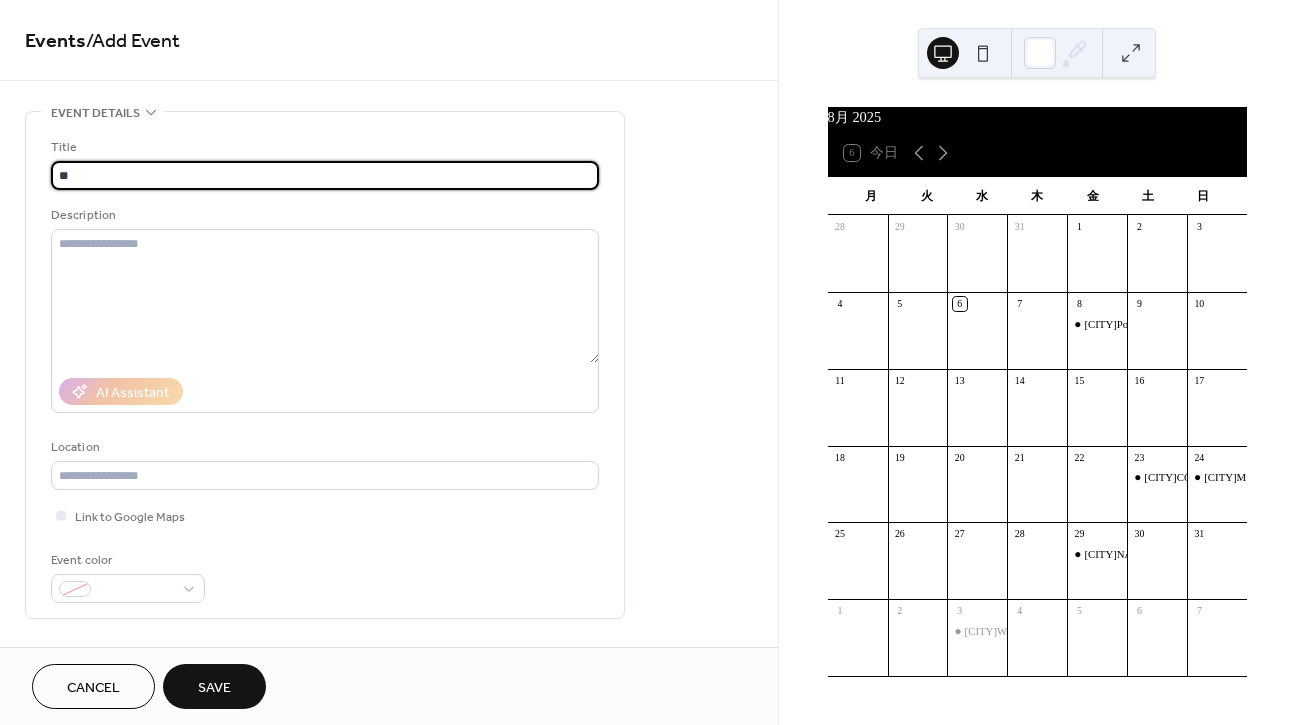 type on "*" 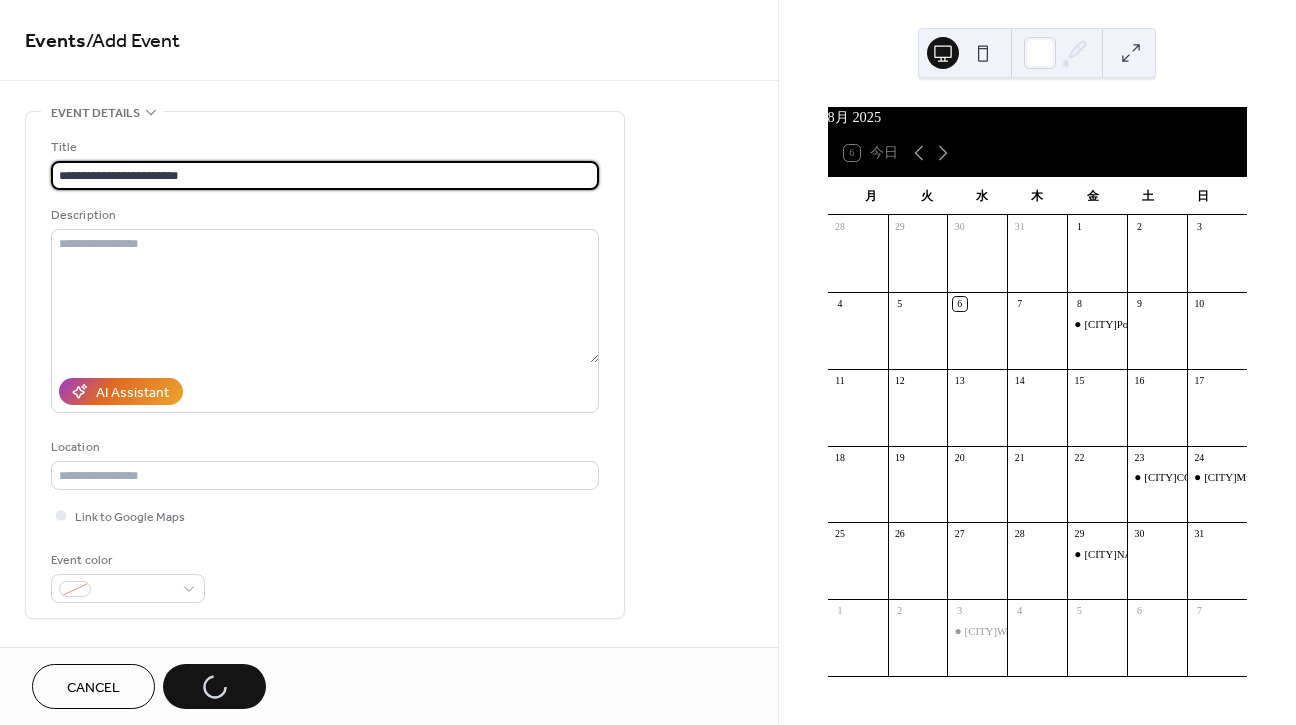 type on "**********" 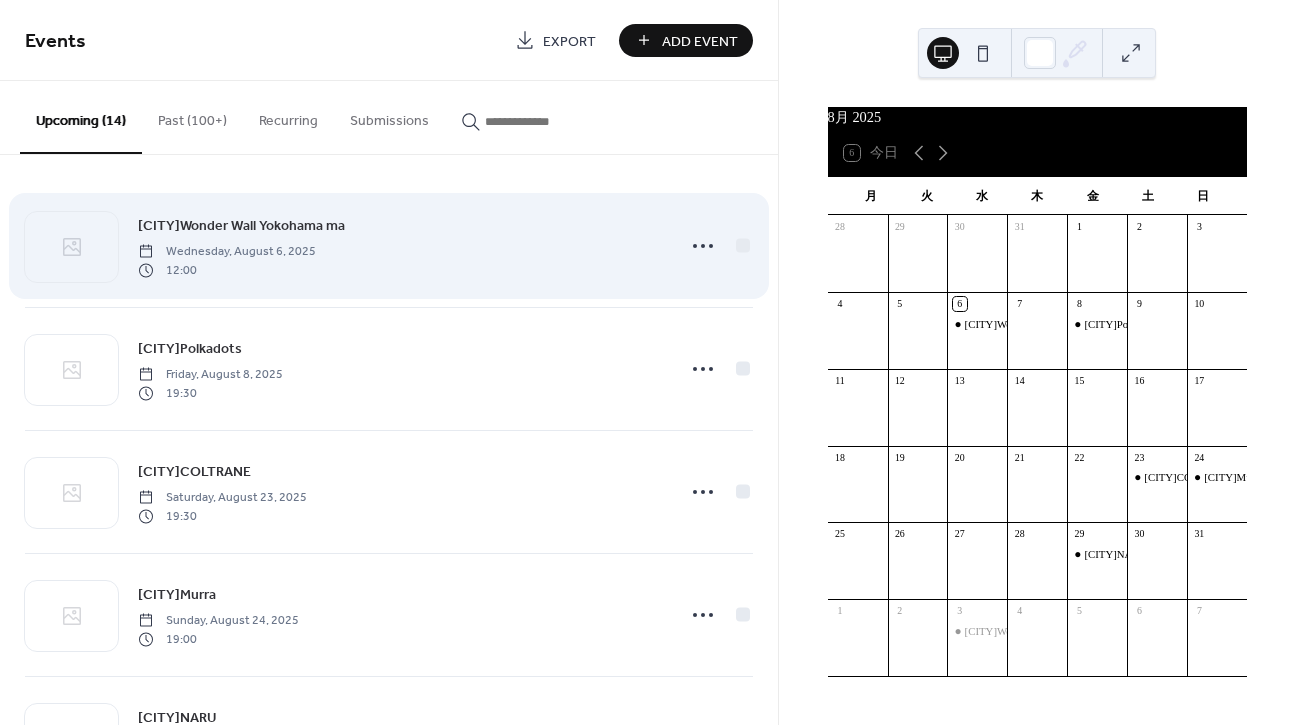 scroll, scrollTop: 0, scrollLeft: 0, axis: both 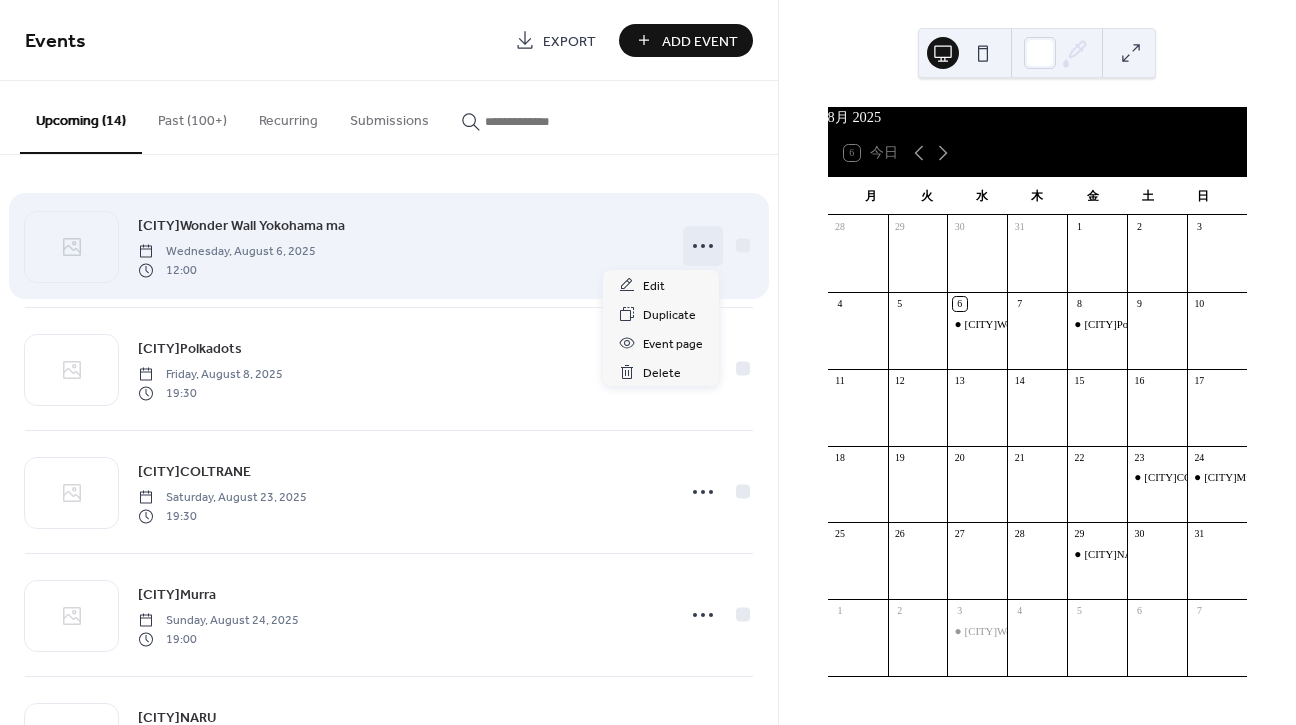 click 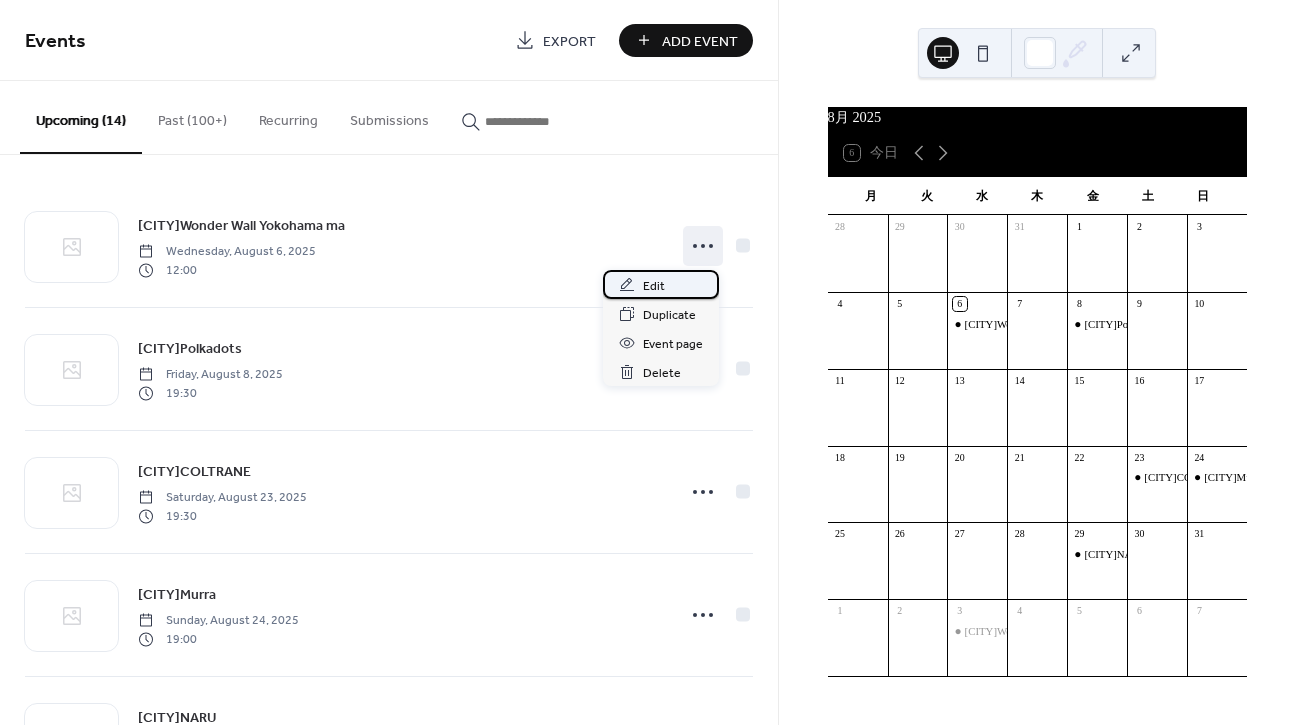 click on "Edit" at bounding box center (654, 286) 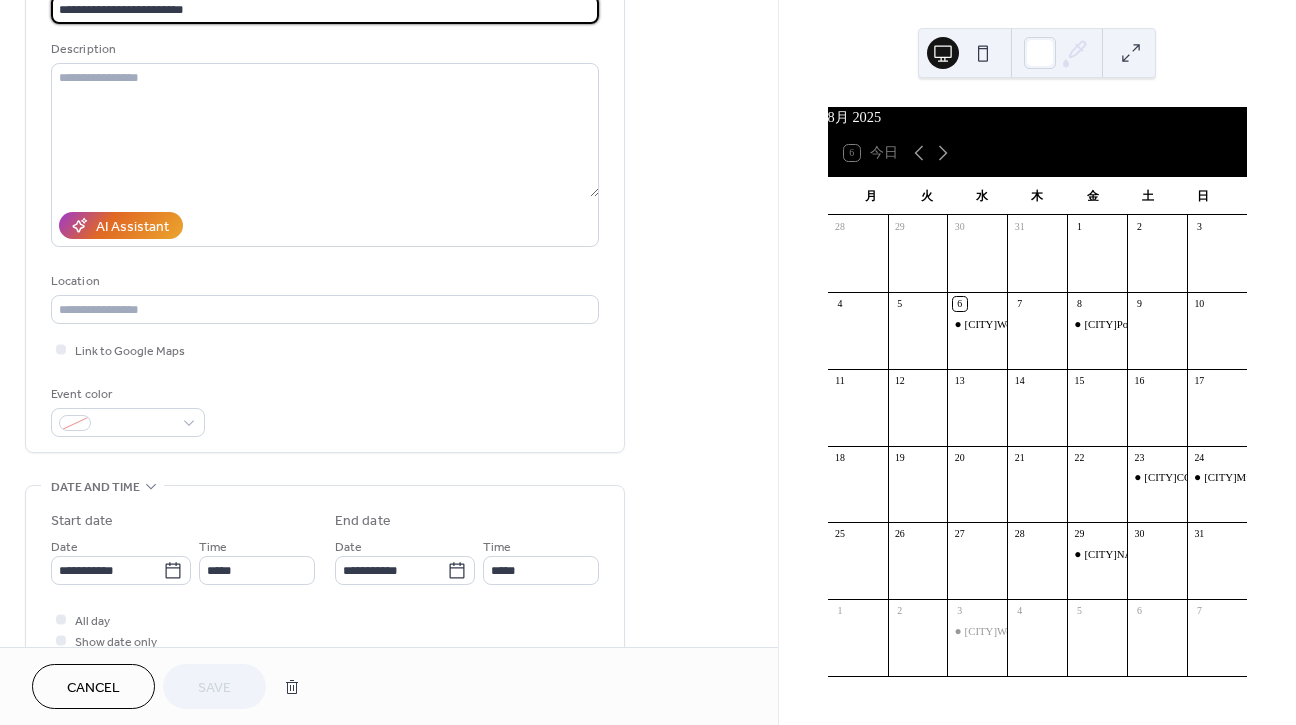 scroll, scrollTop: 169, scrollLeft: 0, axis: vertical 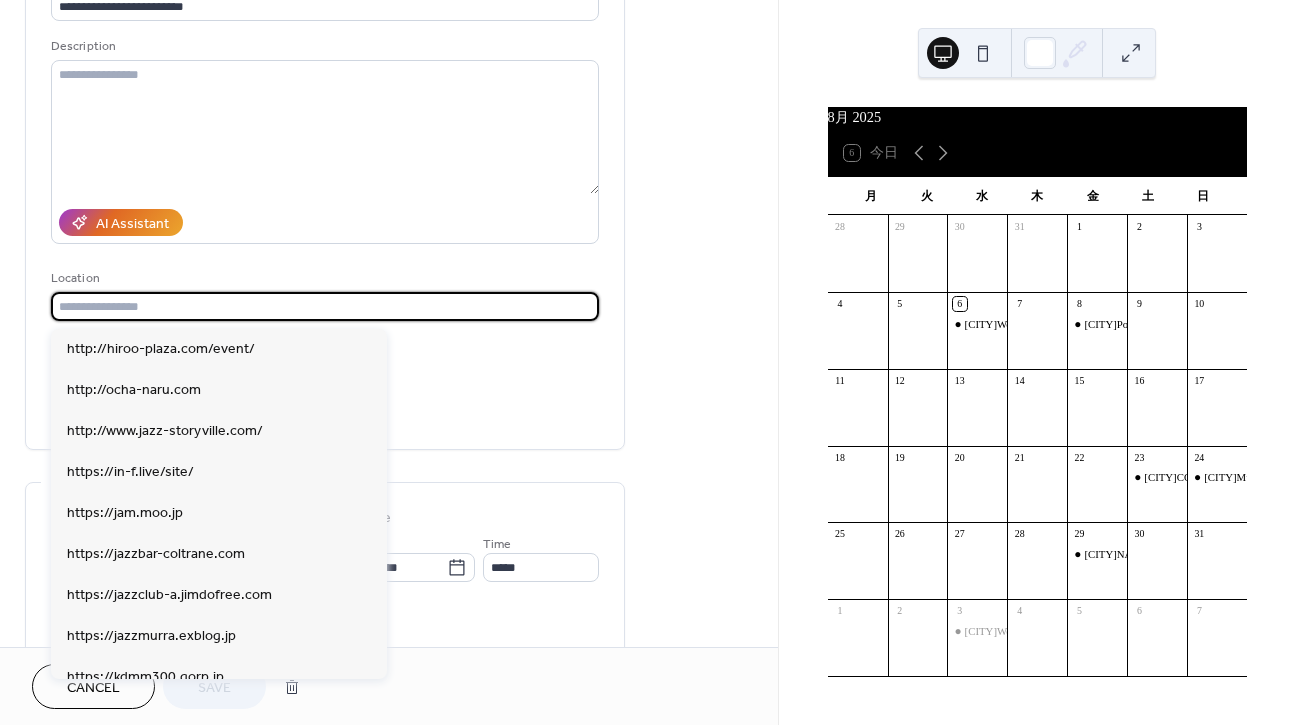 click at bounding box center (325, 306) 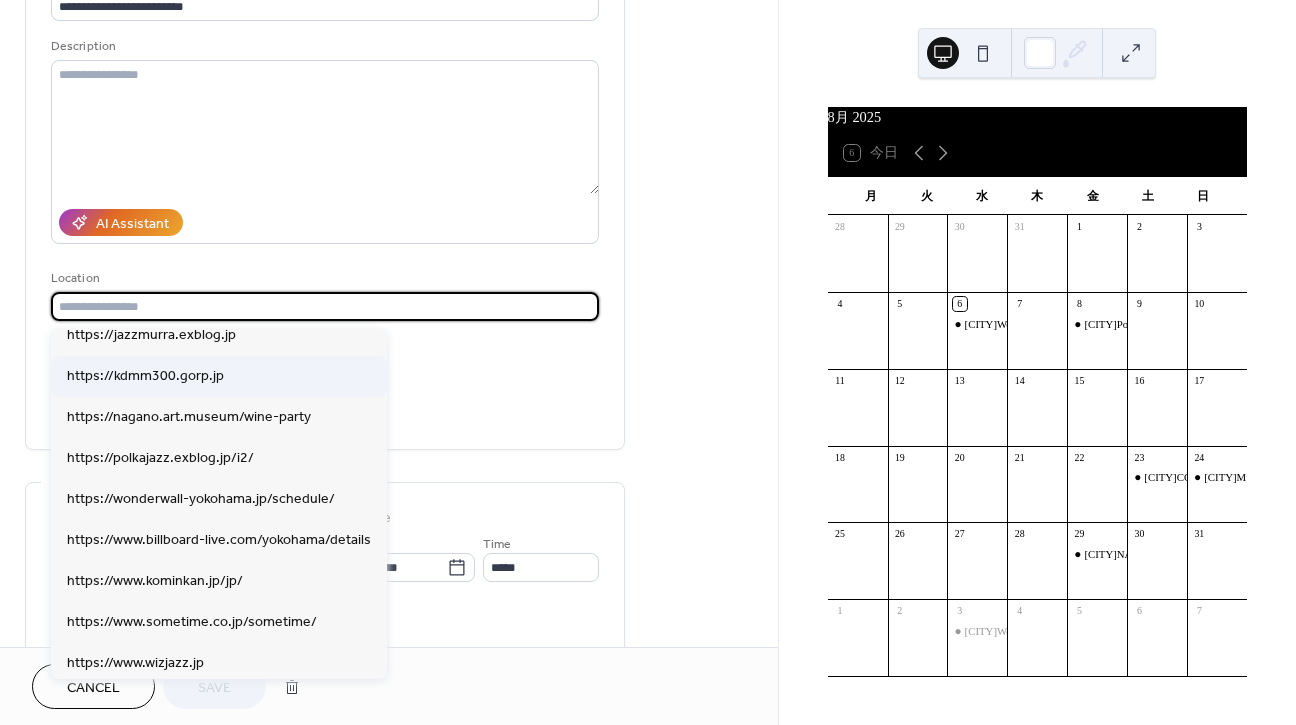 scroll, scrollTop: 308, scrollLeft: 0, axis: vertical 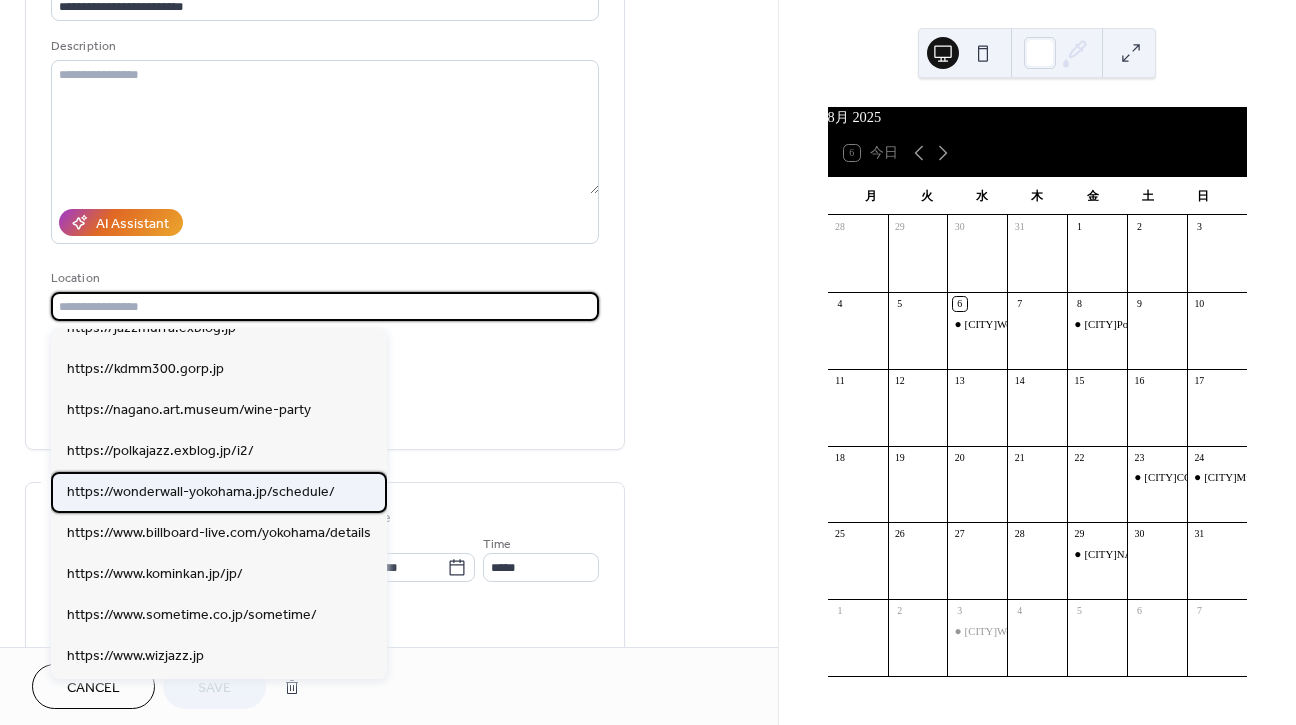 click on "https://wonderwall-yokohama.jp/schedule/" at bounding box center (201, 492) 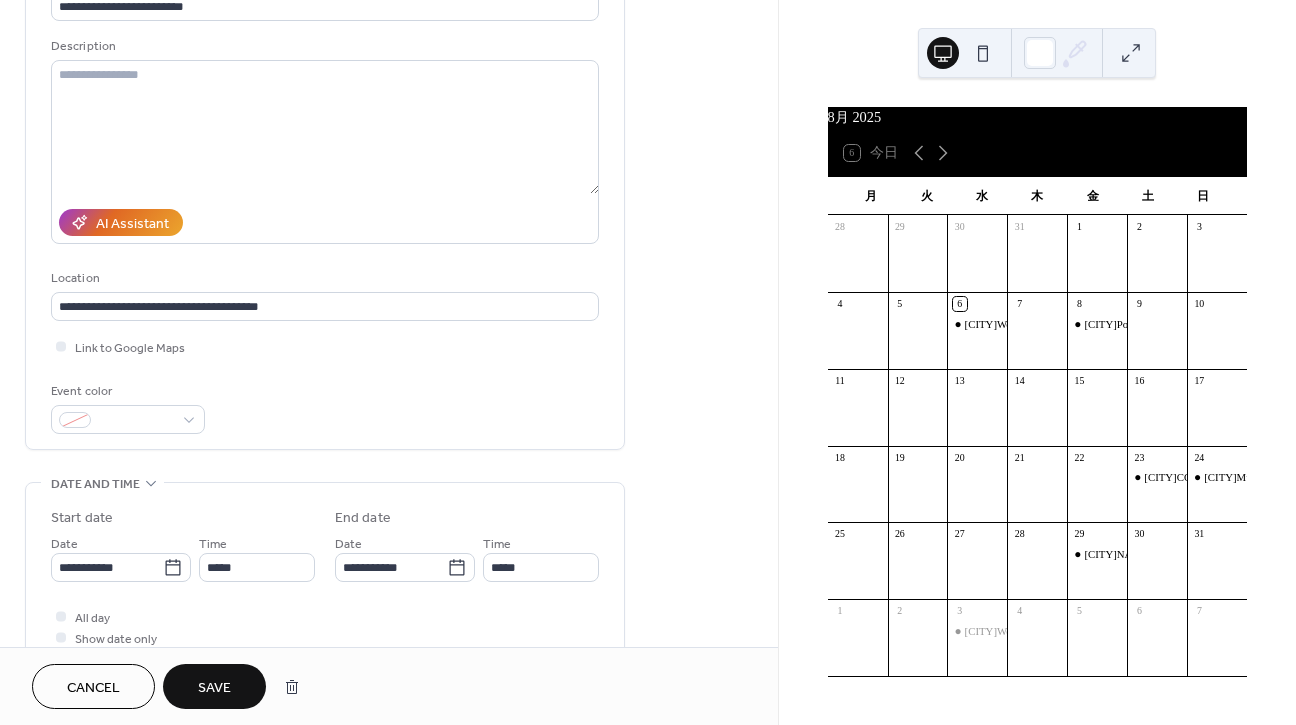 type on "**********" 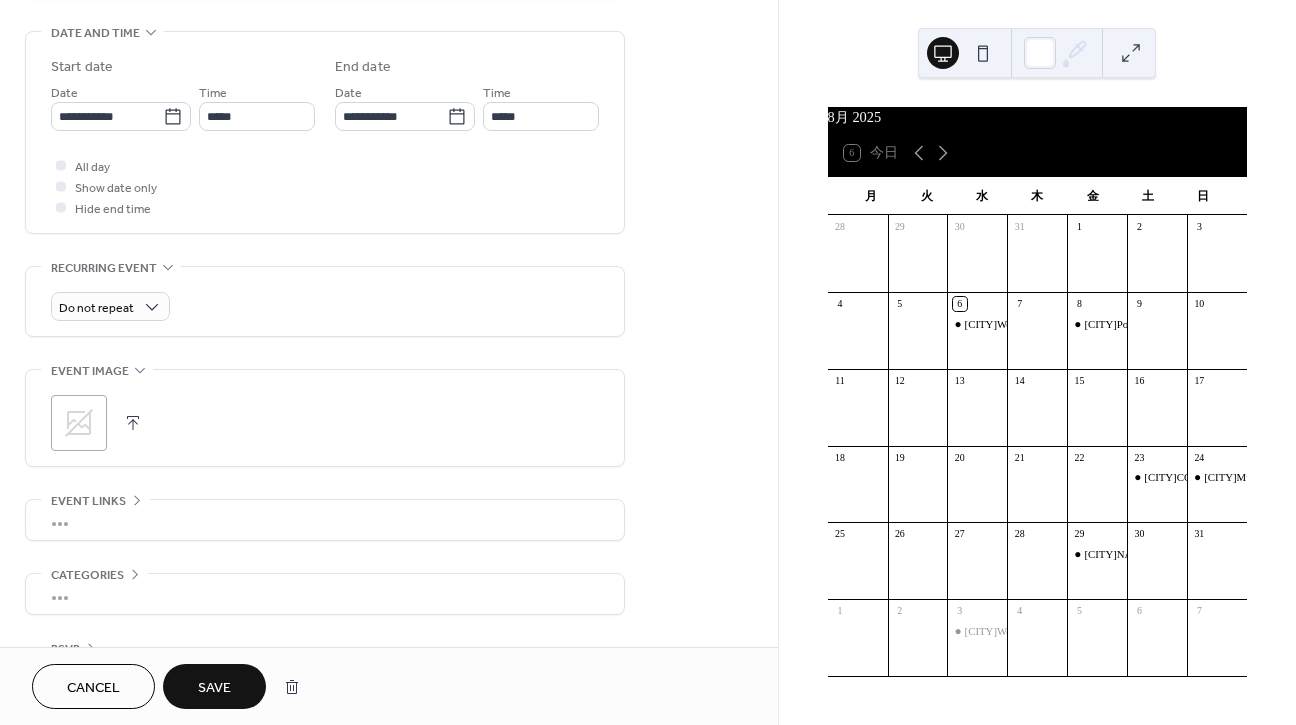 scroll, scrollTop: 678, scrollLeft: 0, axis: vertical 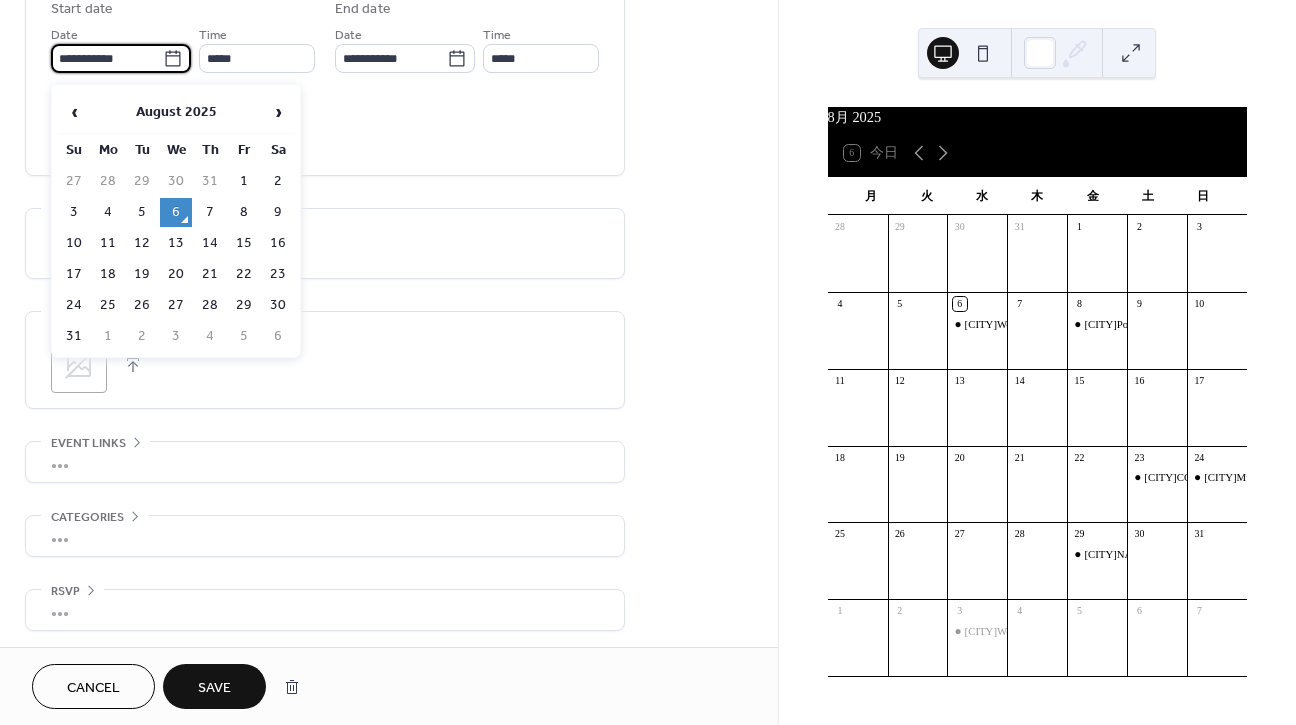 click on "**********" at bounding box center (107, 58) 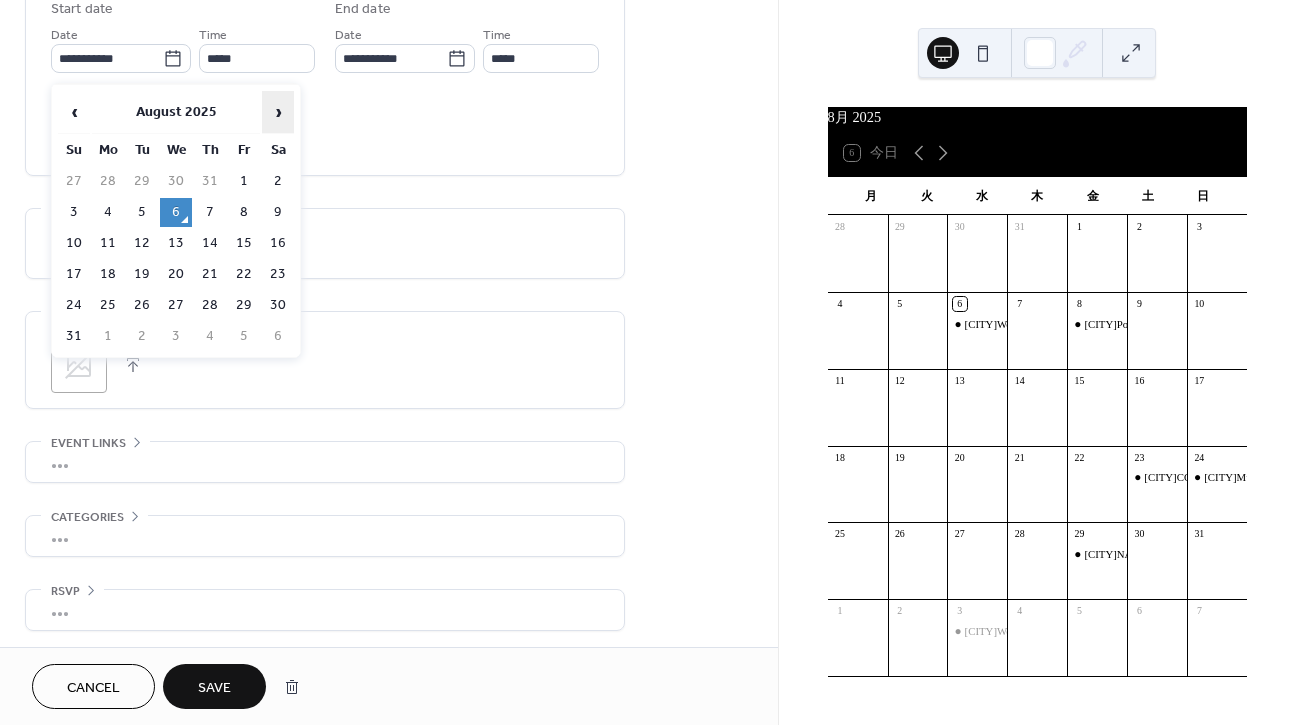 click on "›" at bounding box center [278, 112] 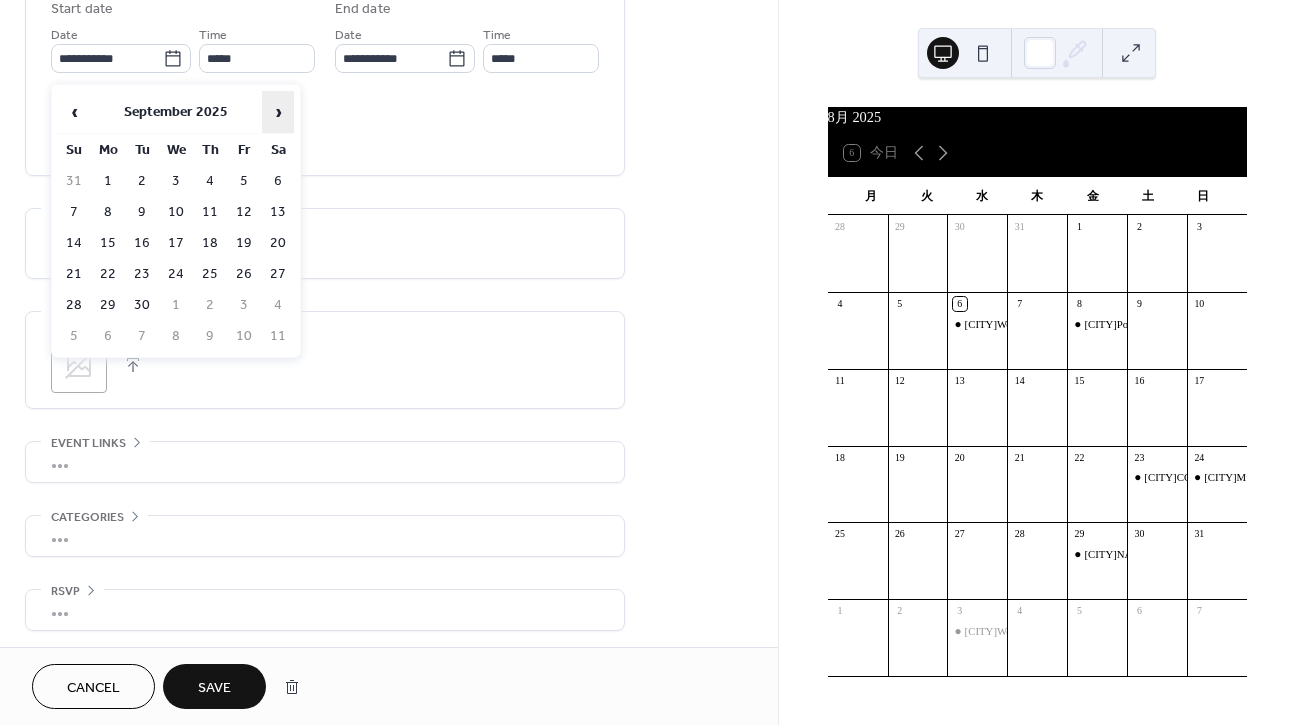 click on "›" at bounding box center [278, 112] 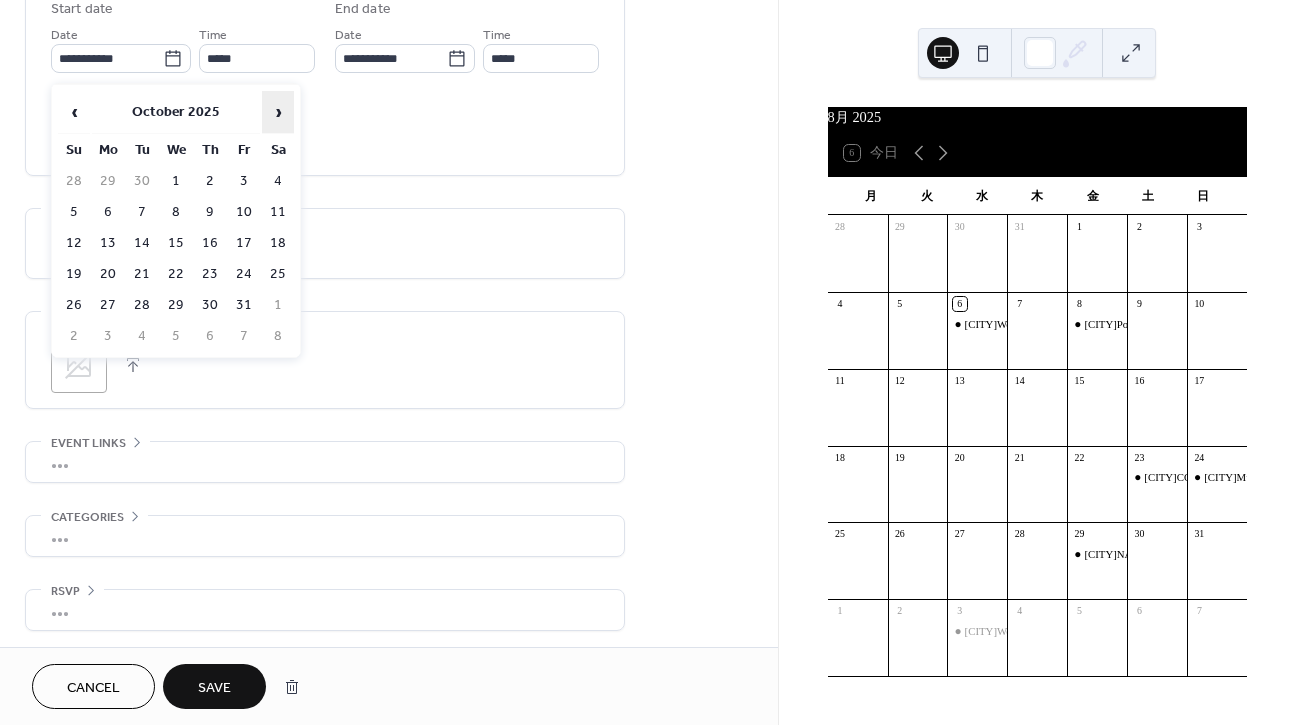 click on "›" at bounding box center [278, 112] 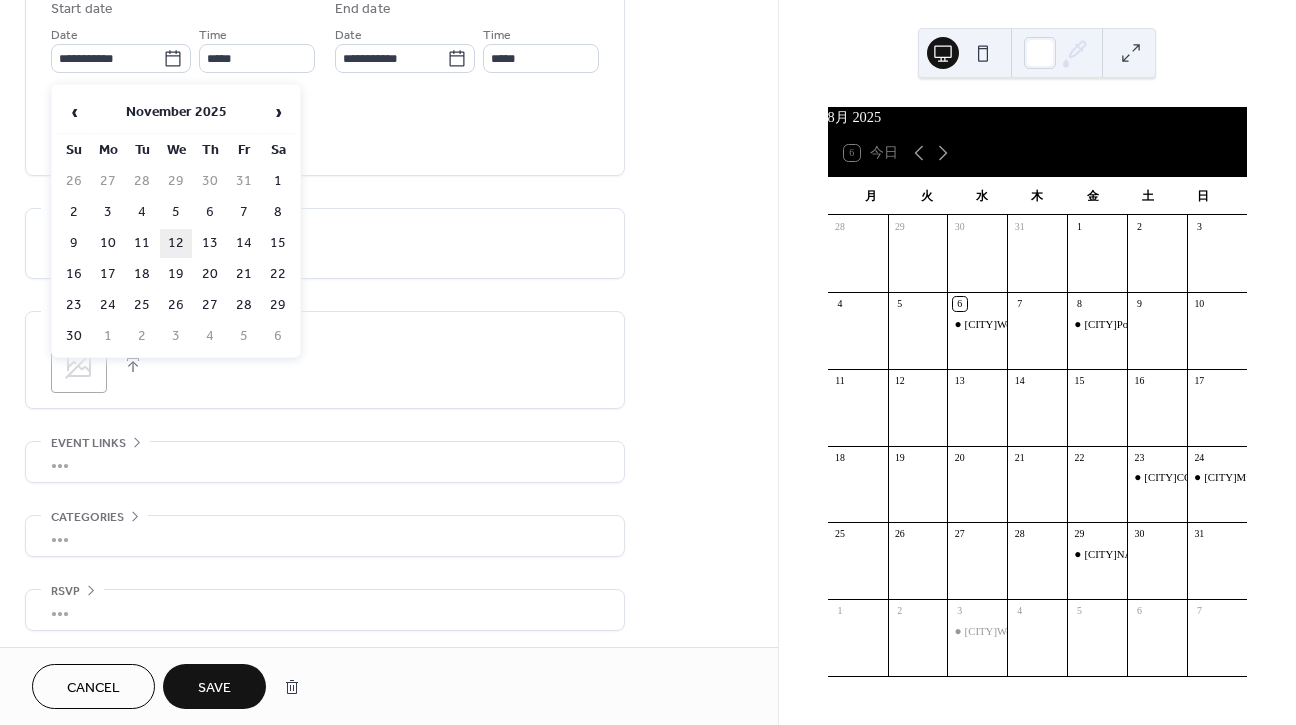 click on "12" at bounding box center [176, 243] 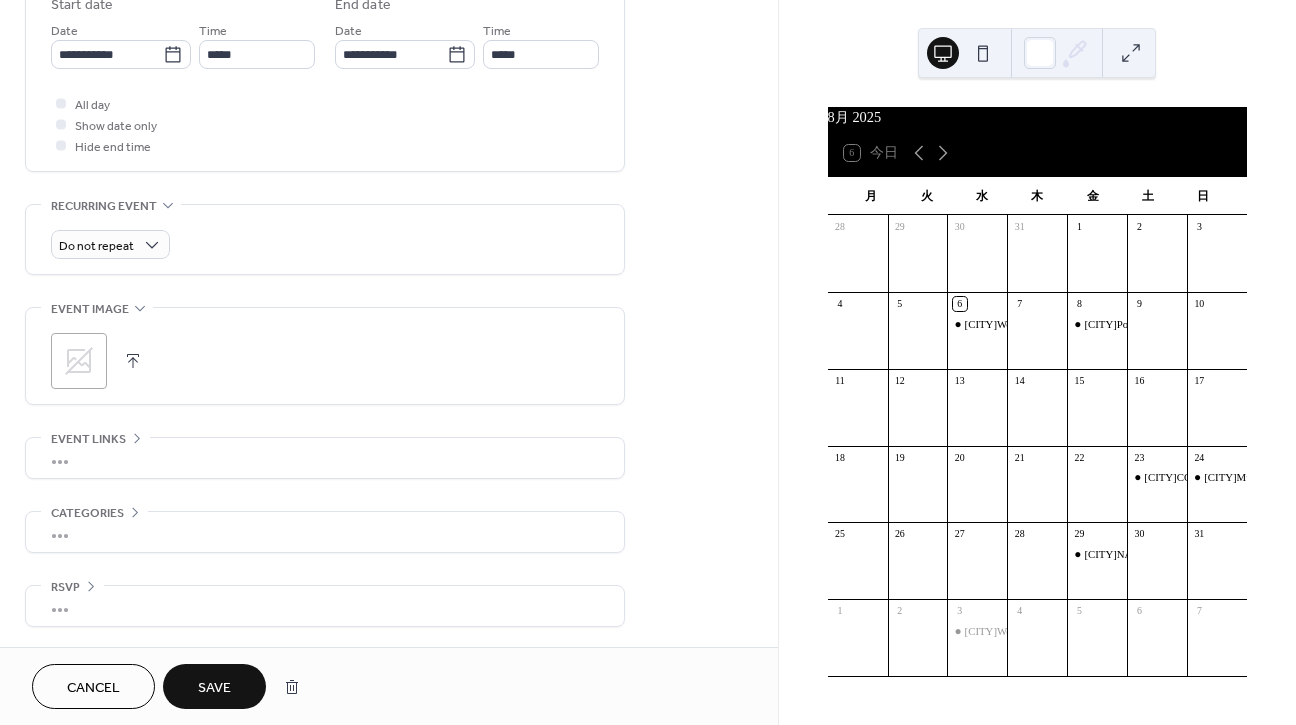 scroll, scrollTop: 688, scrollLeft: 0, axis: vertical 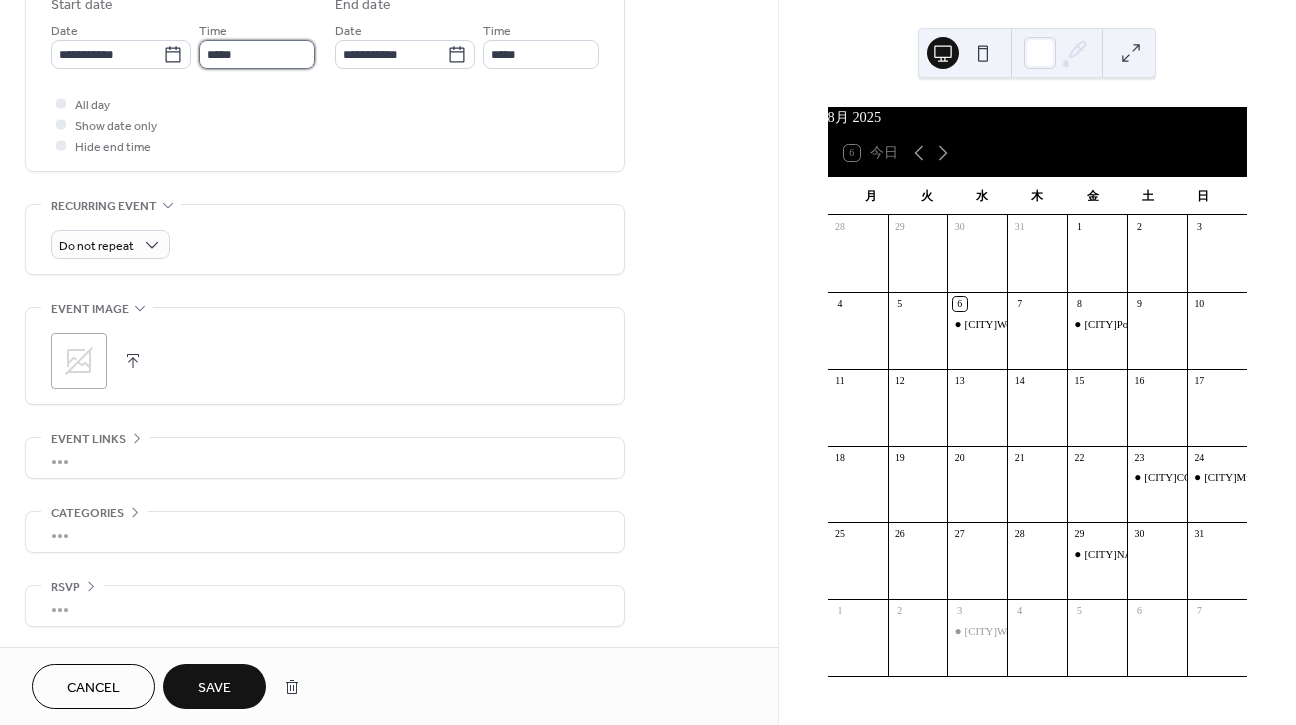 click on "*****" at bounding box center (257, 54) 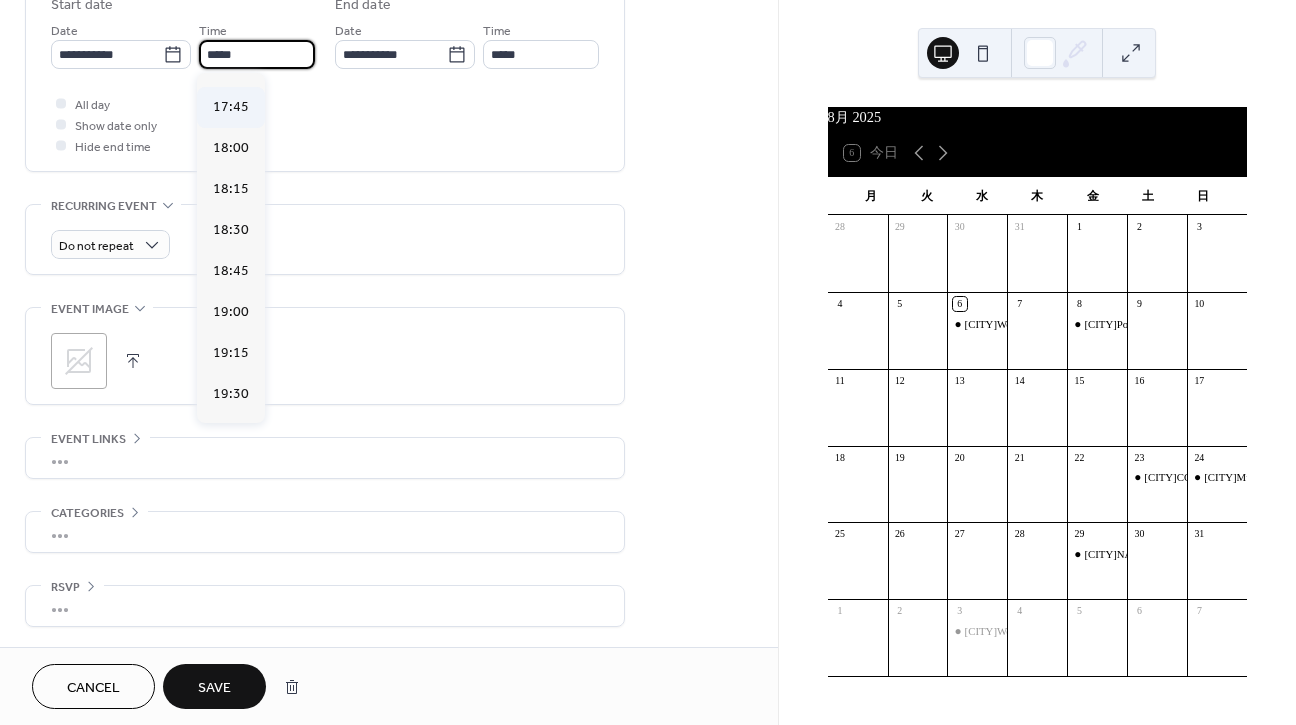 scroll, scrollTop: 2901, scrollLeft: 0, axis: vertical 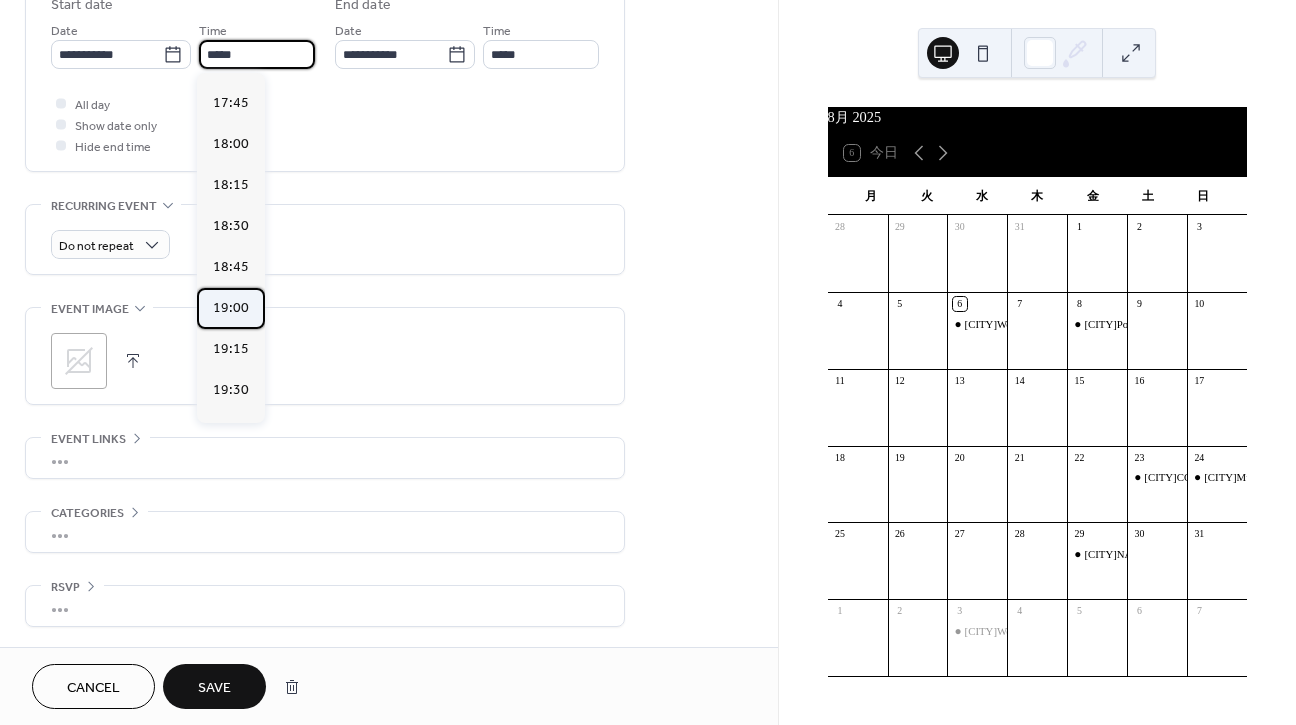 click on "19:00" at bounding box center (231, 308) 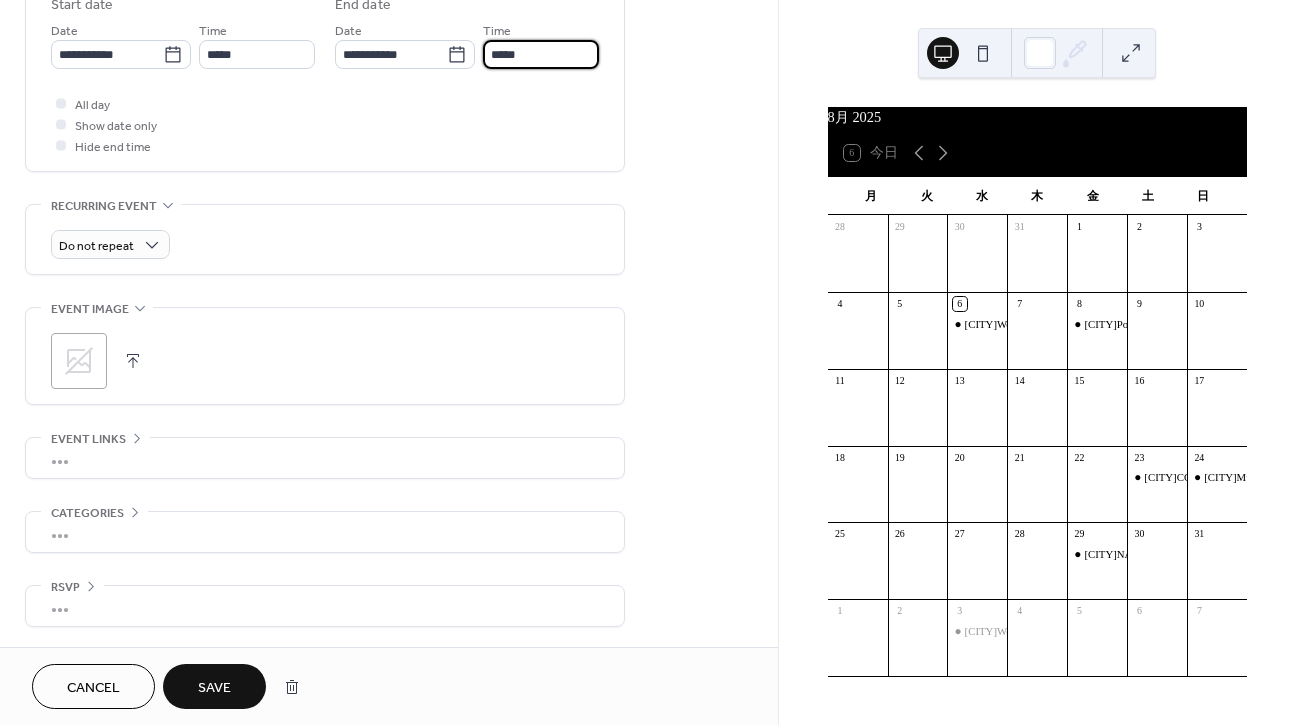 click on "*****" at bounding box center [541, 54] 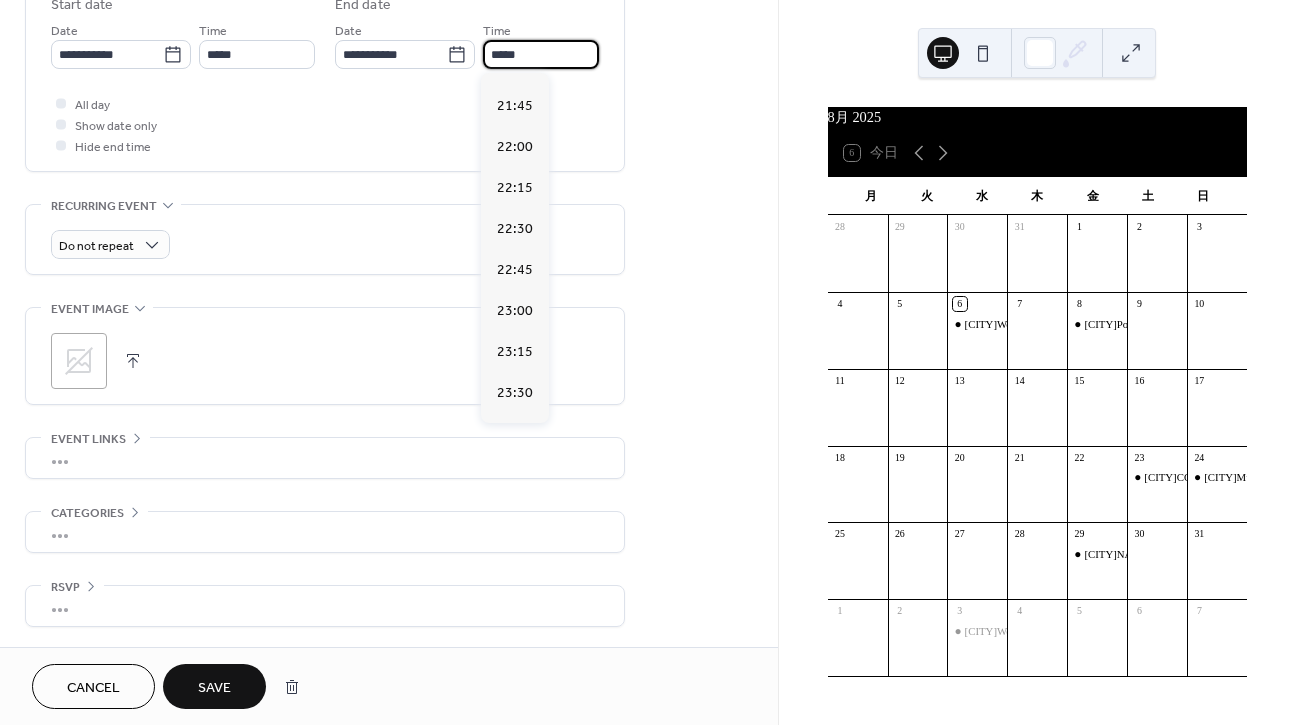 scroll, scrollTop: 402, scrollLeft: 0, axis: vertical 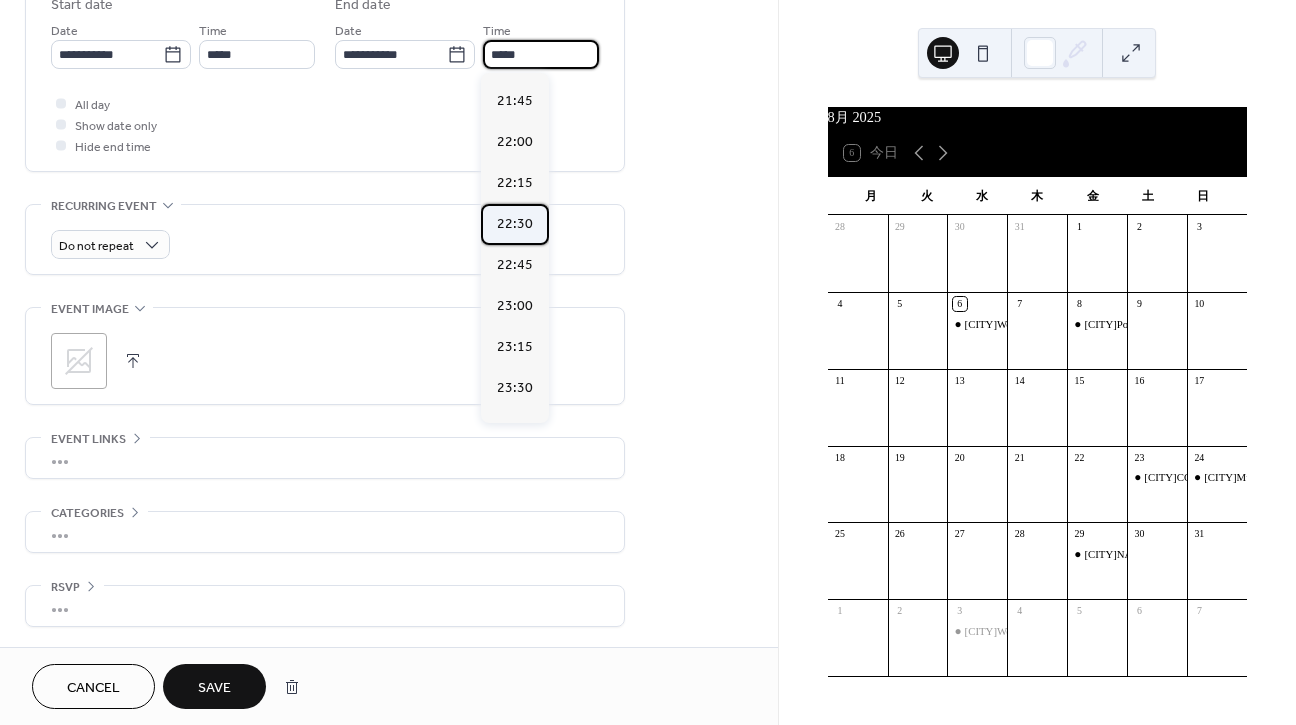 click on "22:30" at bounding box center (515, 224) 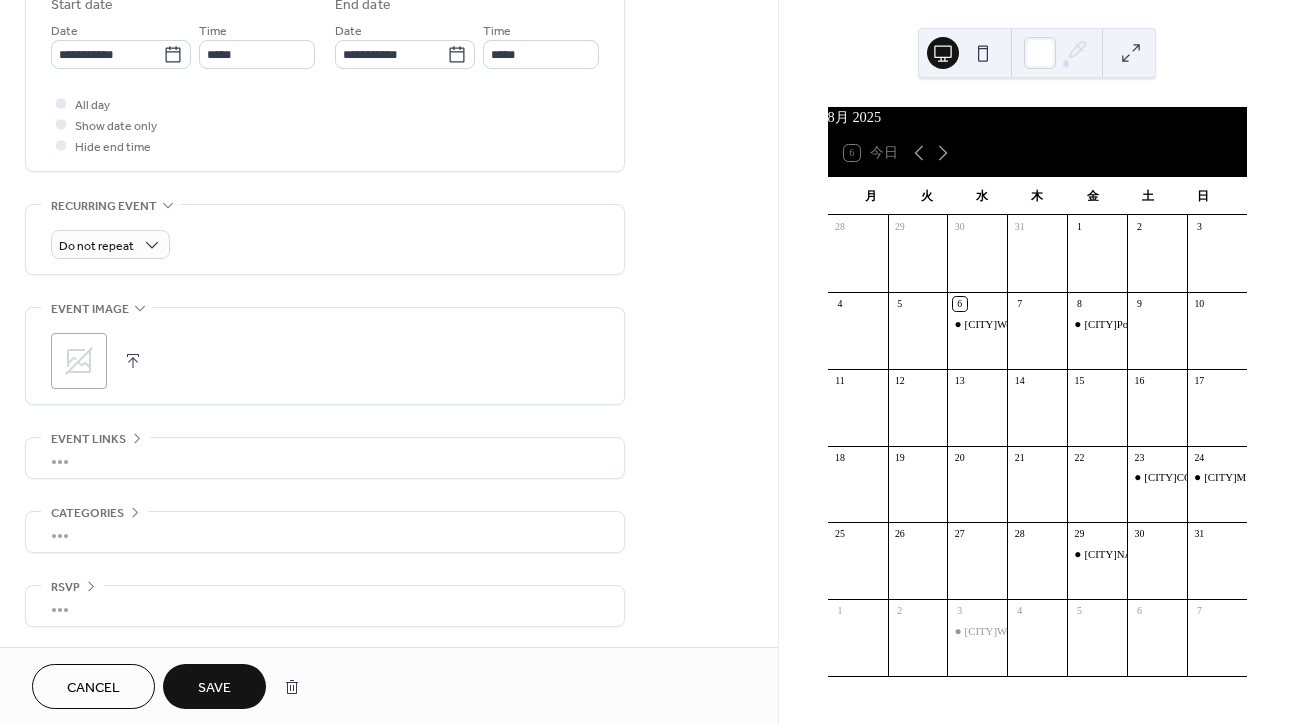 type on "*****" 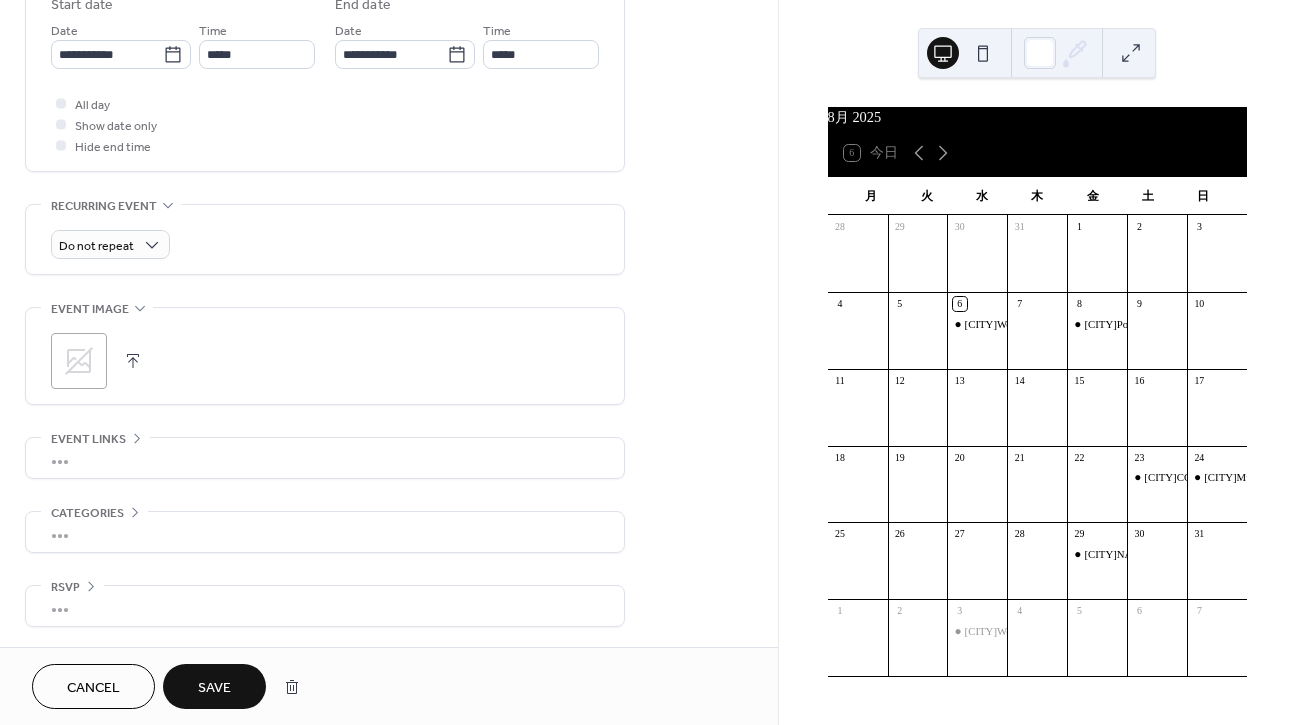 click on "Save" at bounding box center [214, 688] 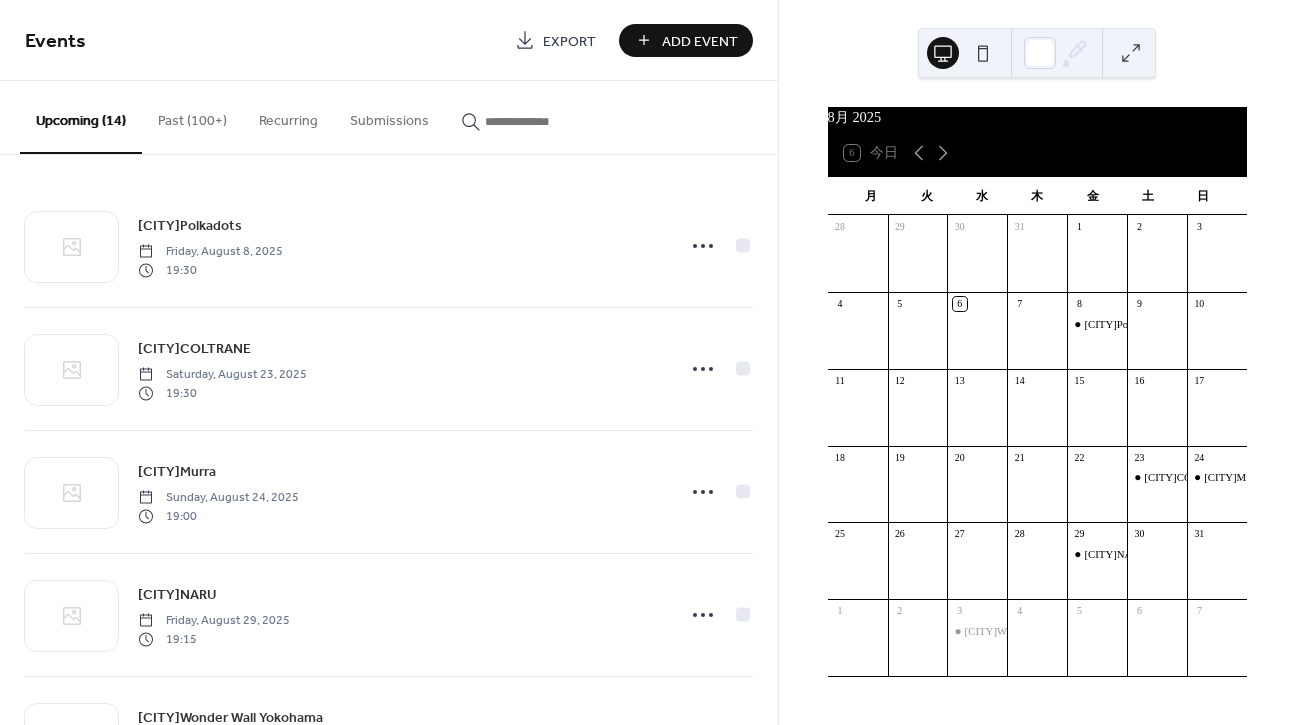 click on "Add Event" at bounding box center [700, 41] 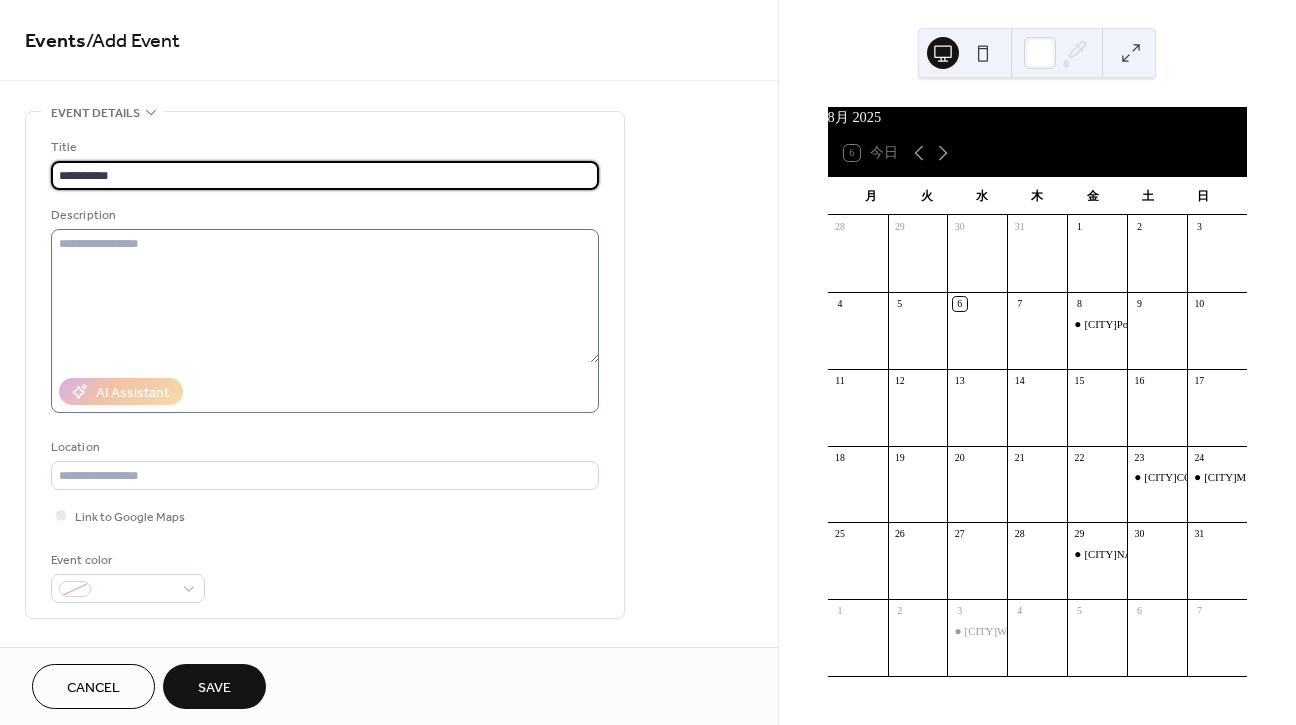 type on "**********" 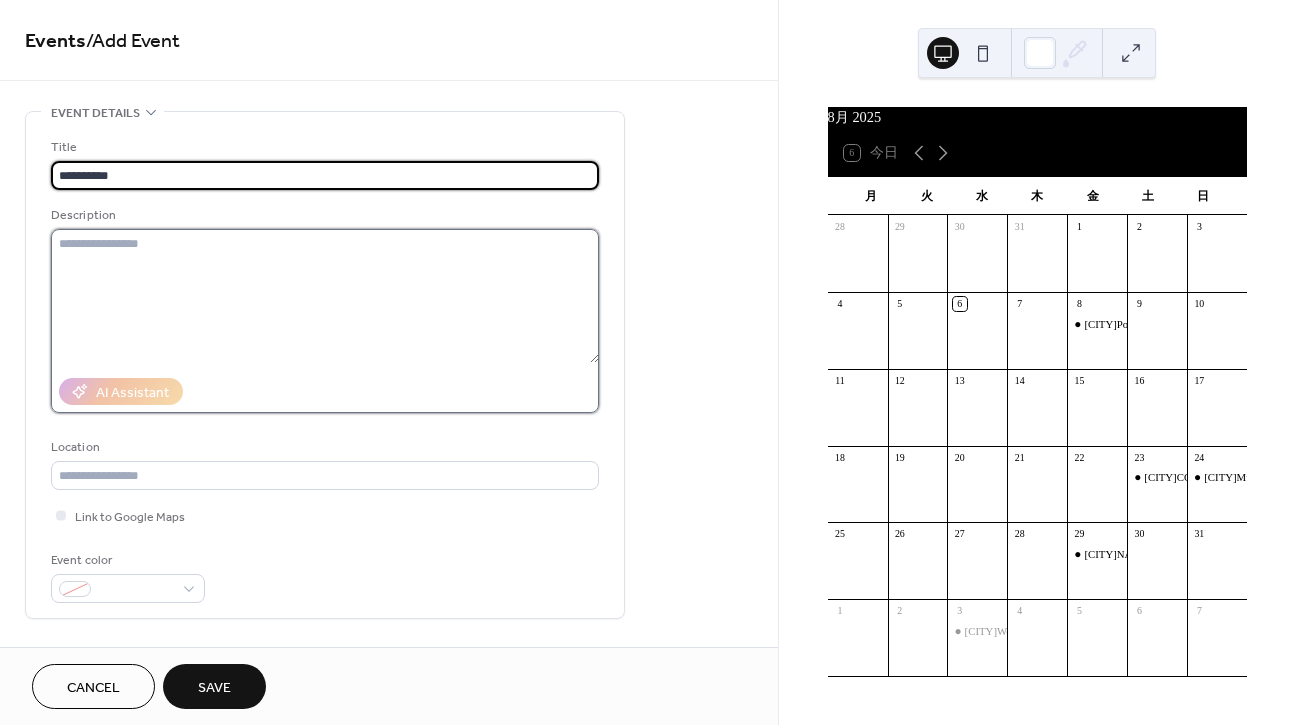 click at bounding box center [325, 296] 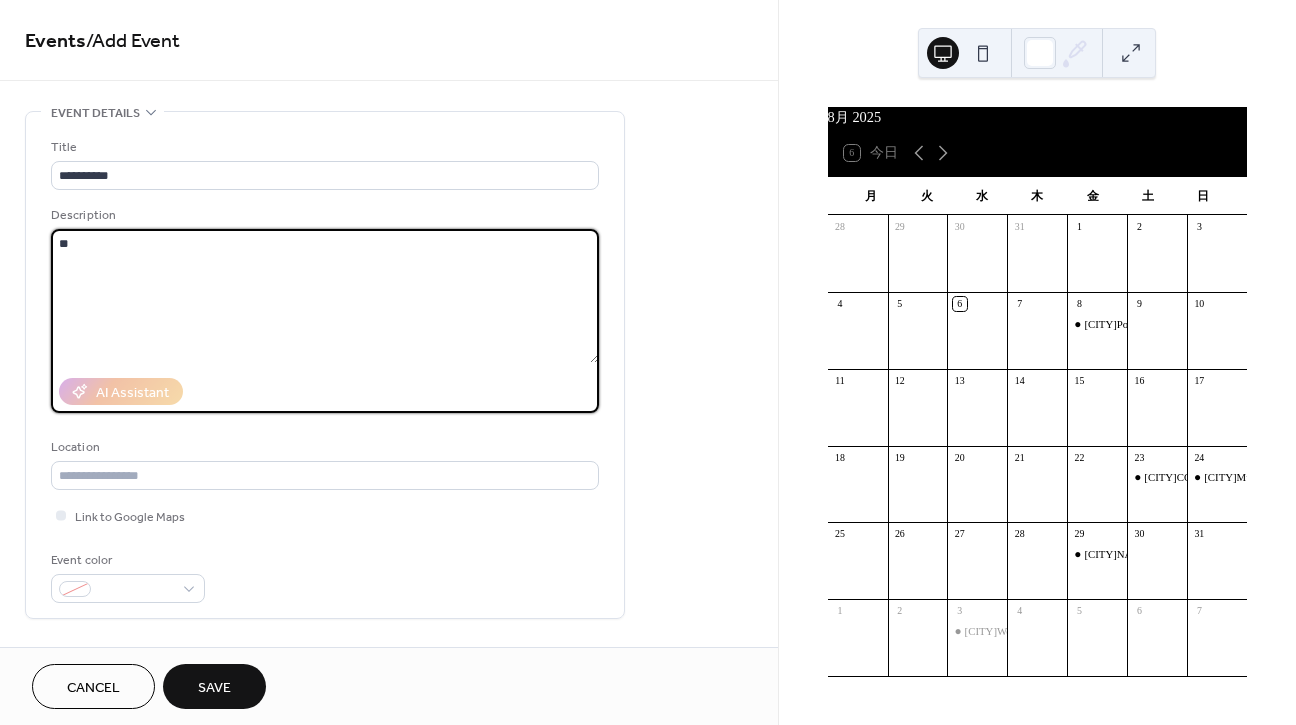 type on "*" 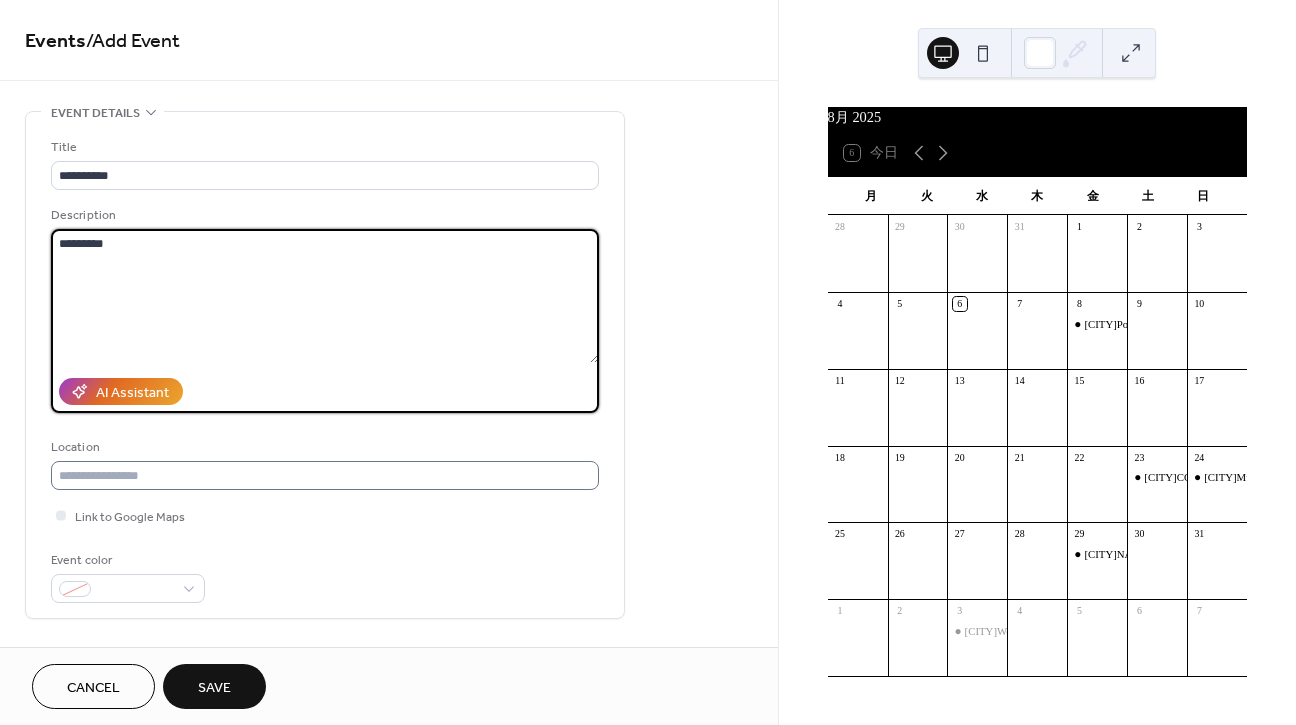 type on "*********" 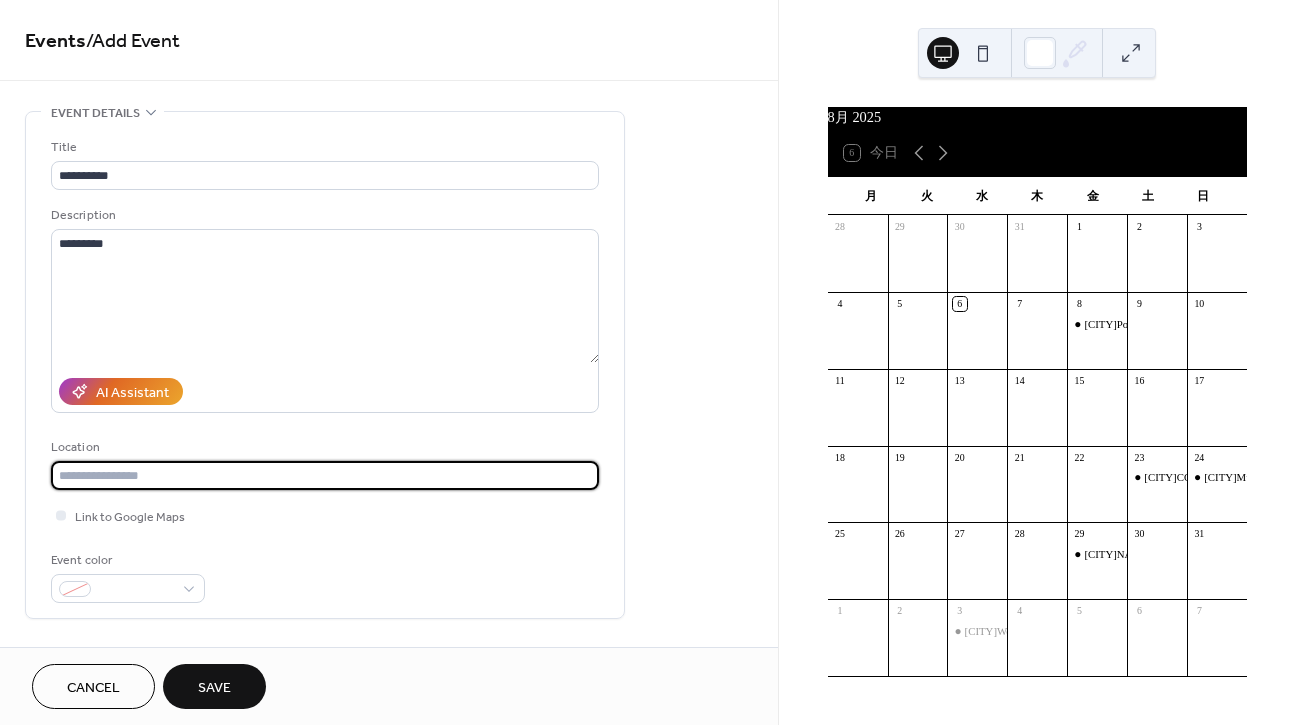 click at bounding box center [325, 475] 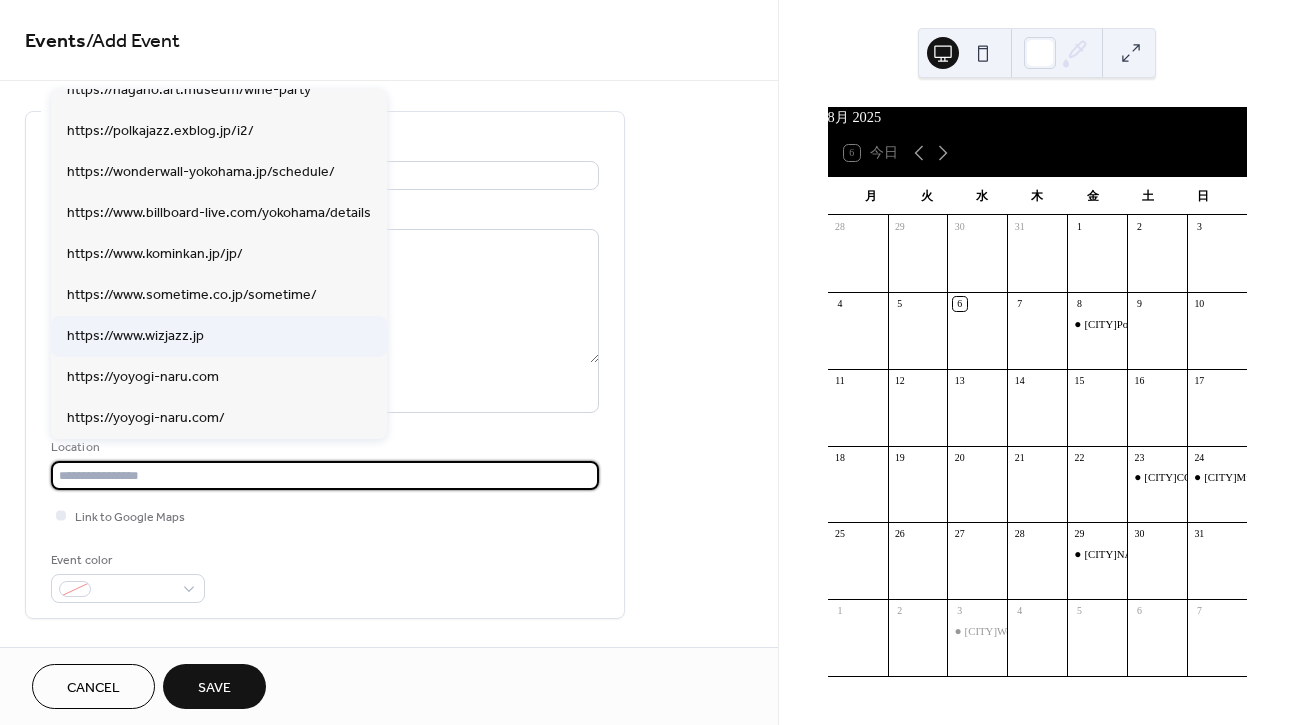 scroll, scrollTop: 388, scrollLeft: 0, axis: vertical 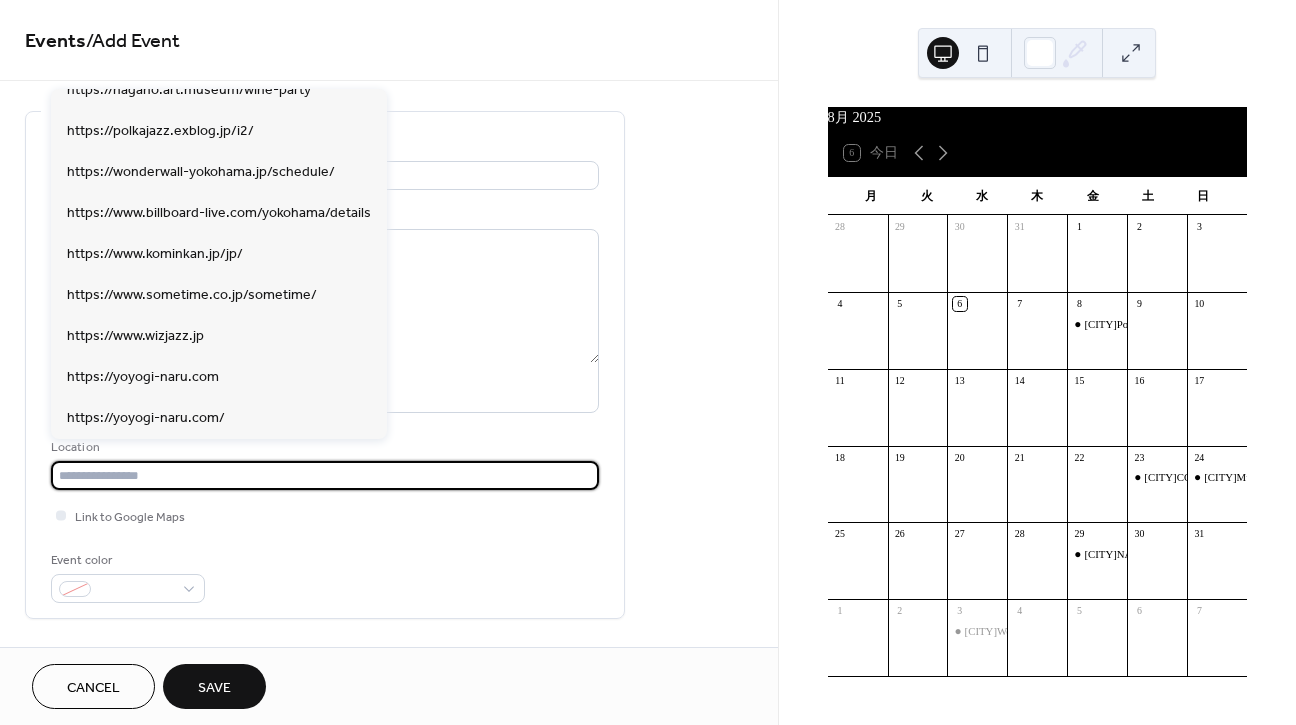 click at bounding box center (325, 475) 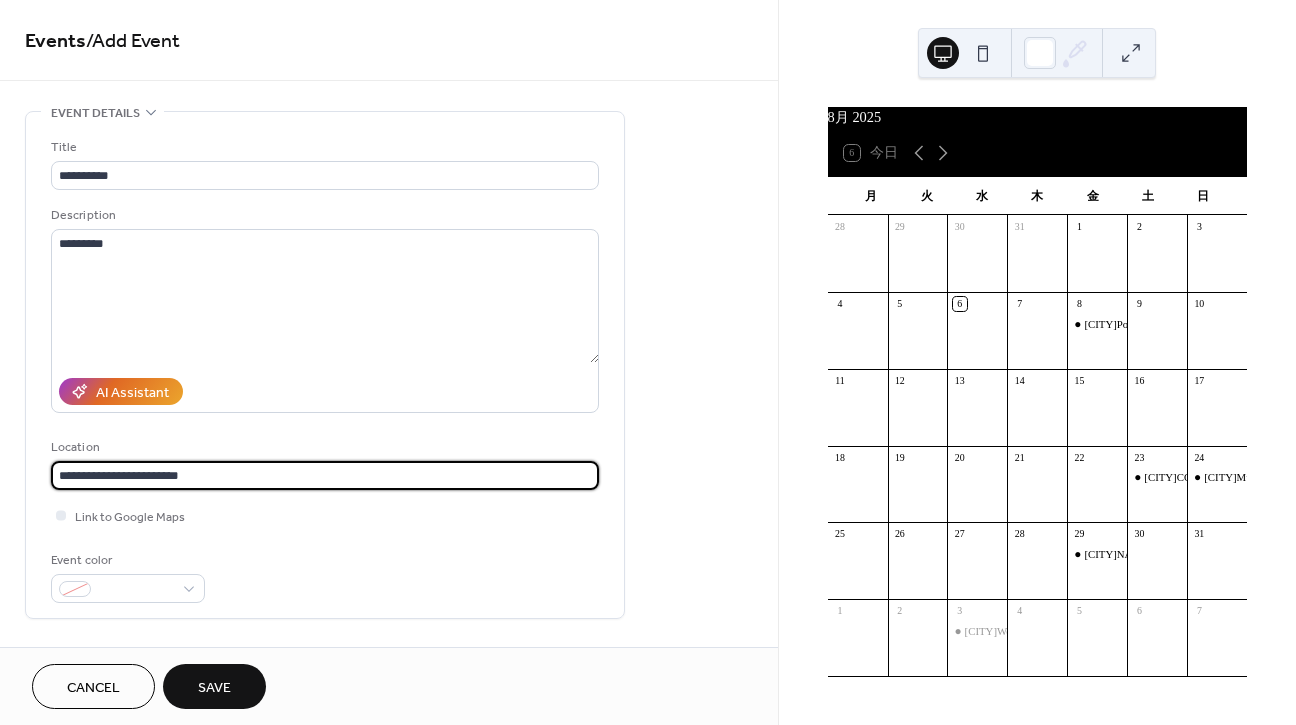 scroll, scrollTop: 0, scrollLeft: 0, axis: both 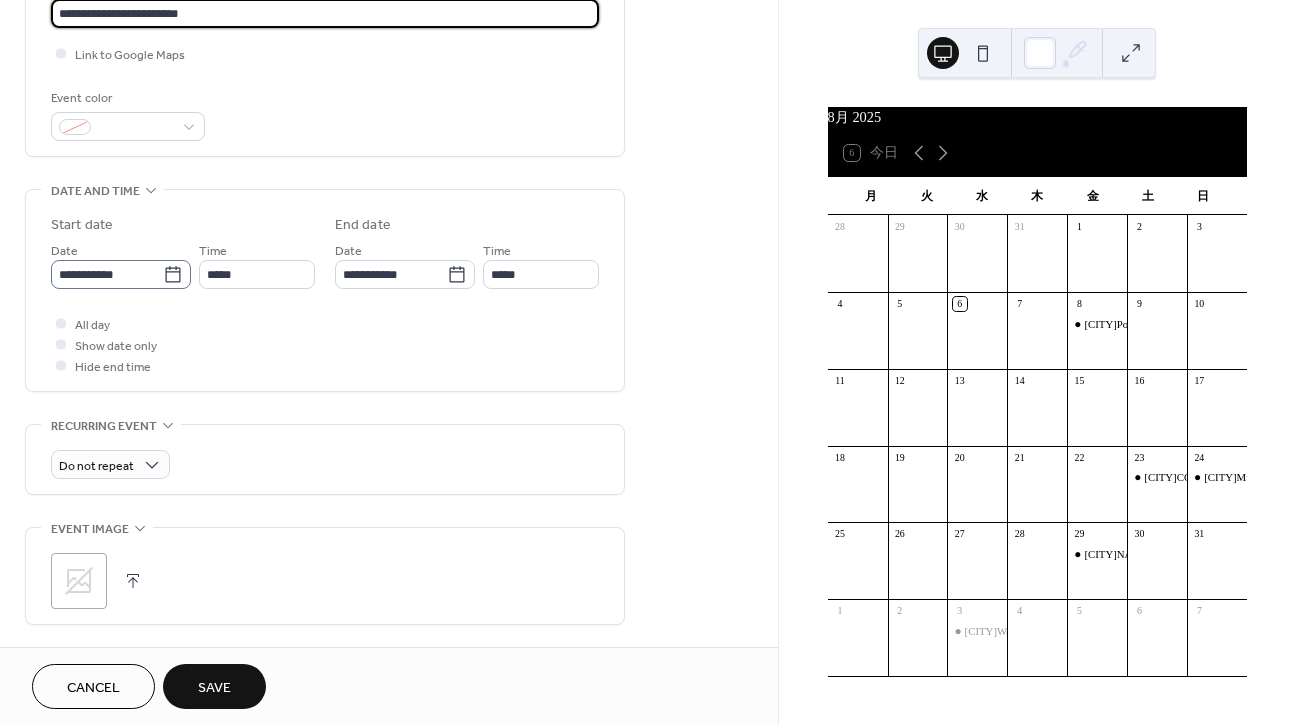 drag, startPoint x: 215, startPoint y: 484, endPoint x: 140, endPoint y: 275, distance: 222.04955 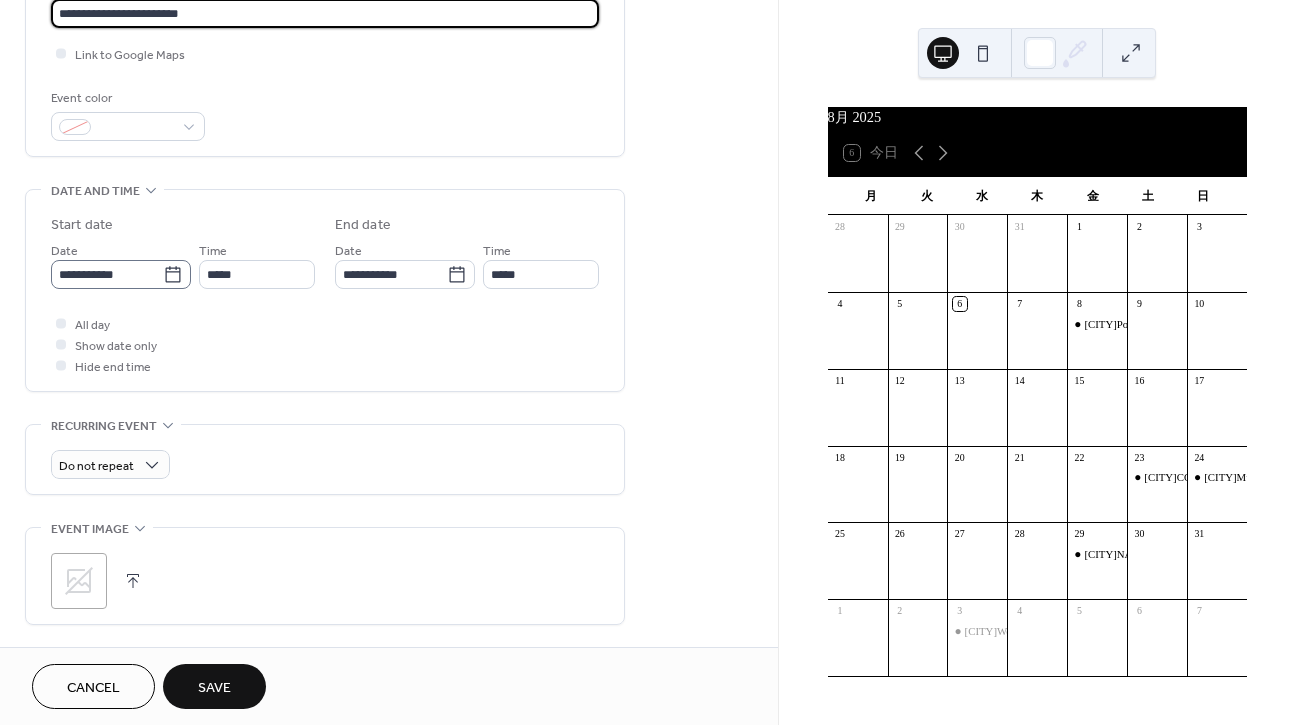 click on "**********" at bounding box center (325, 248) 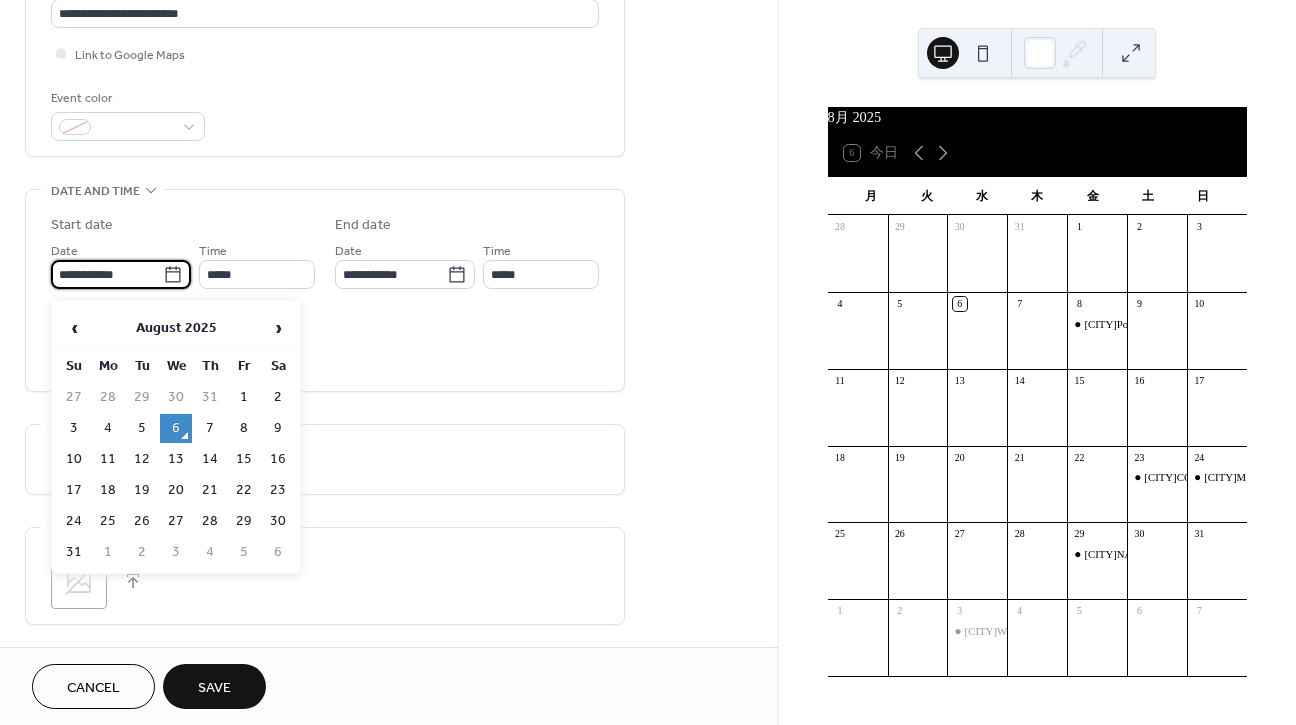 drag, startPoint x: 140, startPoint y: 276, endPoint x: 153, endPoint y: 285, distance: 15.811388 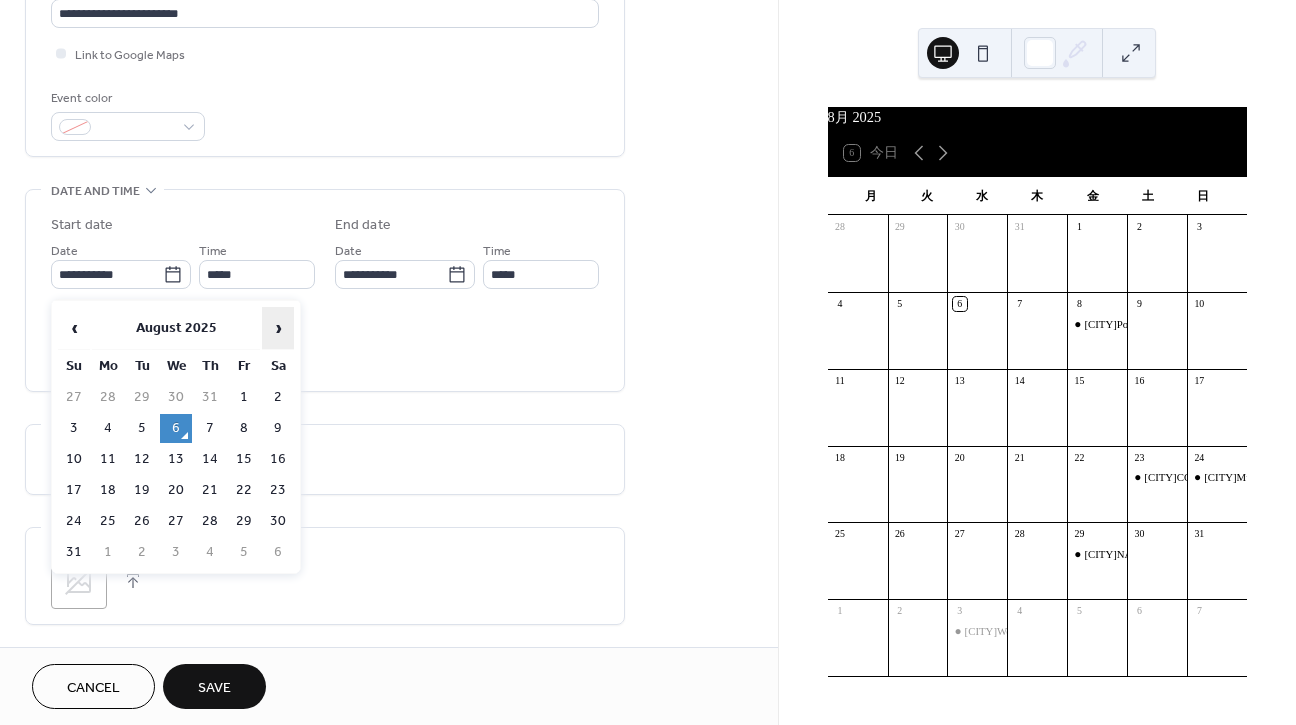 click on "›" at bounding box center (278, 328) 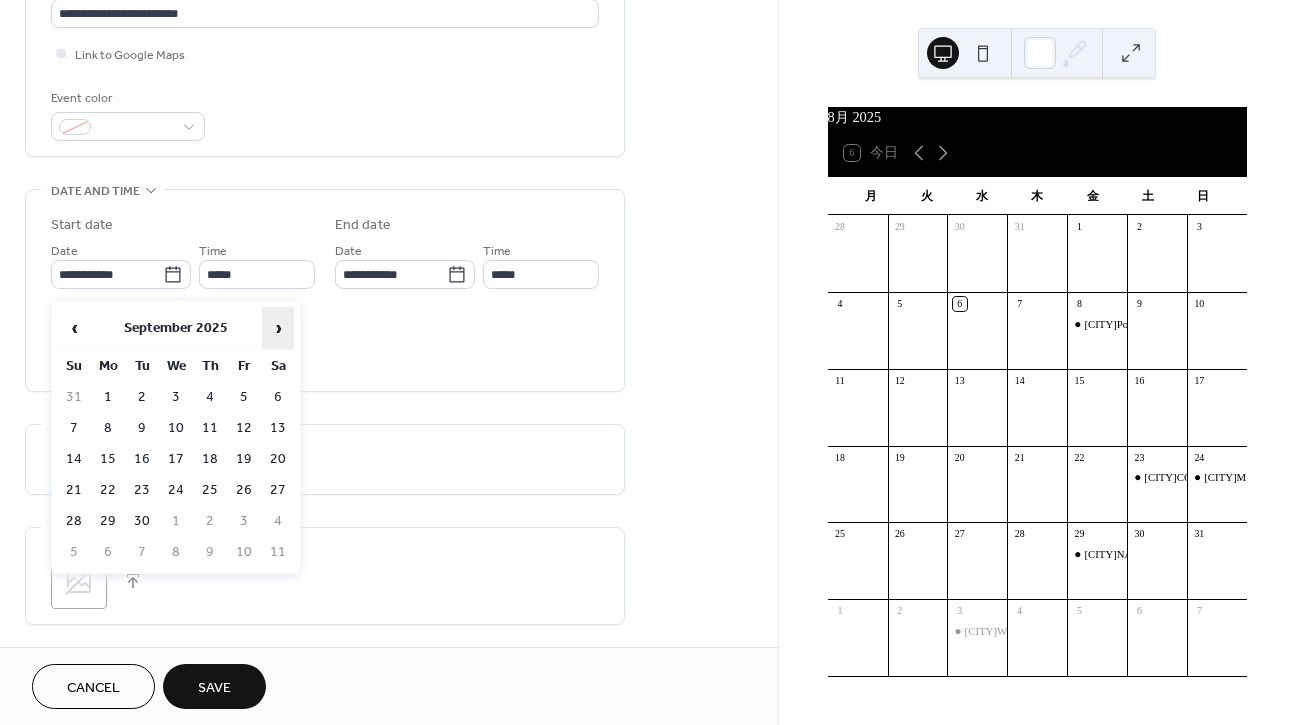 click on "›" at bounding box center (278, 328) 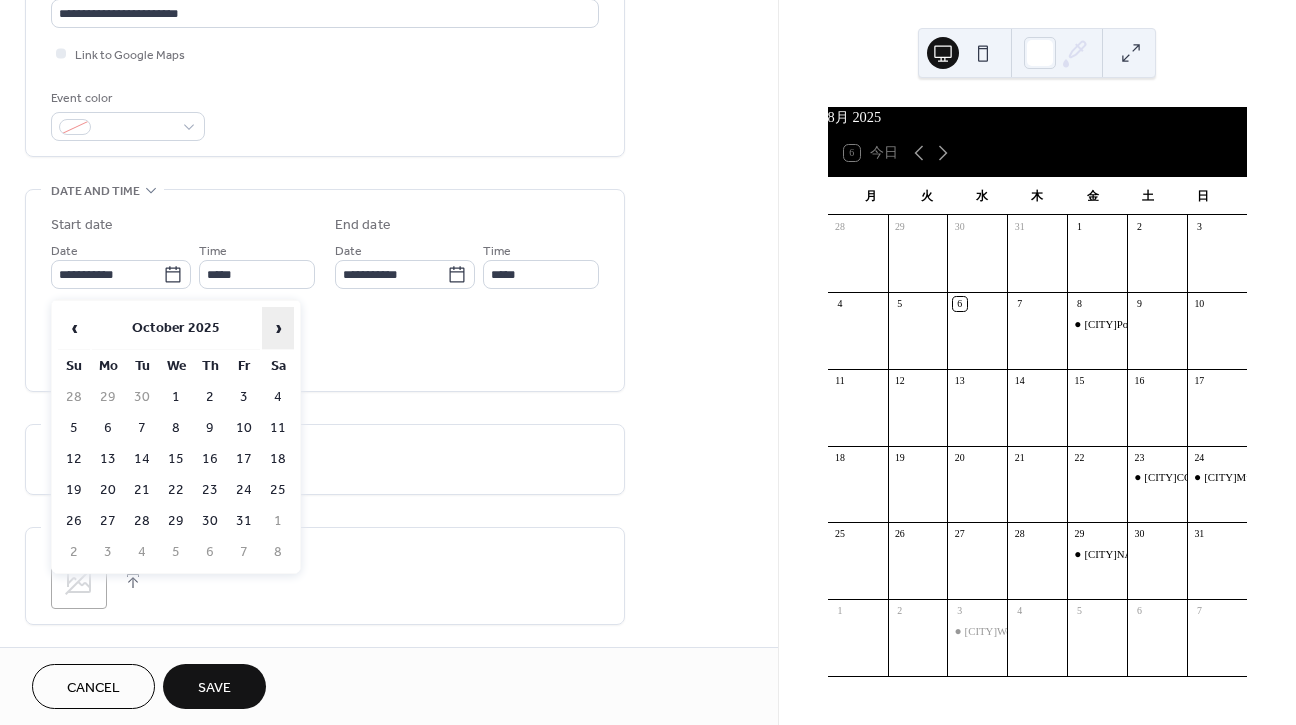 click on "›" at bounding box center (278, 328) 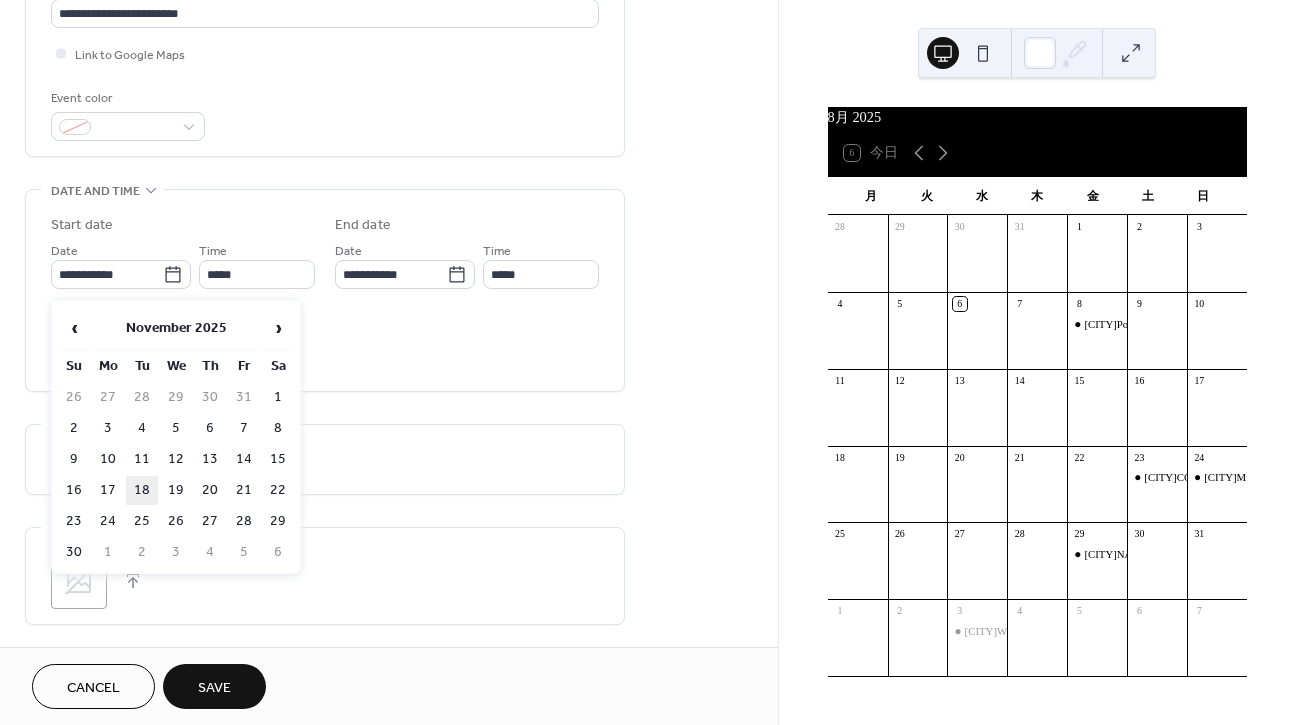 click on "18" at bounding box center (142, 490) 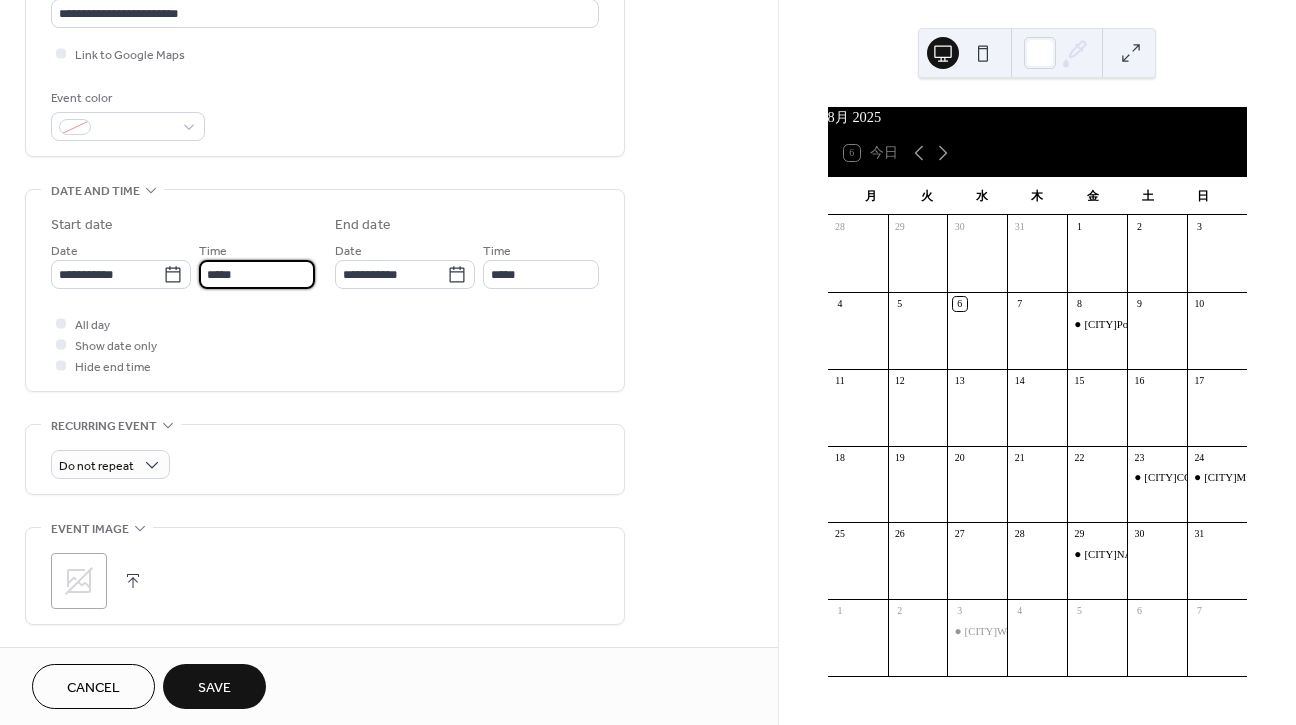 click on "*****" at bounding box center [257, 274] 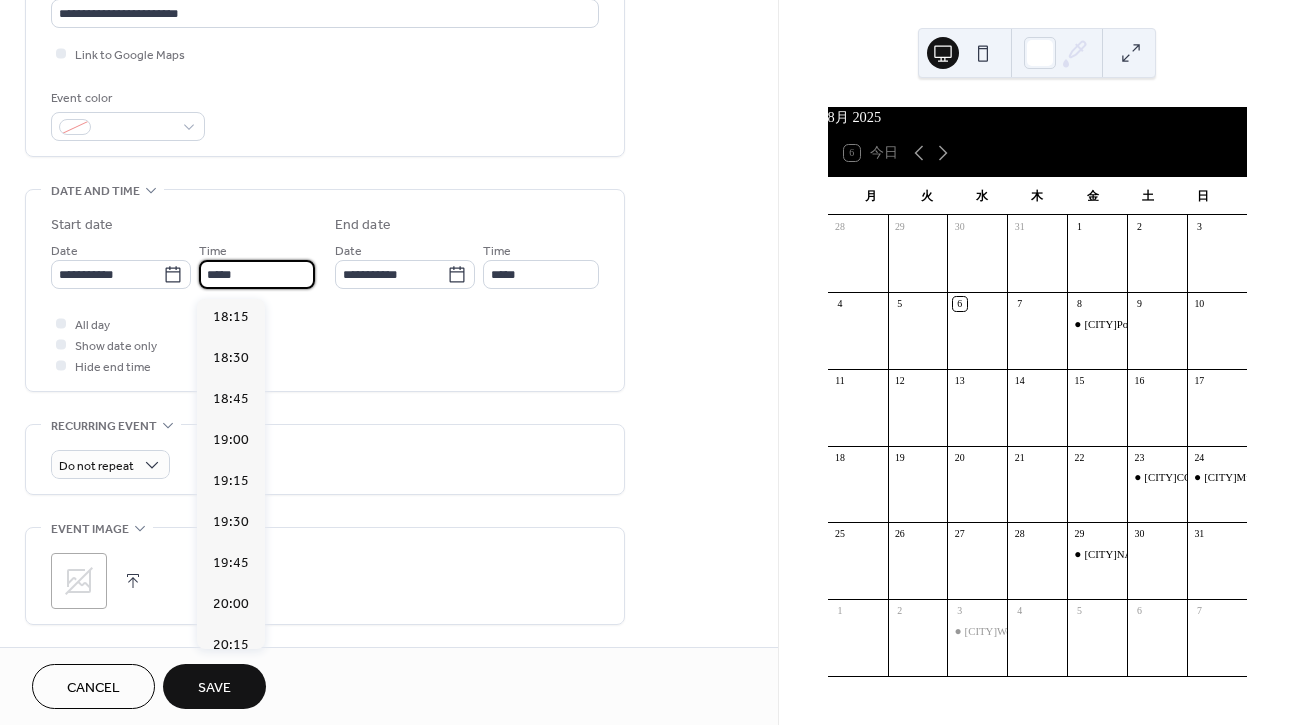 scroll, scrollTop: 2999, scrollLeft: 0, axis: vertical 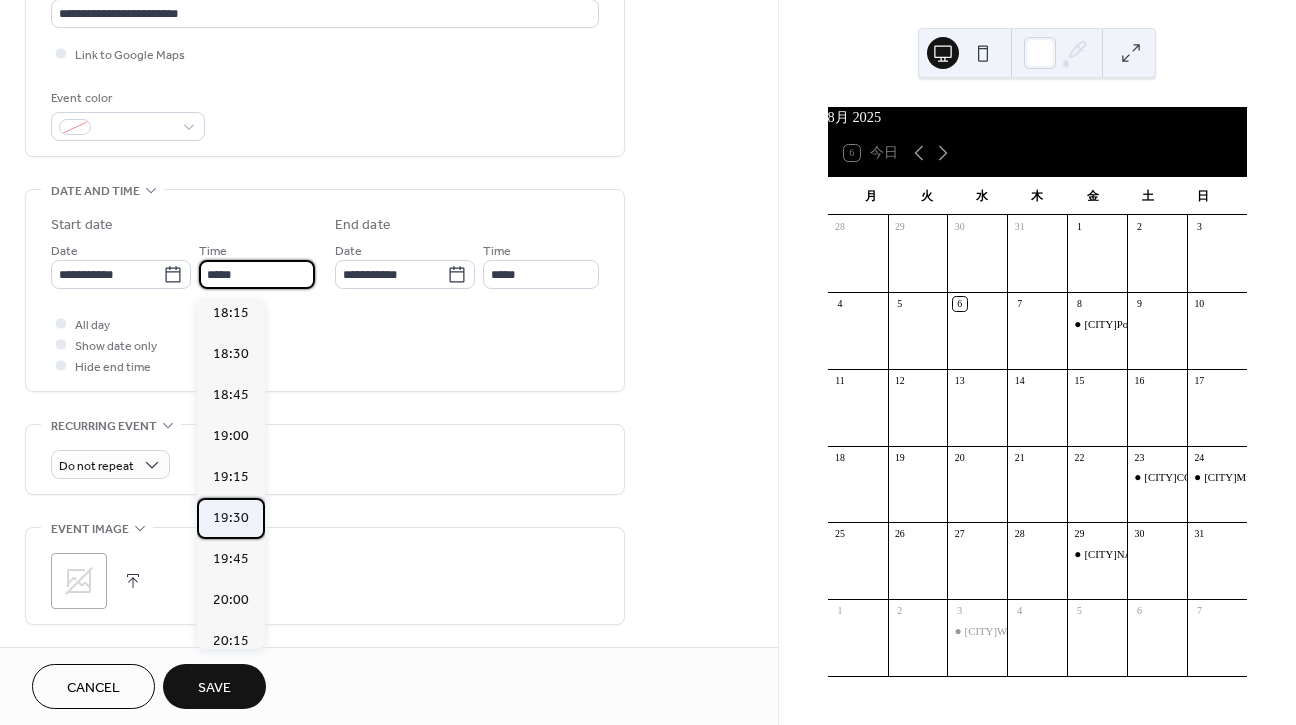 click on "19:30" at bounding box center [231, 518] 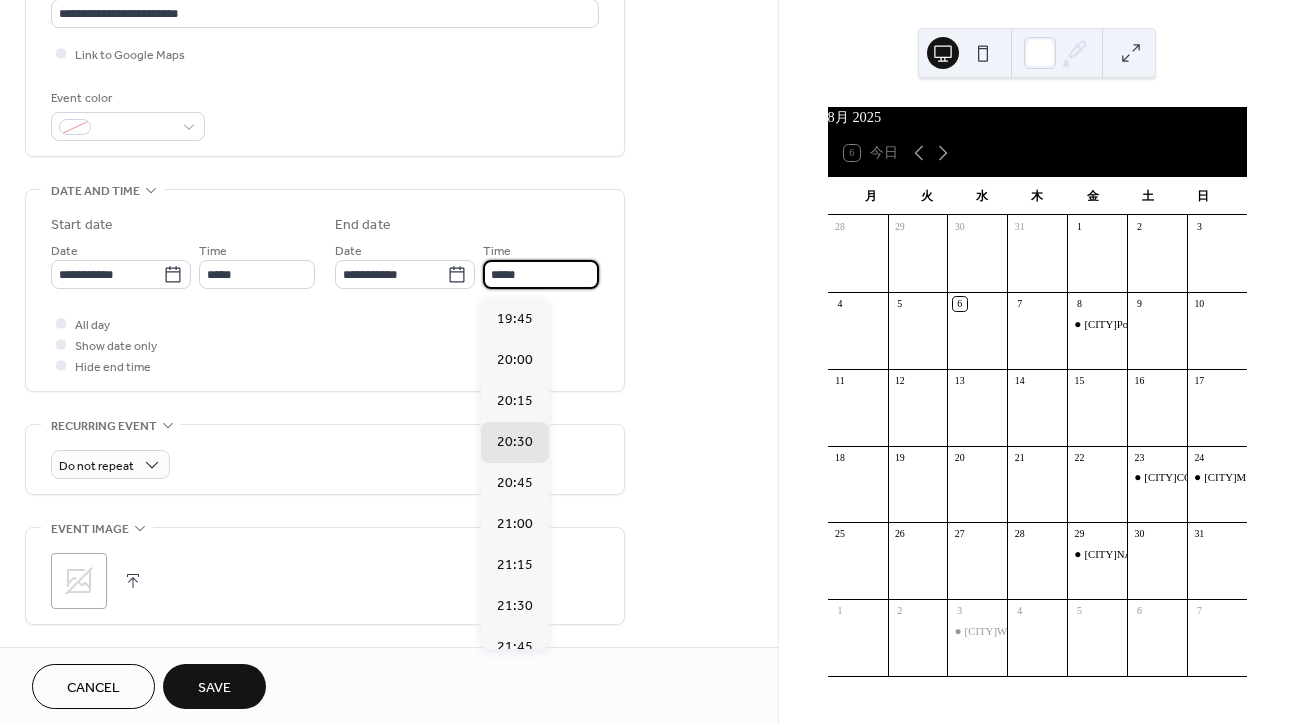 click on "*****" at bounding box center [541, 274] 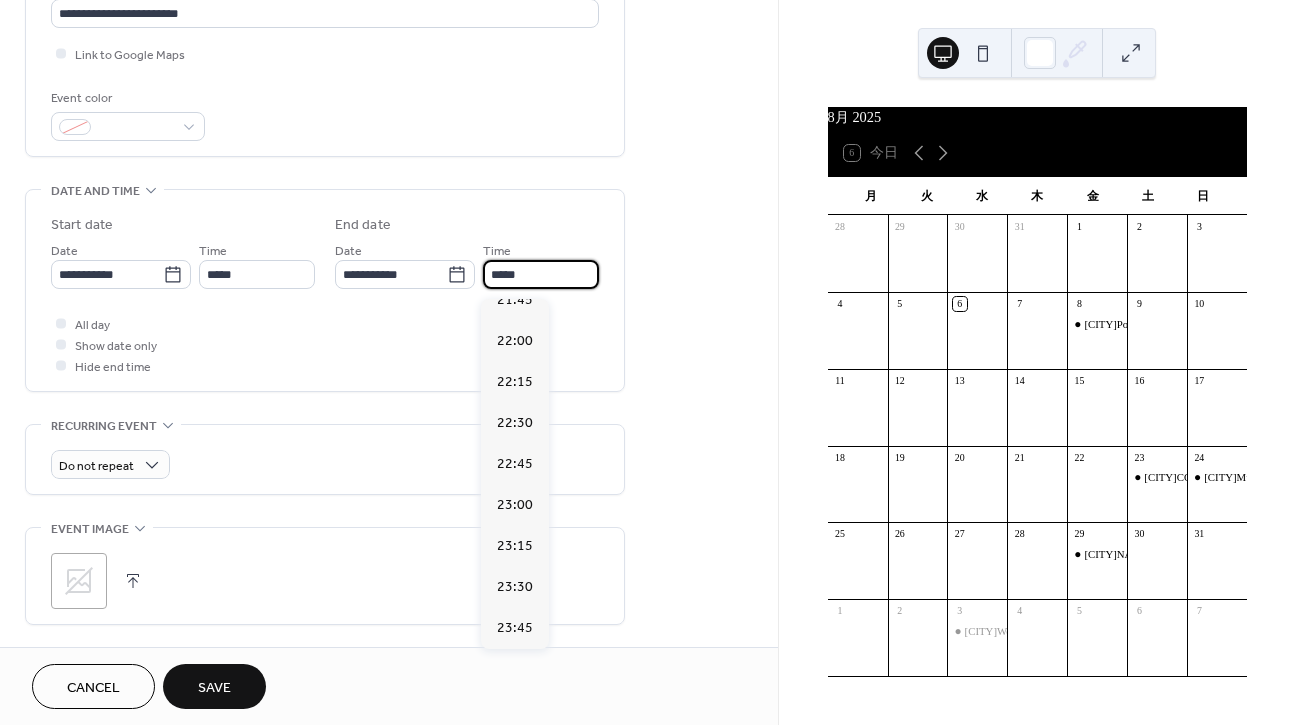 scroll, scrollTop: 347, scrollLeft: 0, axis: vertical 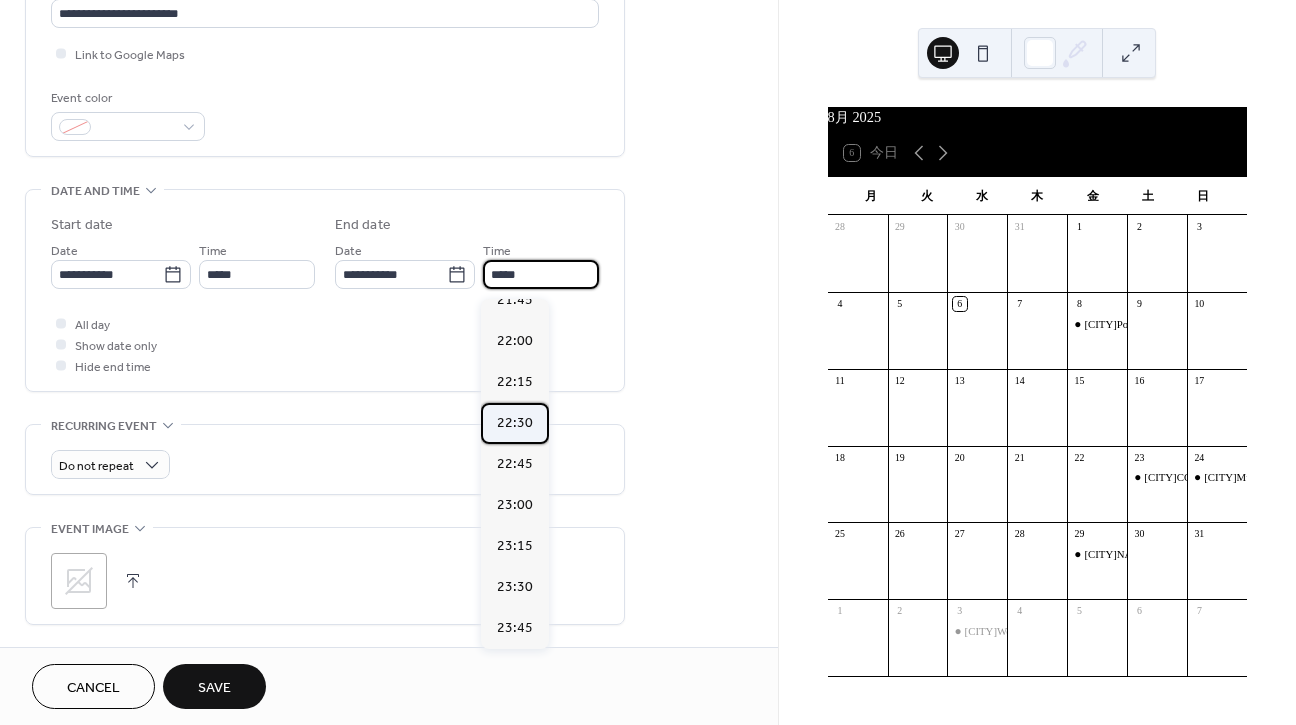 click on "22:30" at bounding box center [515, 423] 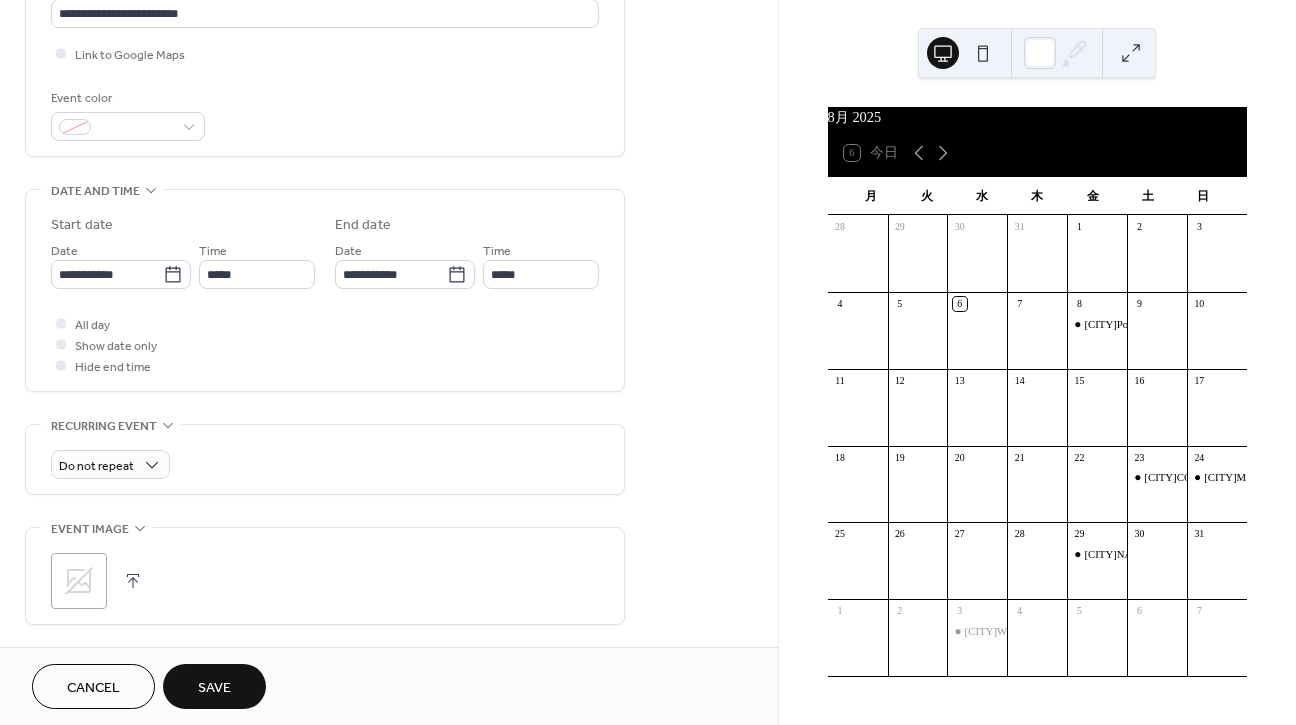 type on "*****" 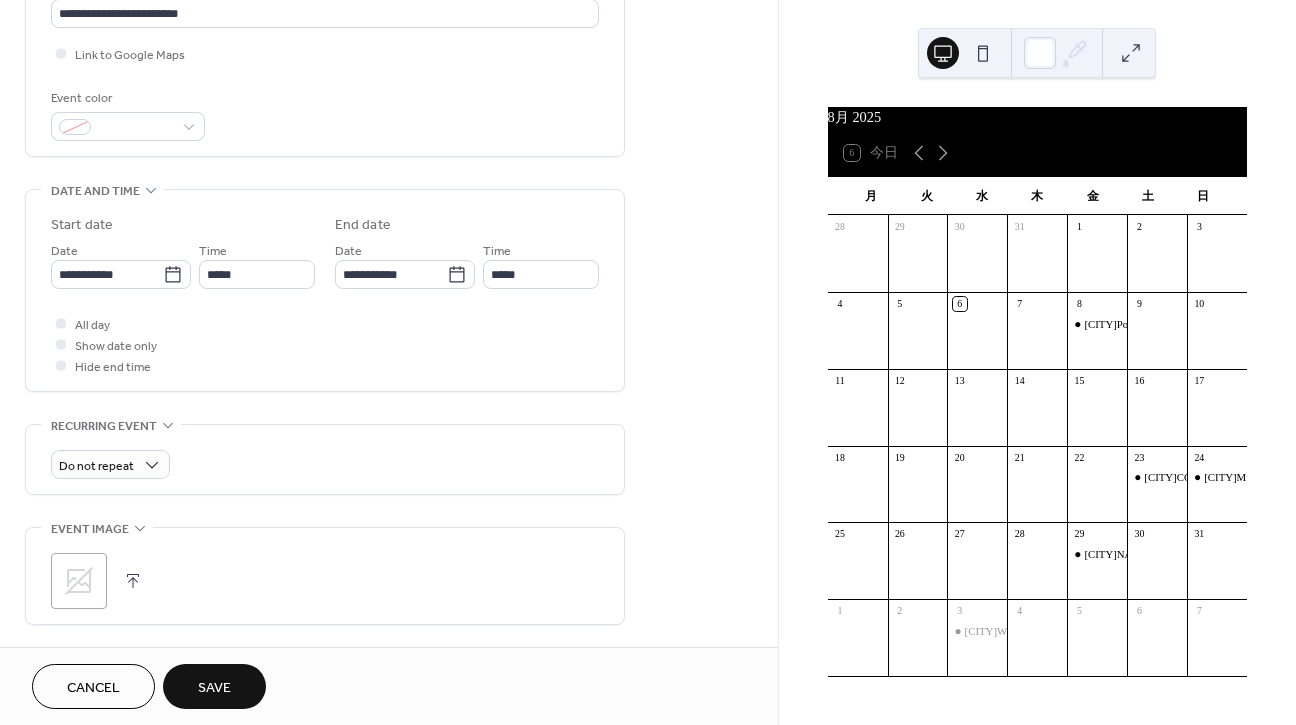 click on "Save" at bounding box center [214, 688] 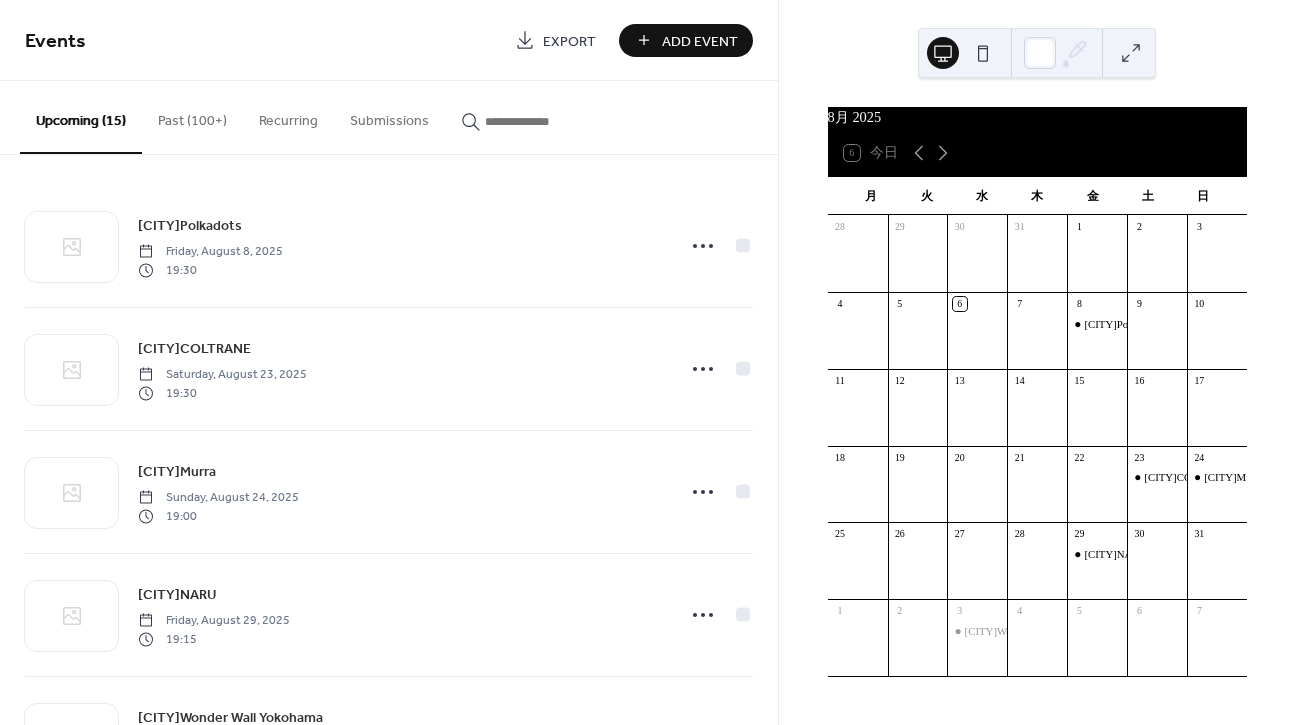 click on "Add Event" at bounding box center (686, 40) 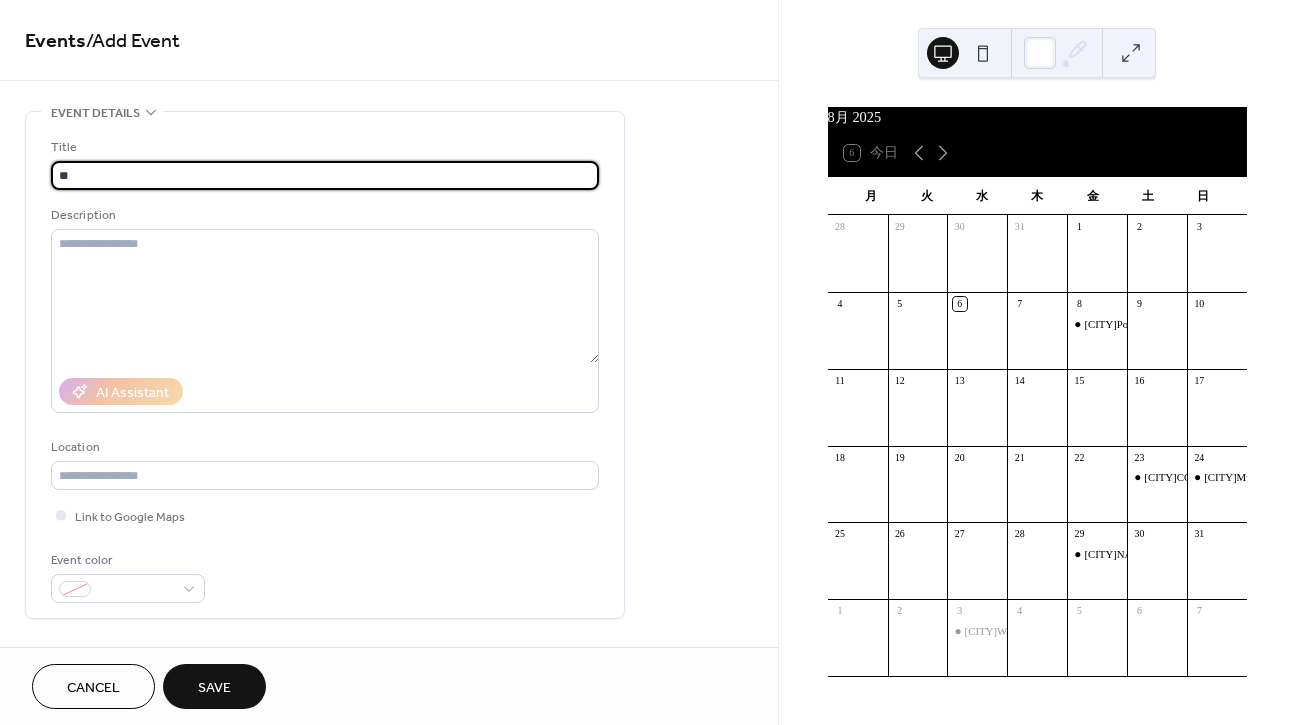 type on "*" 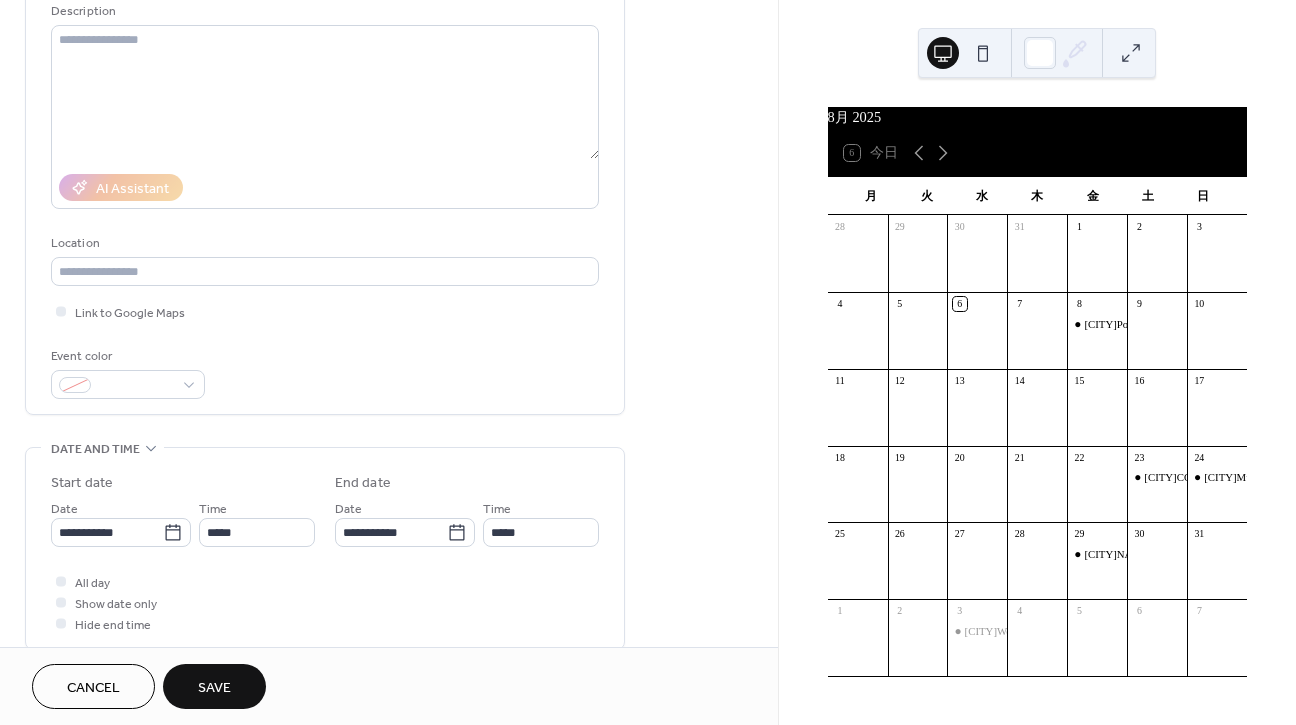 scroll, scrollTop: 205, scrollLeft: 0, axis: vertical 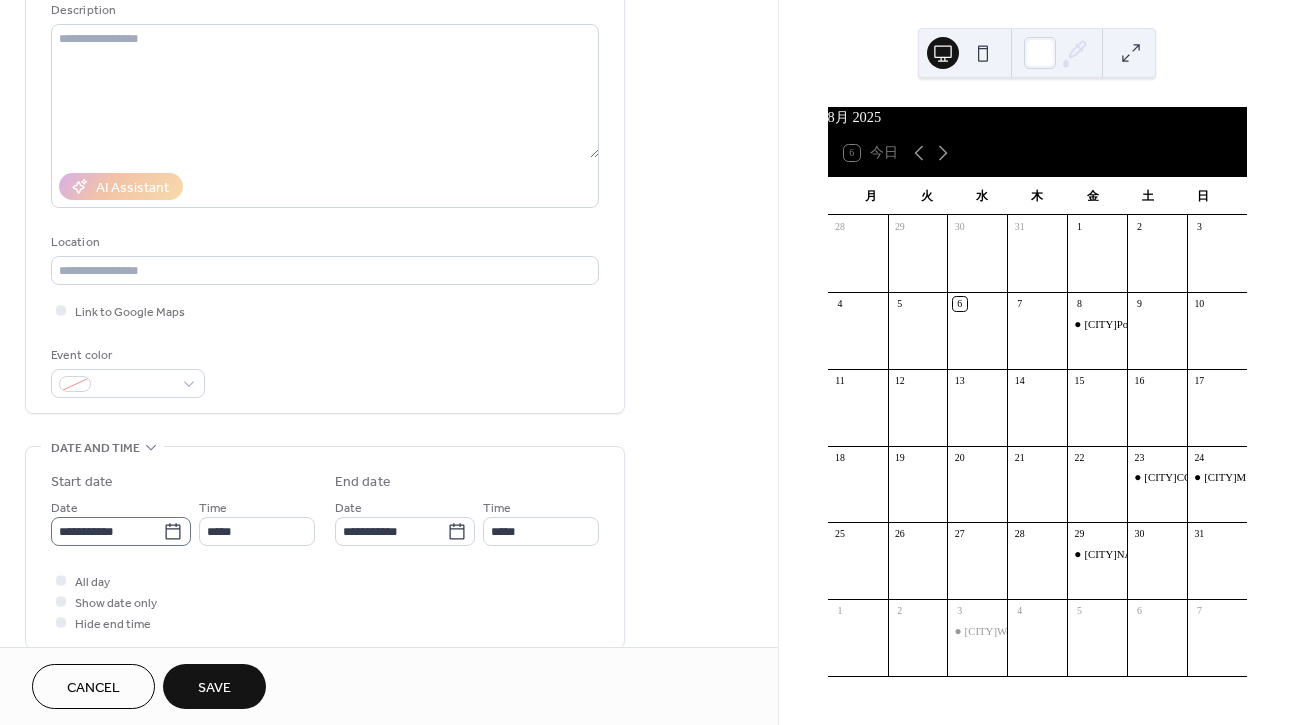 type on "*******" 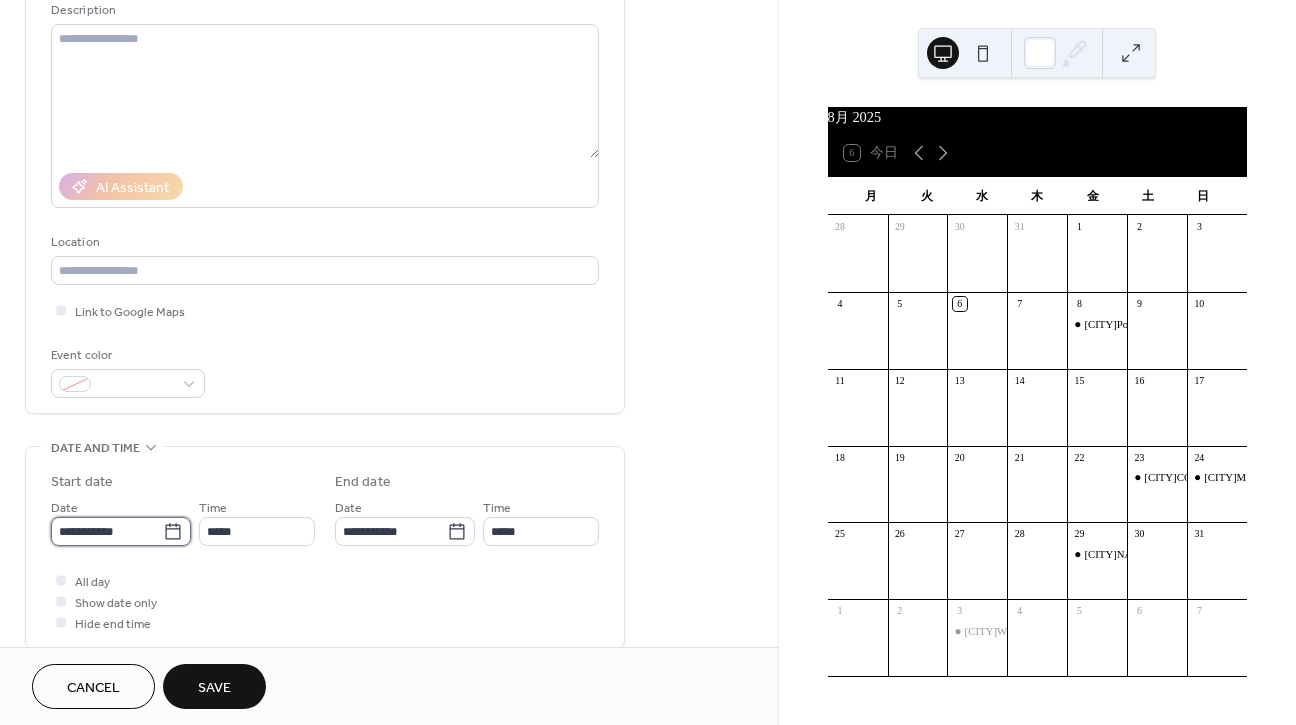 click on "**********" at bounding box center [107, 531] 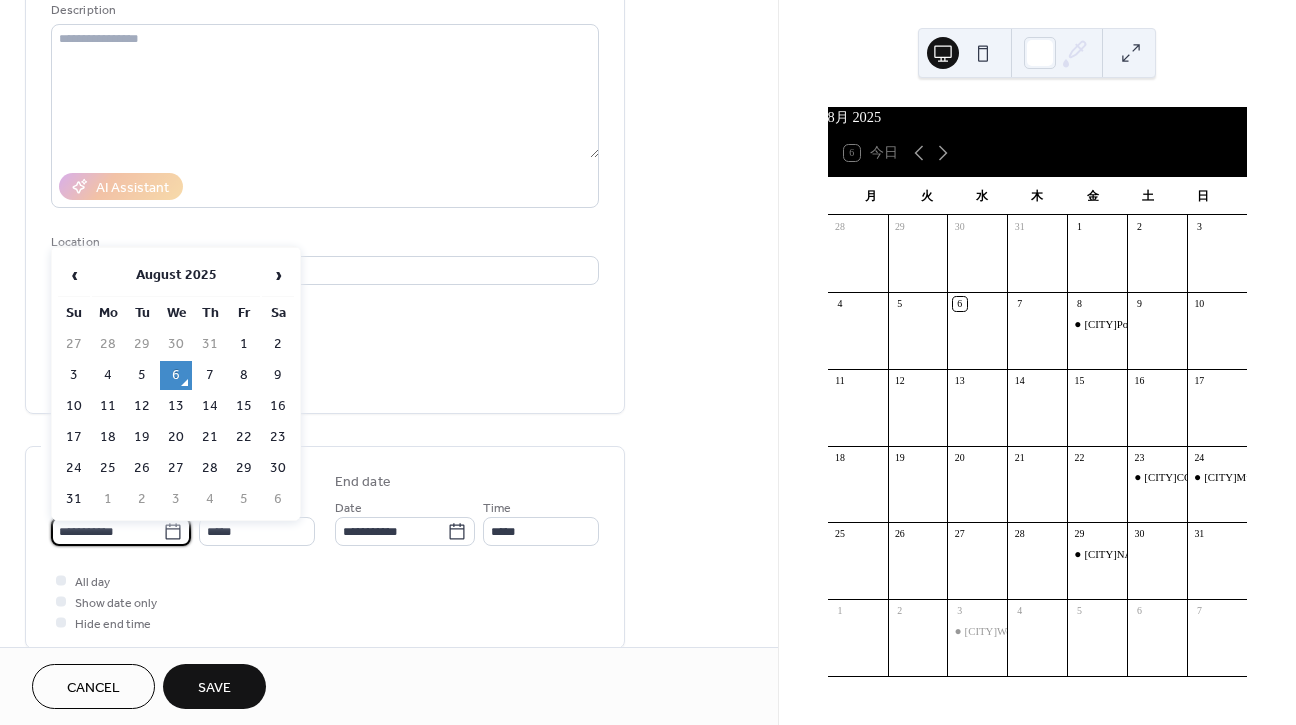 click on "‹ August 2025 › Su Mo Tu We Th Fr Sa 27 28 29 30 31 1 2 3 4 5 6 7 8 9 10 11 12 13 14 15 16 17 18 19 20 21 22 23 24 25 26 27 28 29 30 31 1 2 3 4 5 6" at bounding box center (176, 384) 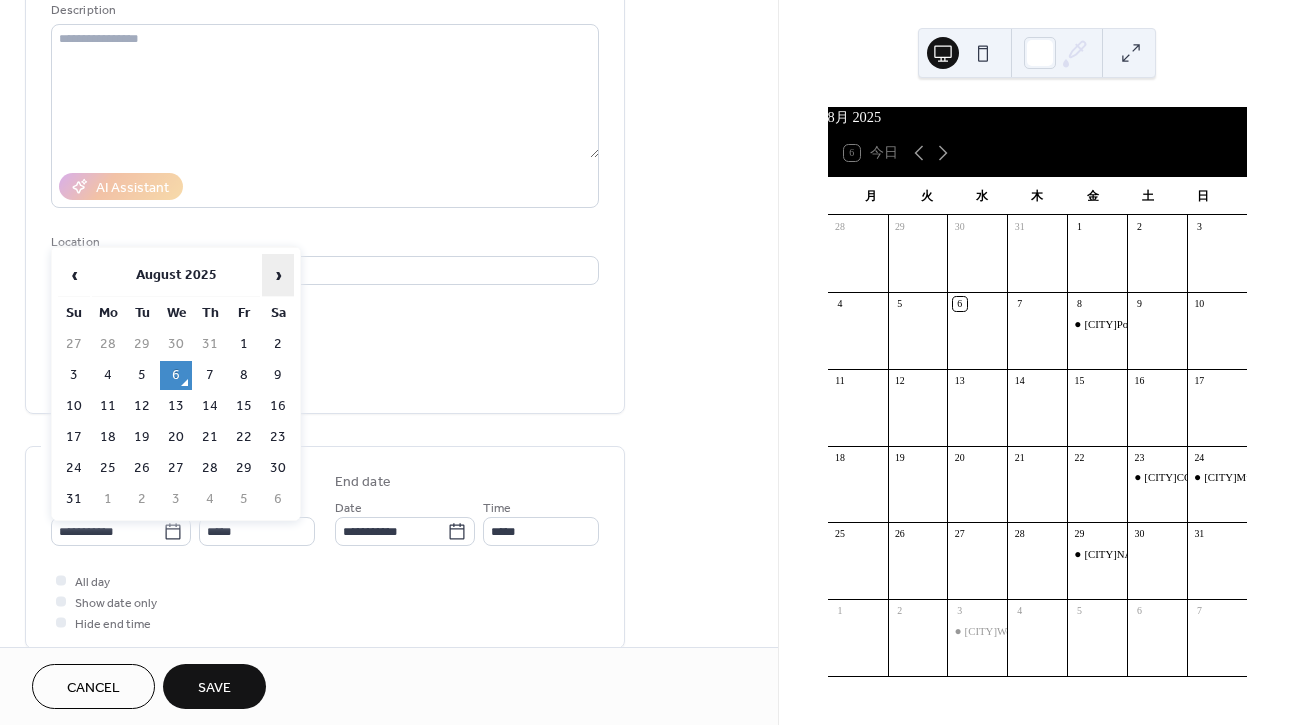 click on "›" at bounding box center [278, 275] 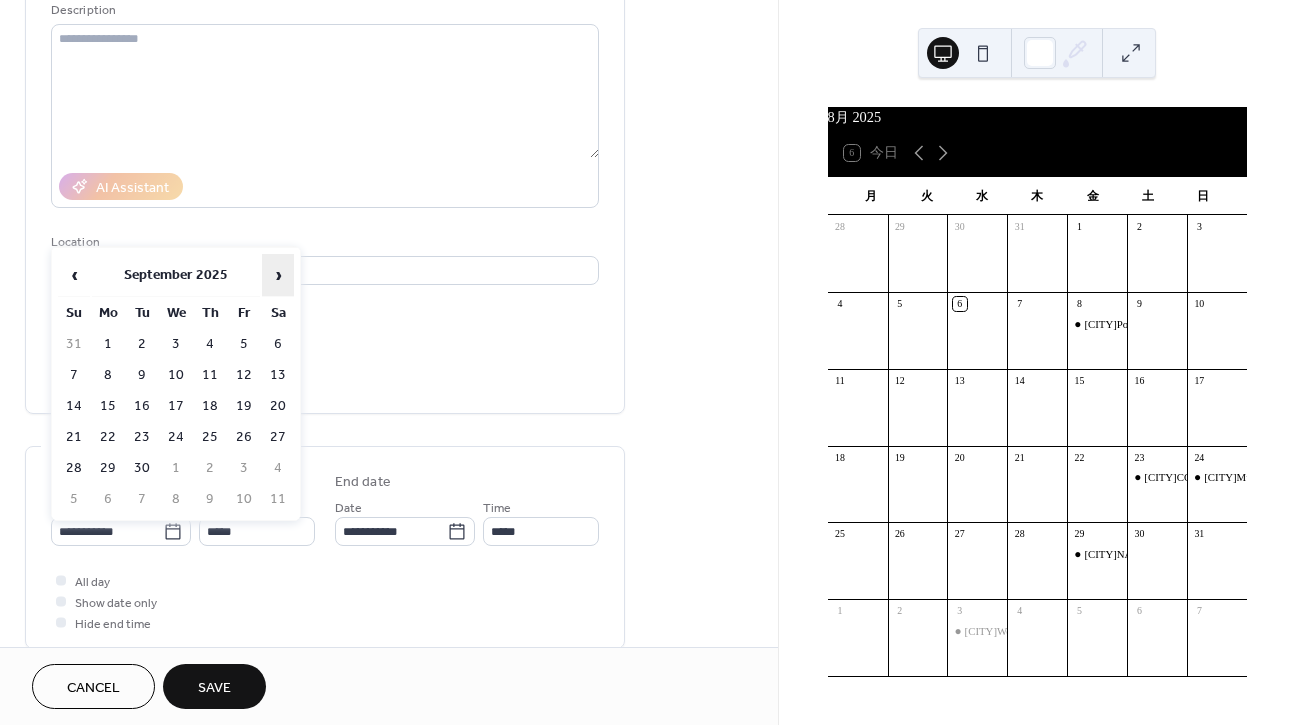 click on "›" at bounding box center (278, 275) 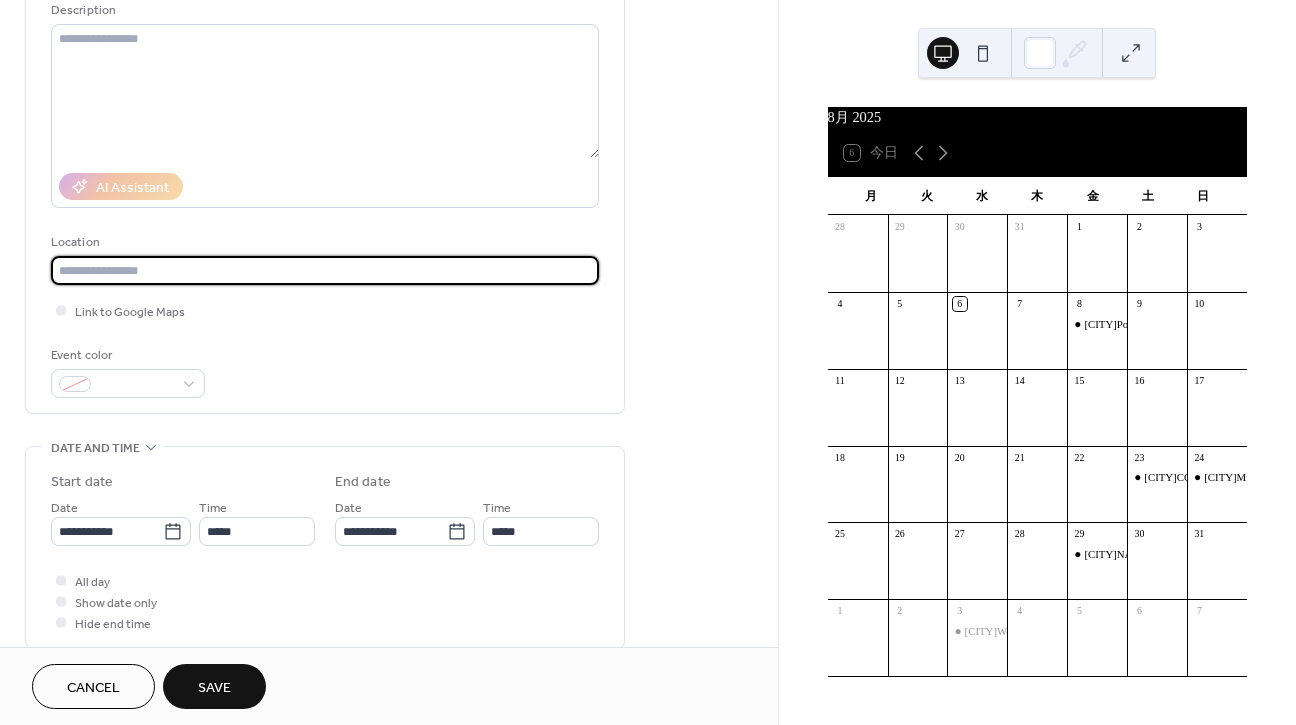 click at bounding box center [325, 270] 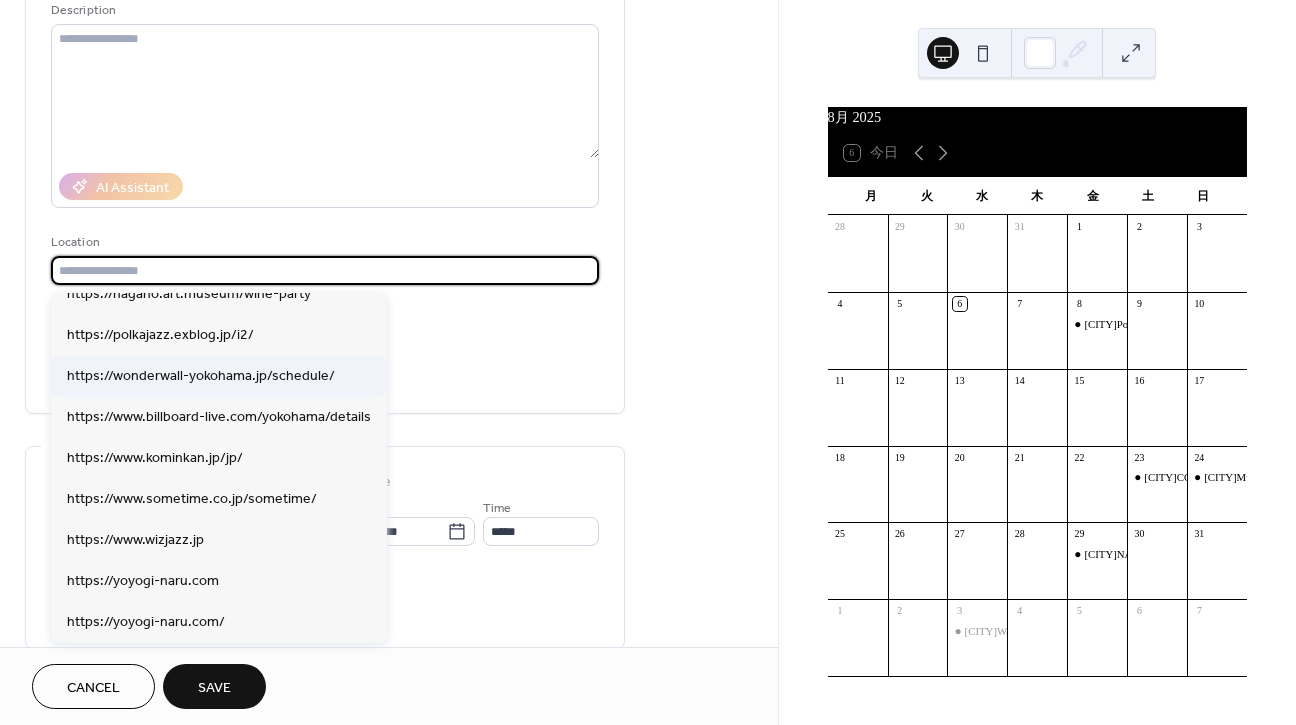 scroll, scrollTop: 429, scrollLeft: 0, axis: vertical 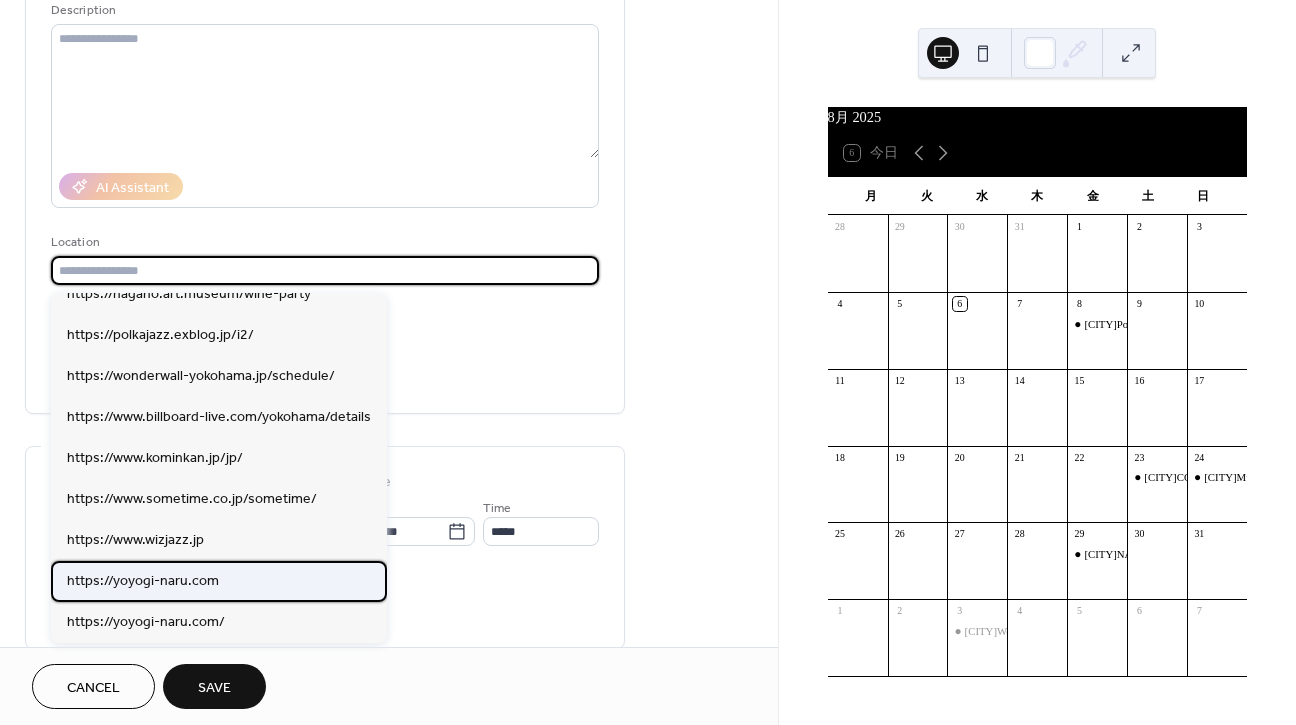 click on "https://yoyogi-naru.com" at bounding box center (143, 581) 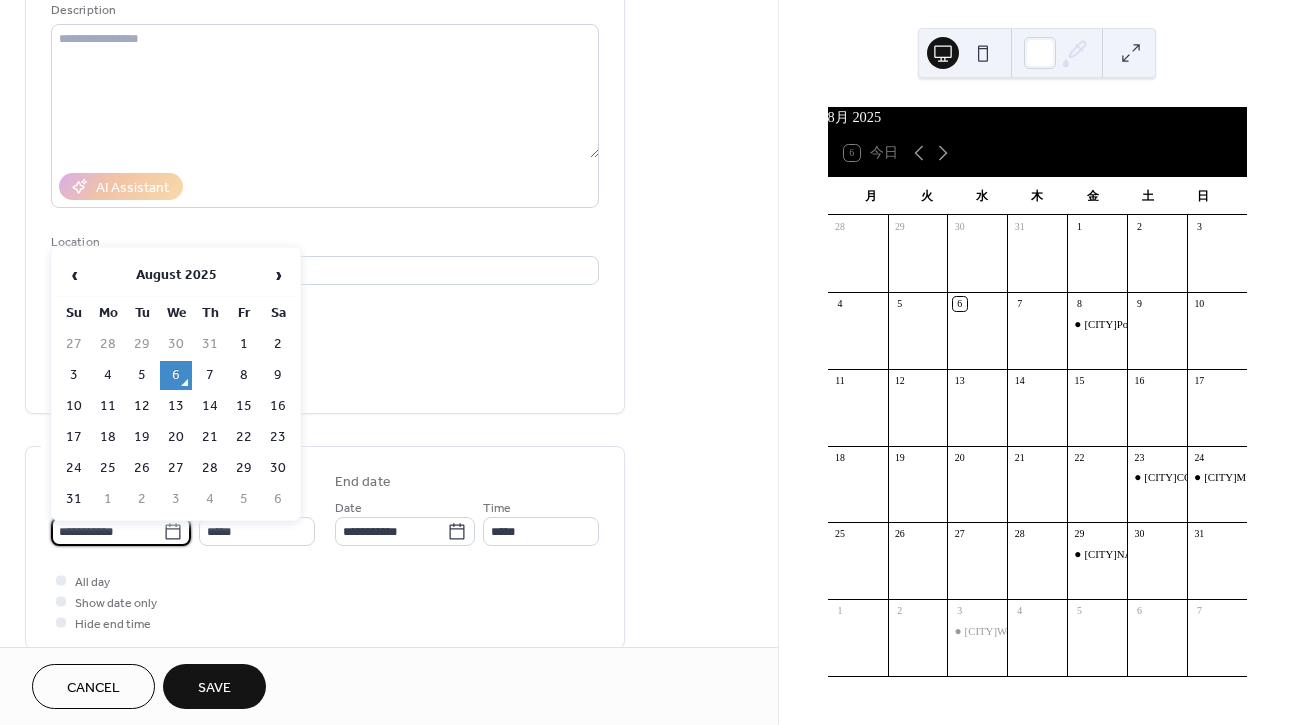 click on "**********" at bounding box center (107, 531) 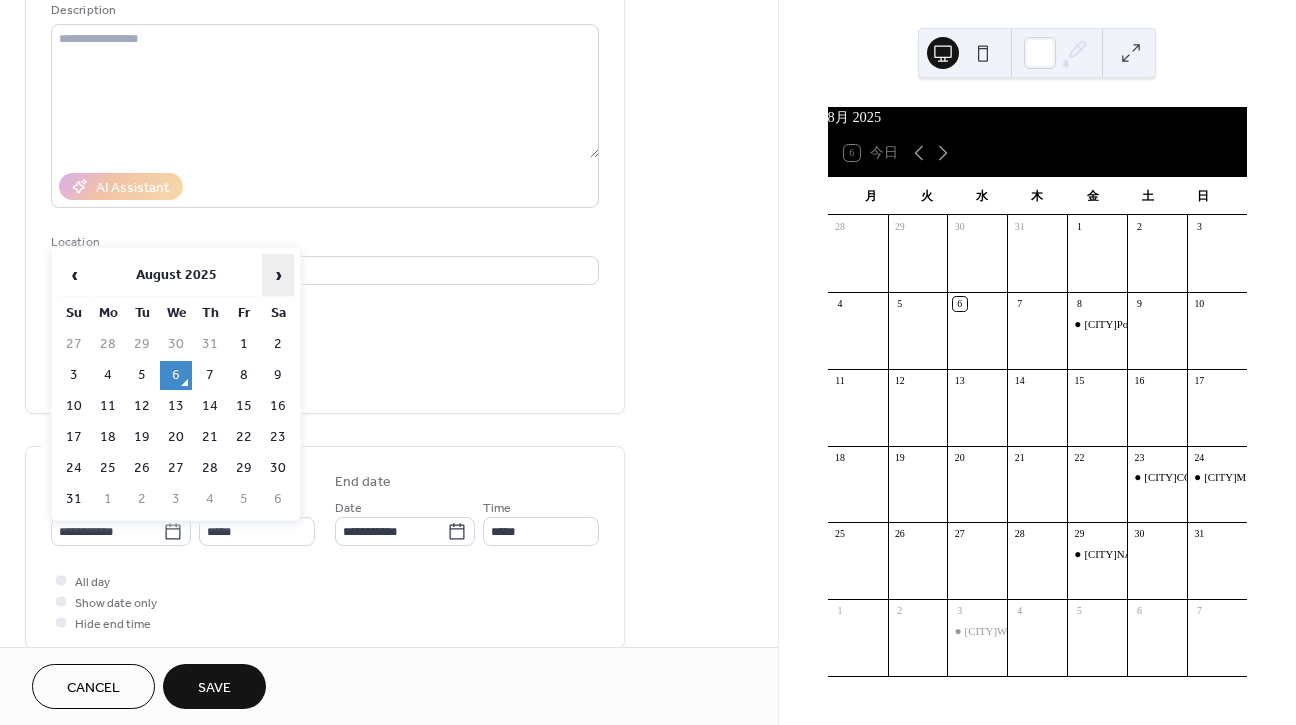 click on "›" at bounding box center (278, 275) 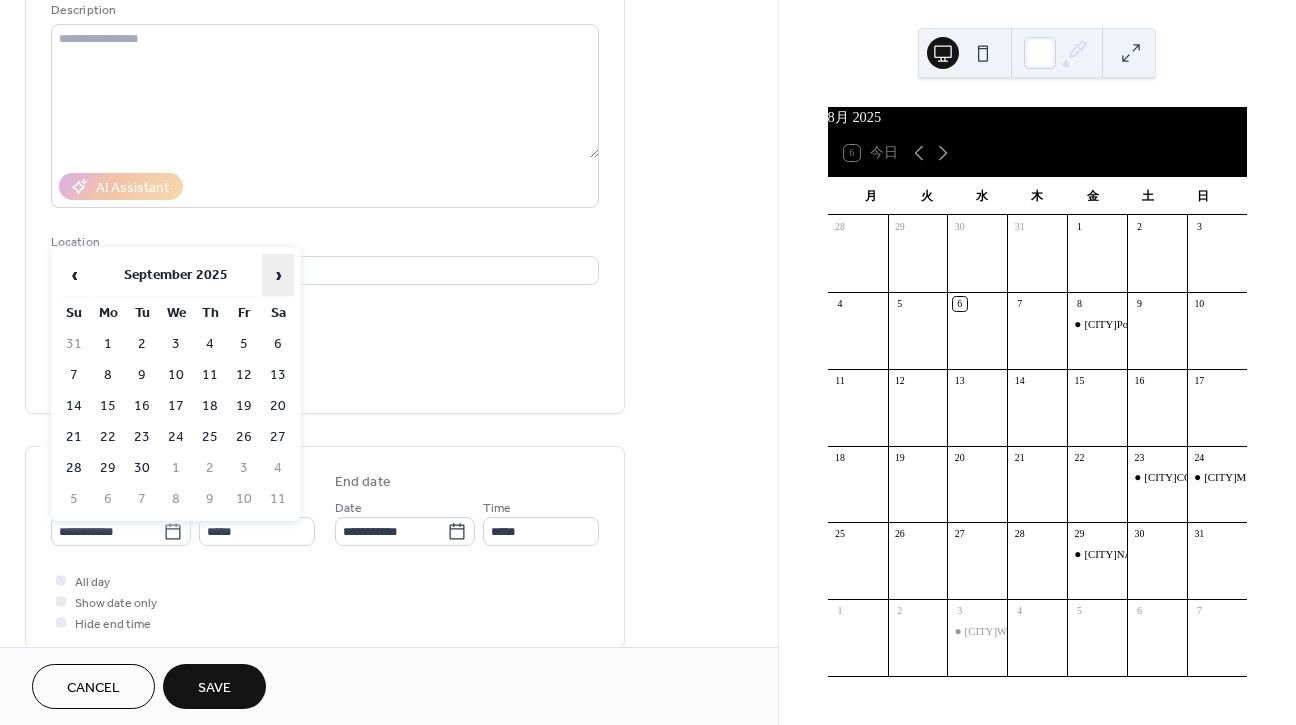 click on "›" at bounding box center [278, 275] 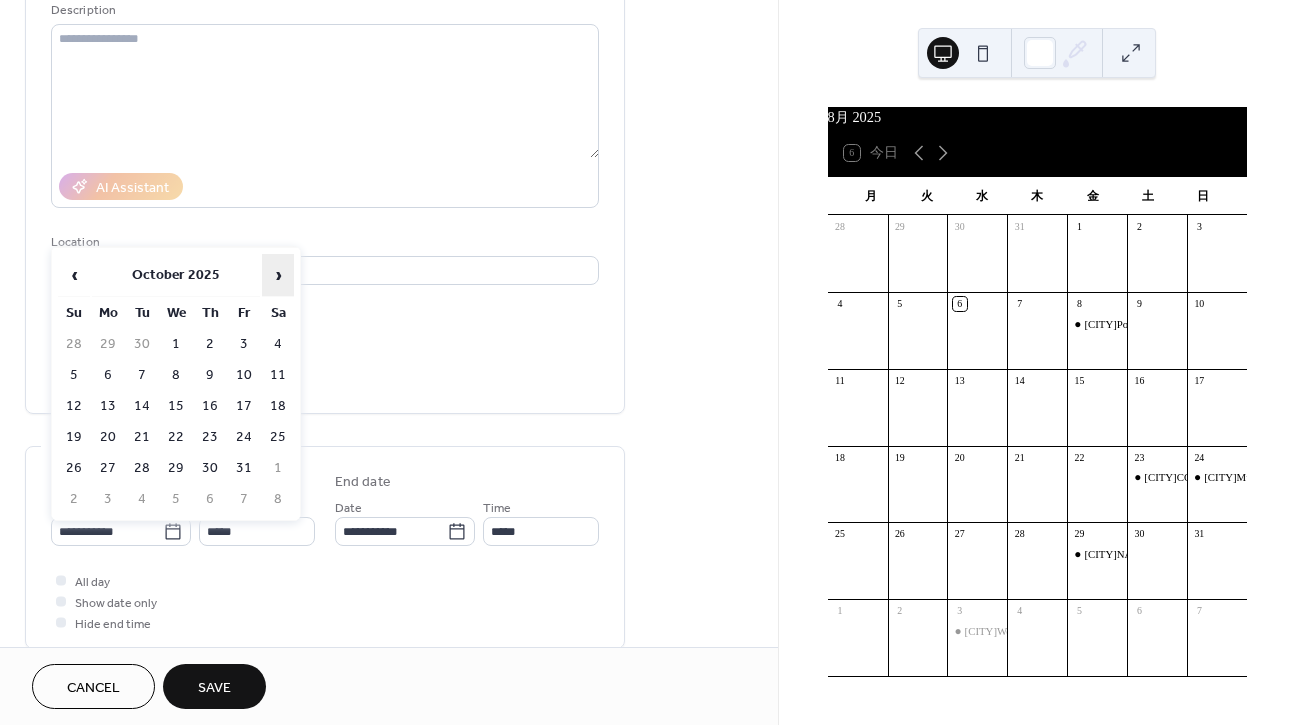 click on "›" at bounding box center [278, 275] 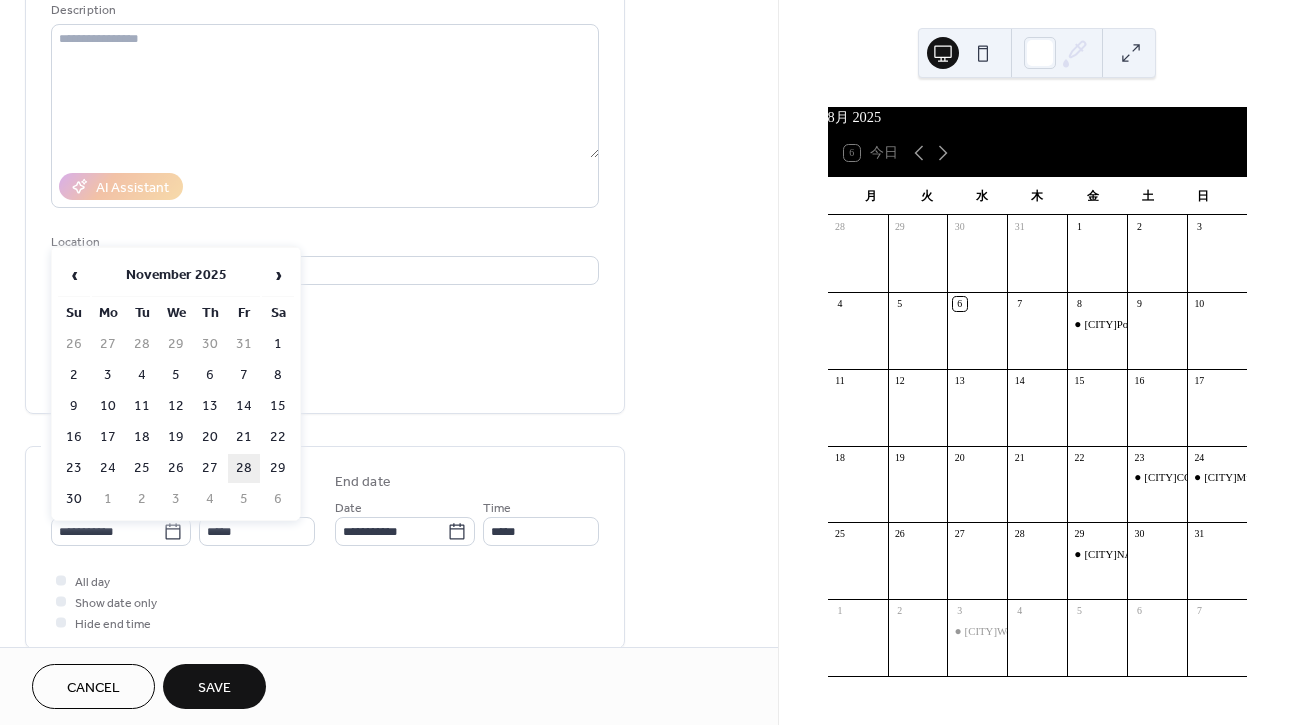click on "28" at bounding box center [244, 468] 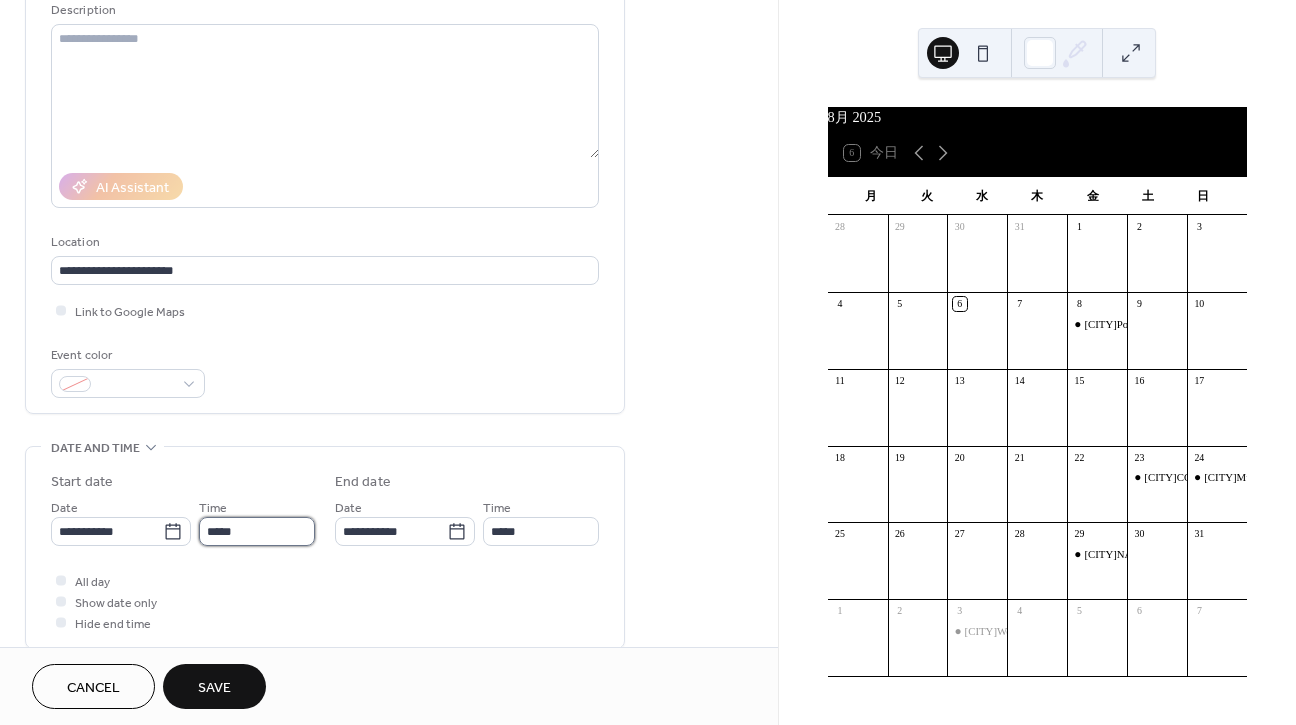 click on "*****" at bounding box center (257, 531) 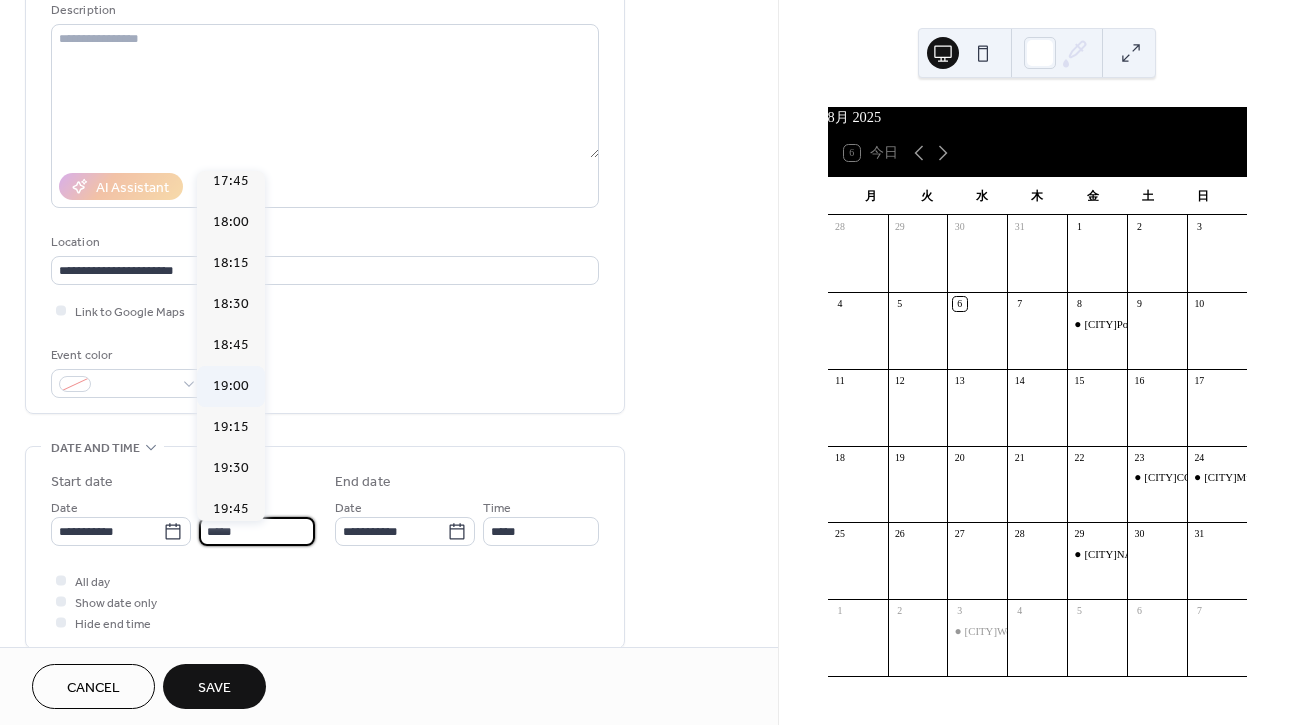 scroll, scrollTop: 2923, scrollLeft: 0, axis: vertical 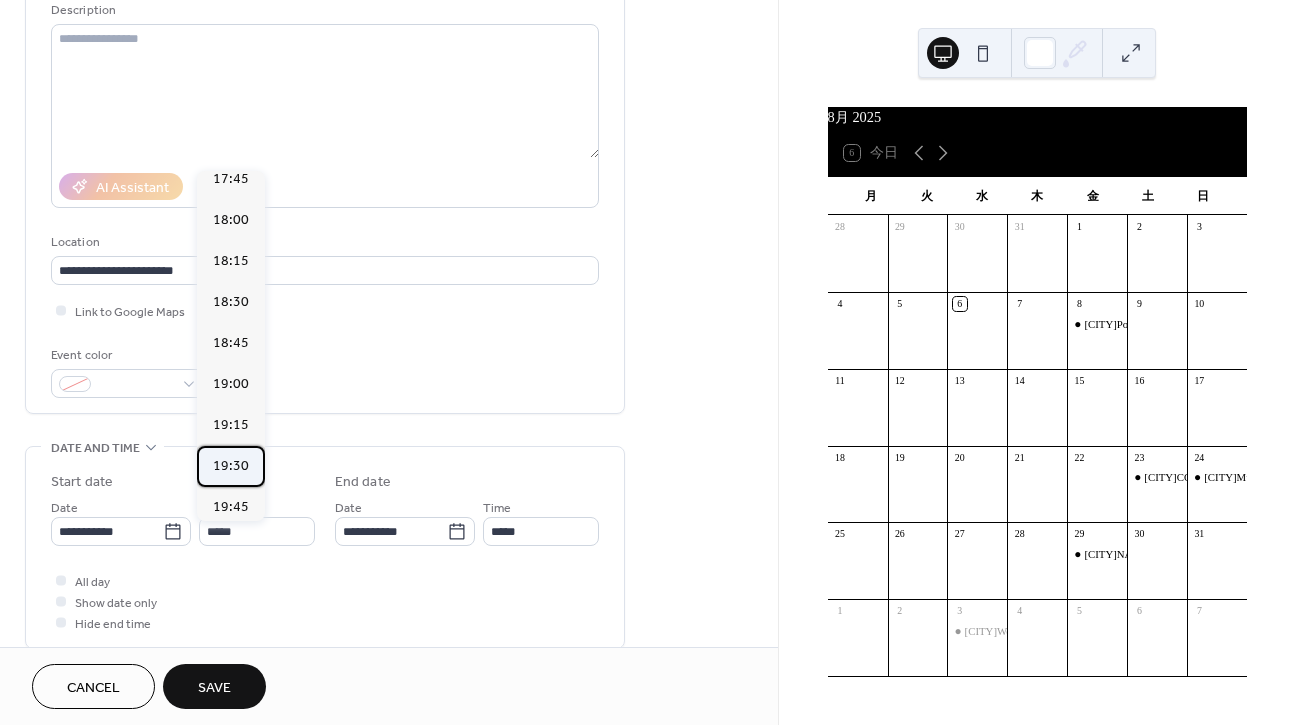 click on "19:30" at bounding box center [231, 466] 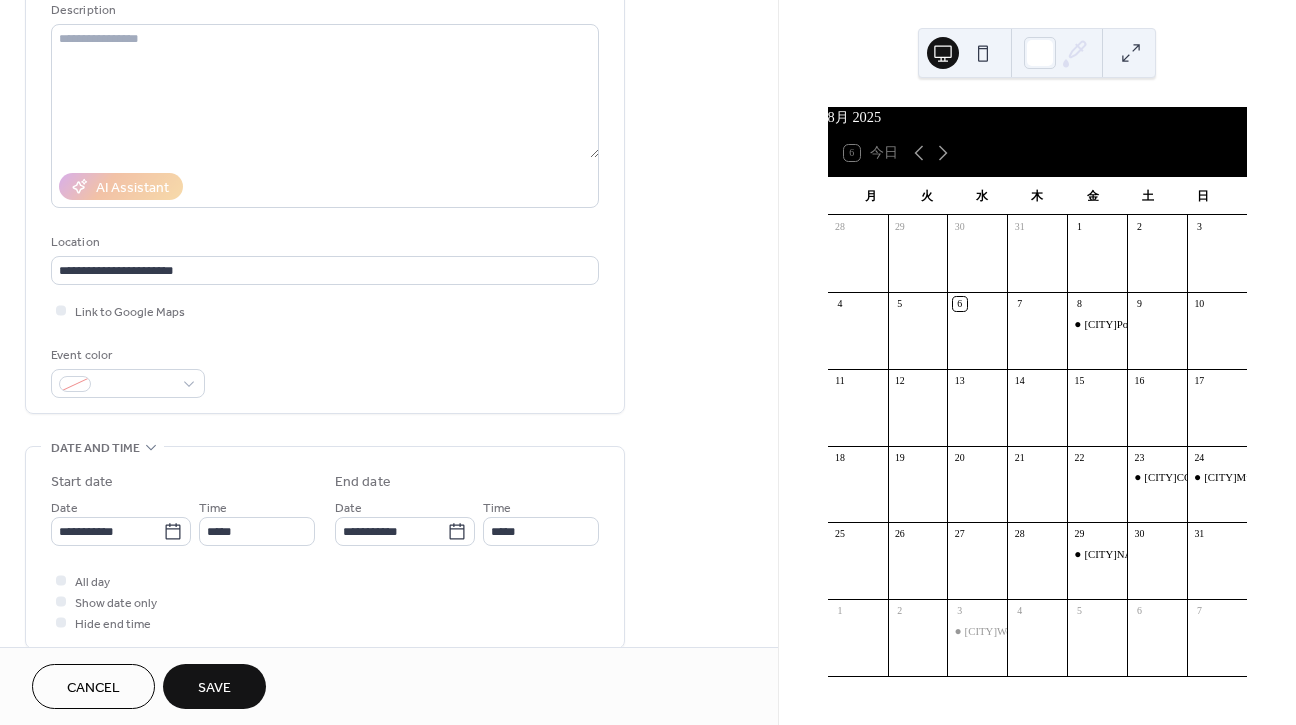 type on "*****" 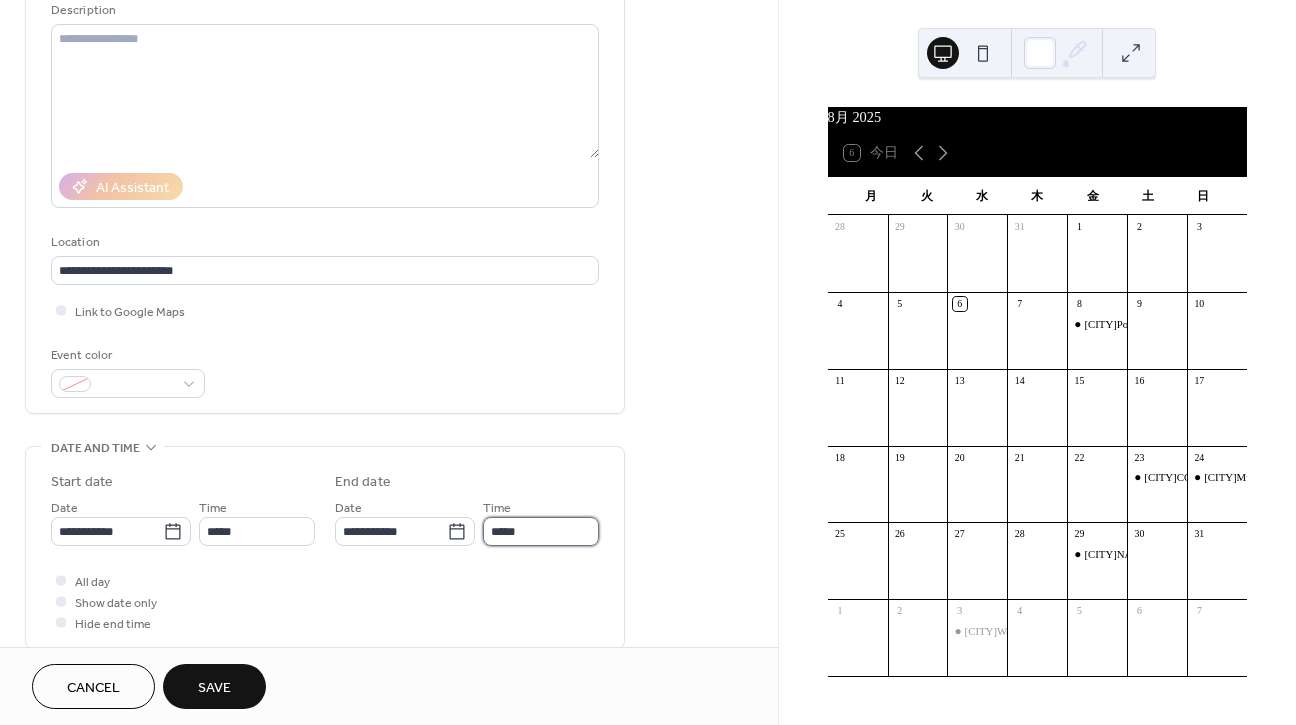 click on "*****" at bounding box center [541, 531] 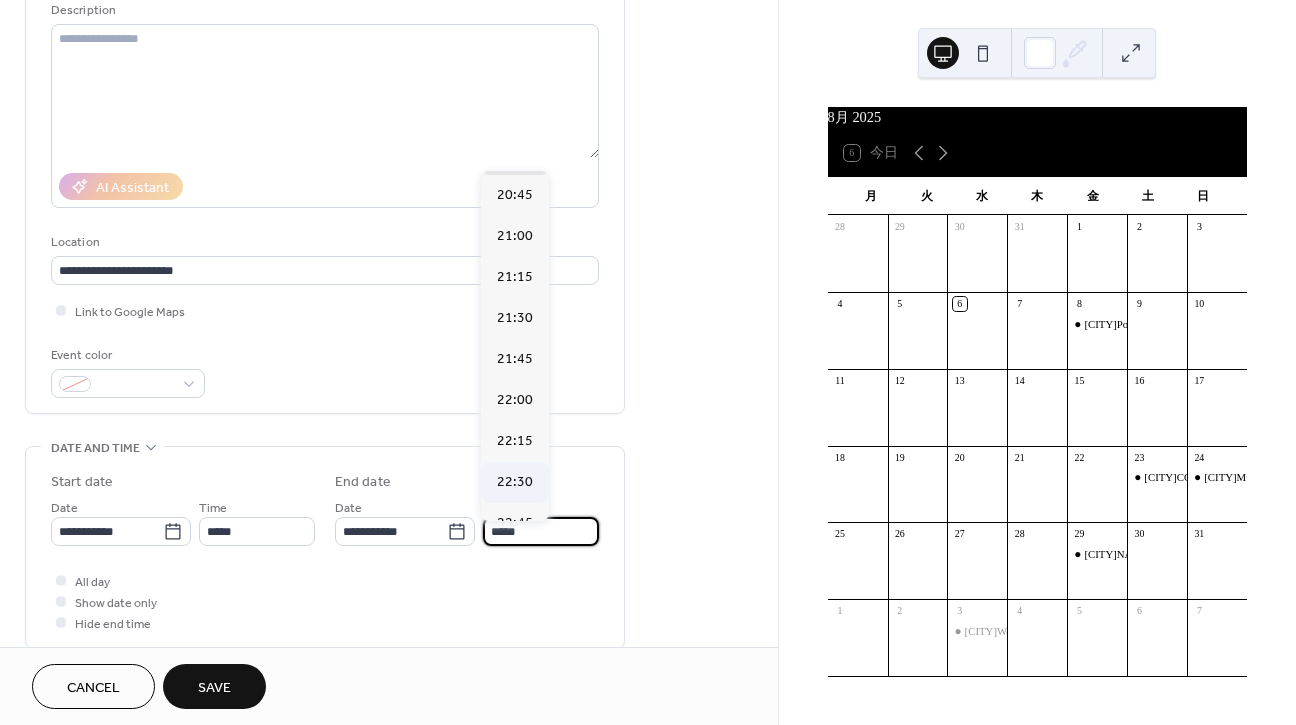 scroll, scrollTop: 198, scrollLeft: 0, axis: vertical 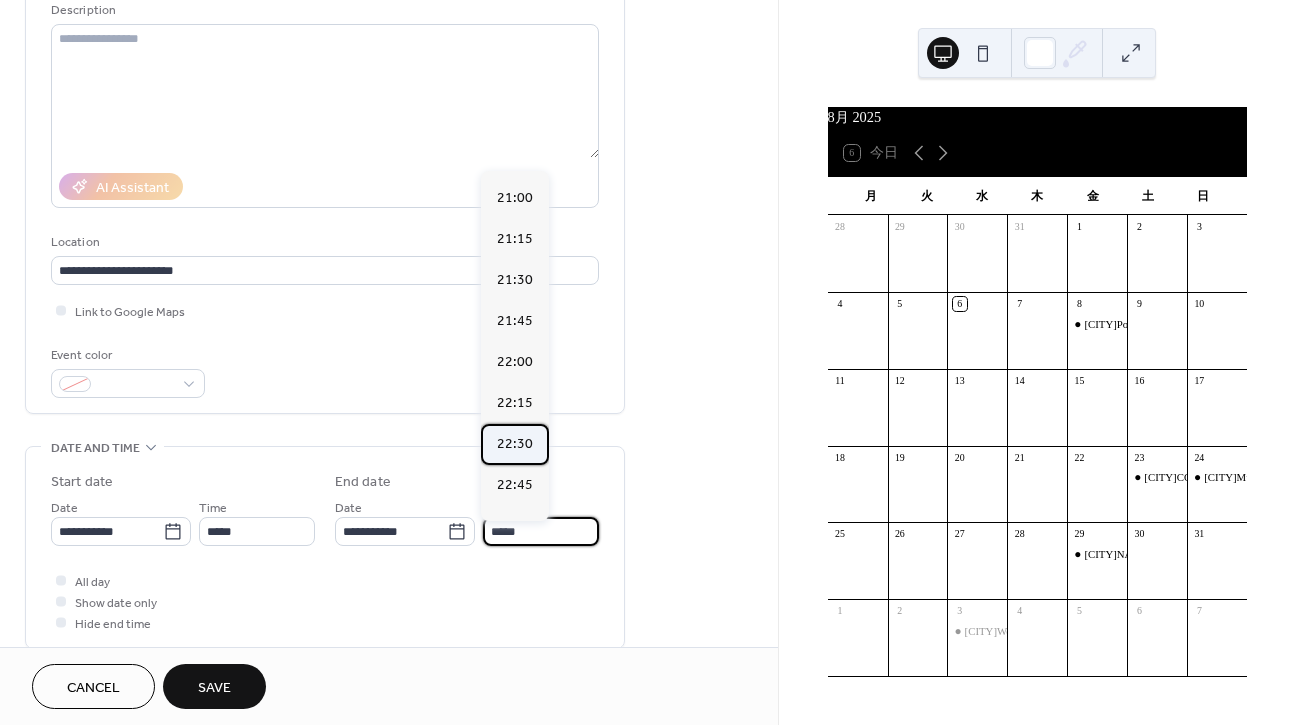 click on "22:30" at bounding box center [515, 444] 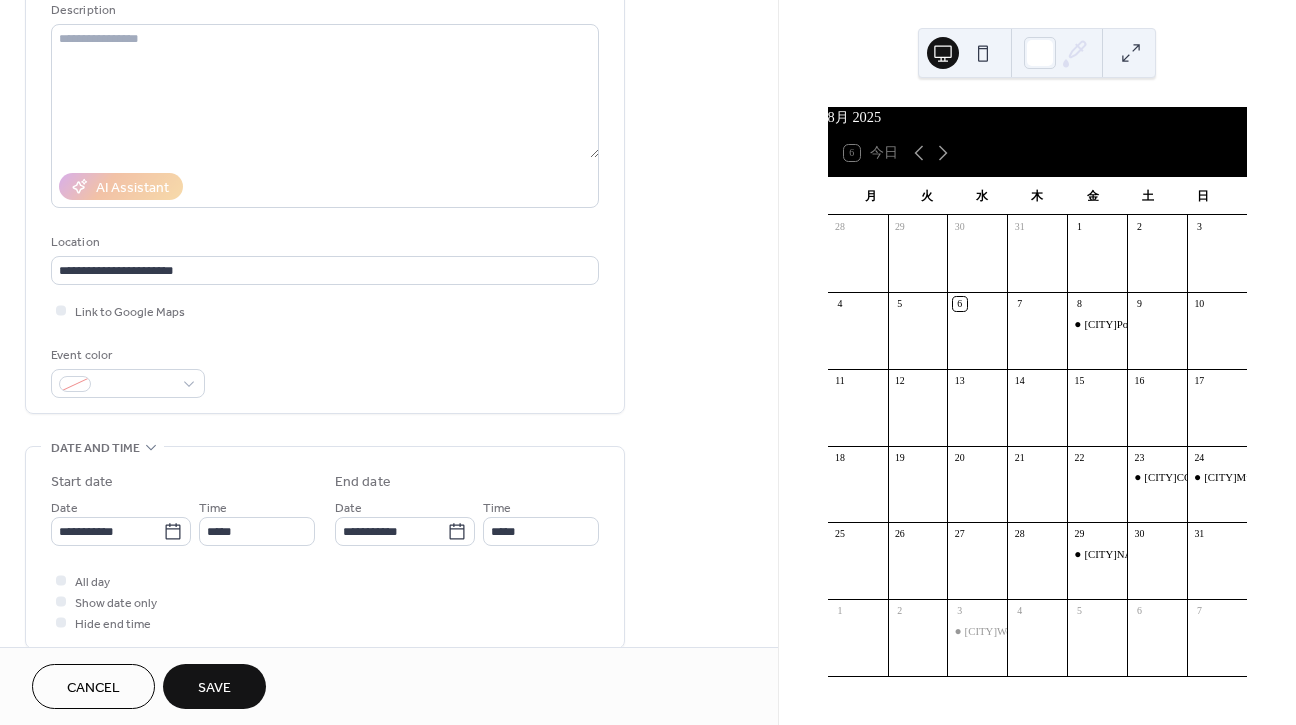 type on "*****" 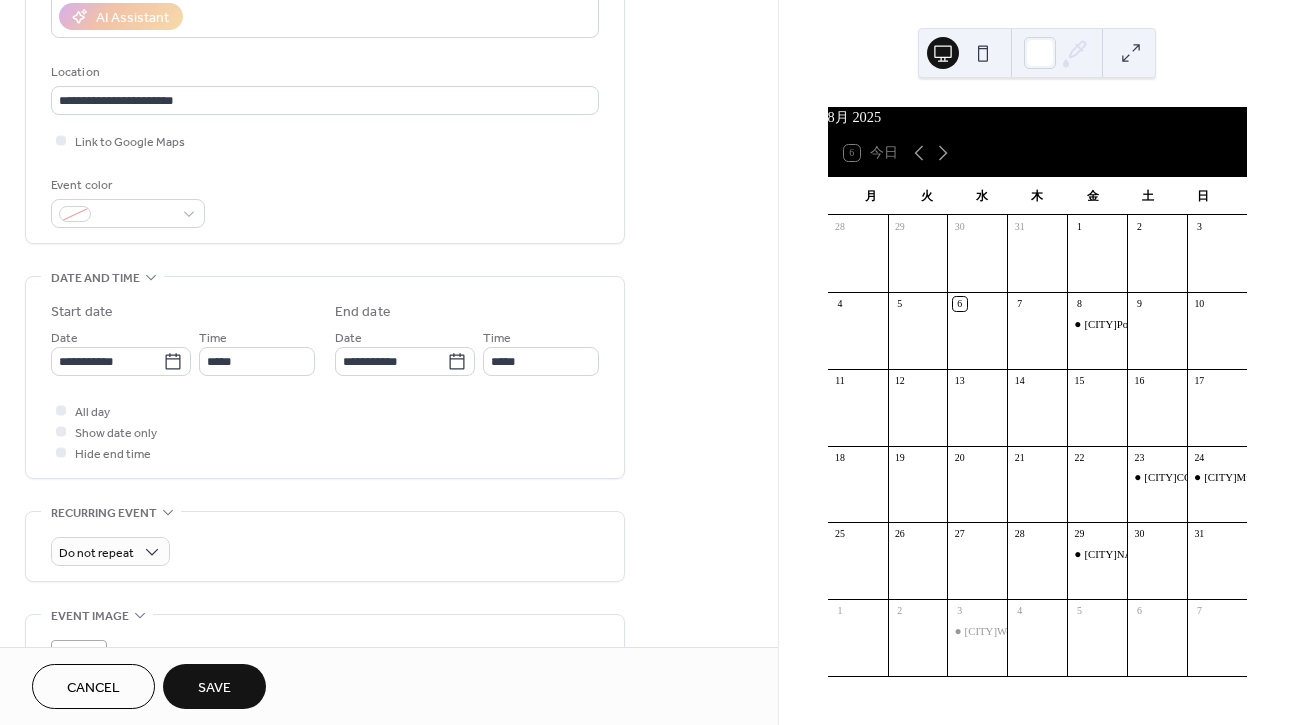 scroll, scrollTop: 379, scrollLeft: 0, axis: vertical 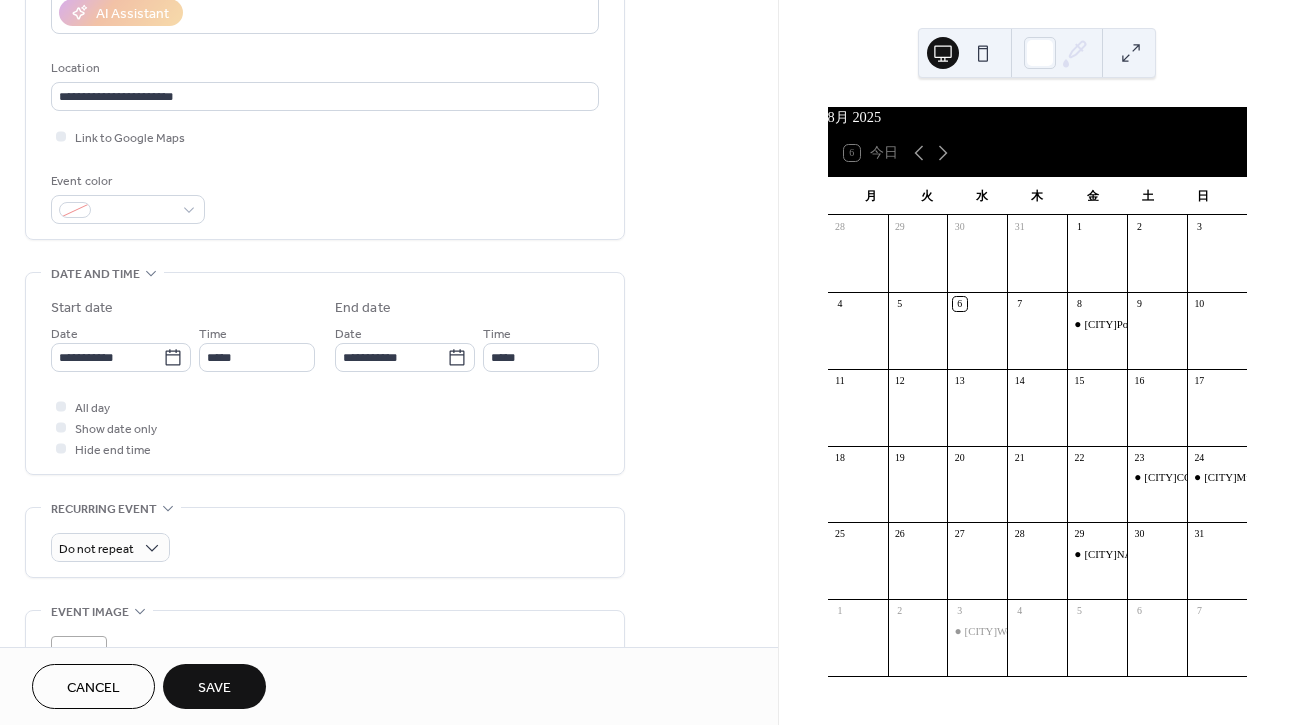 click on "Save" at bounding box center [214, 688] 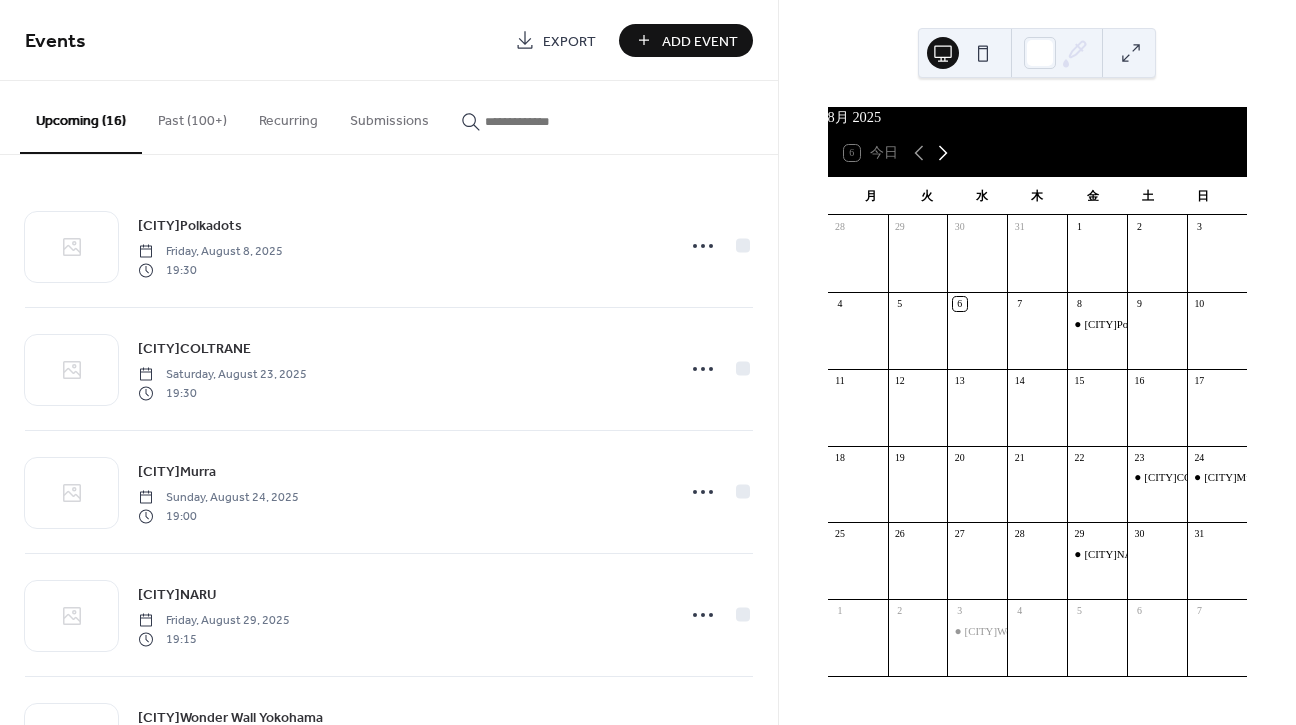 click 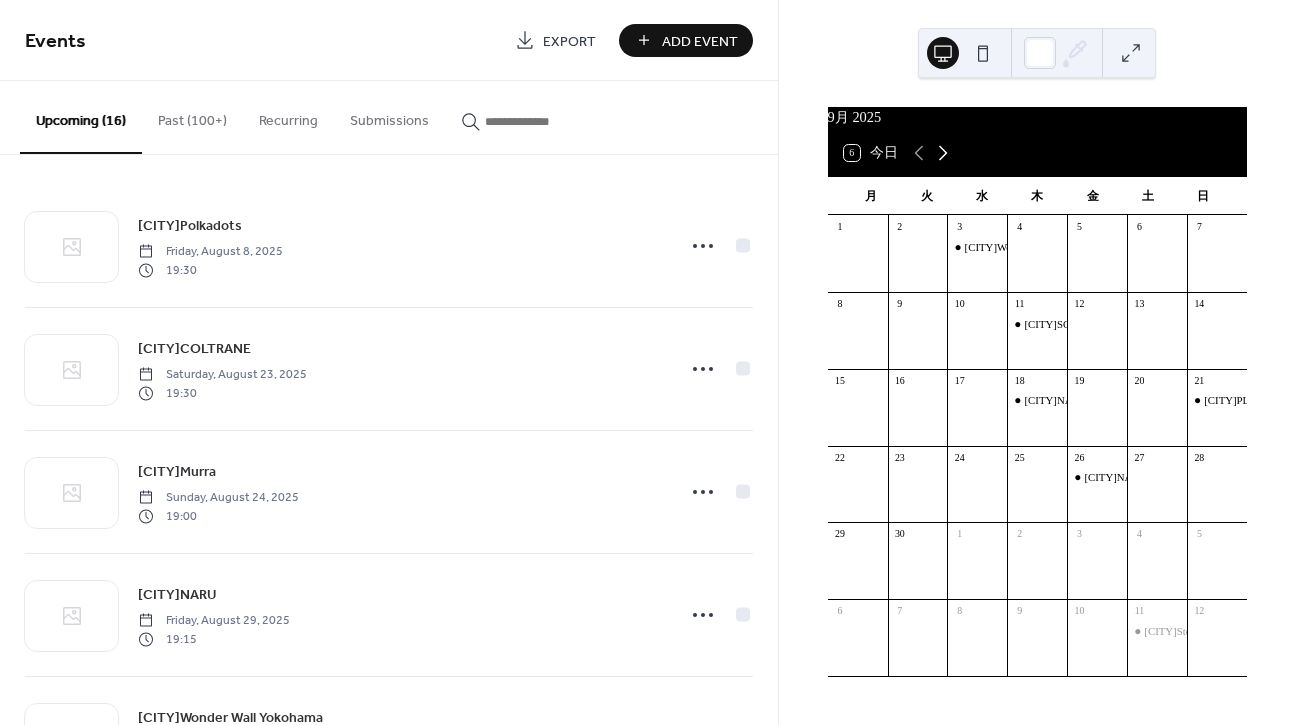 click 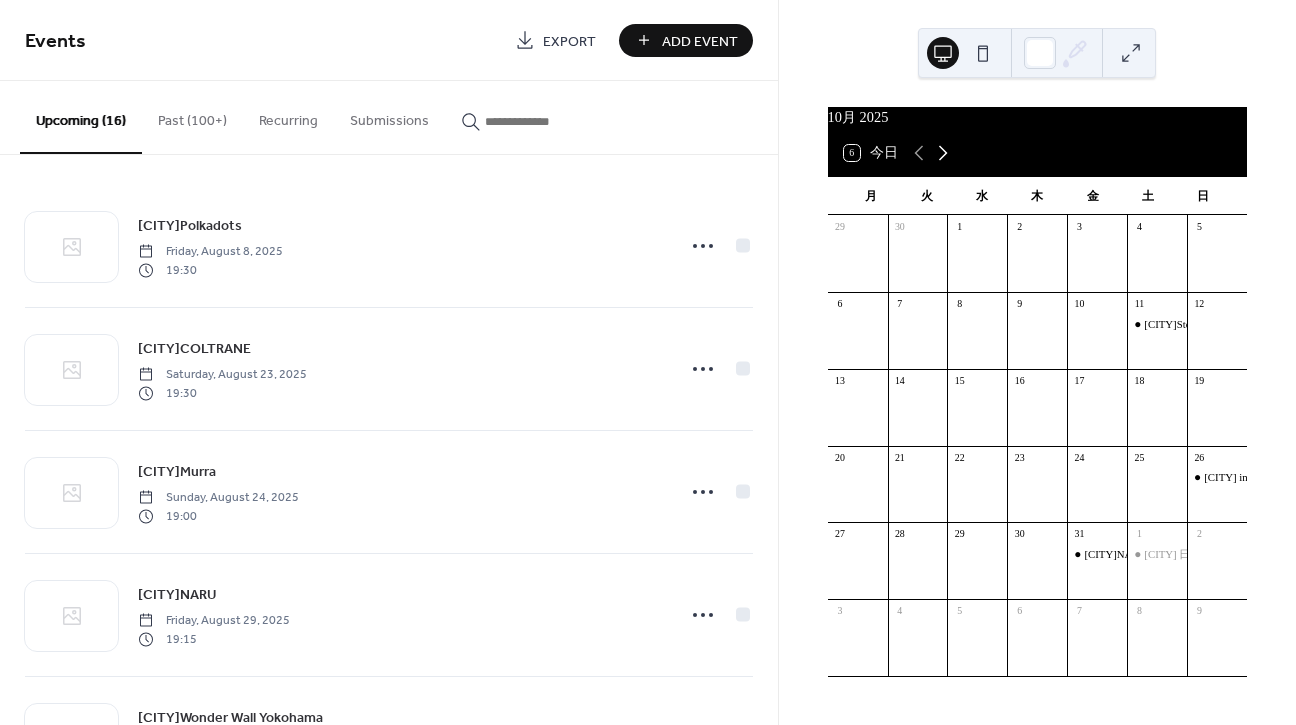 click 